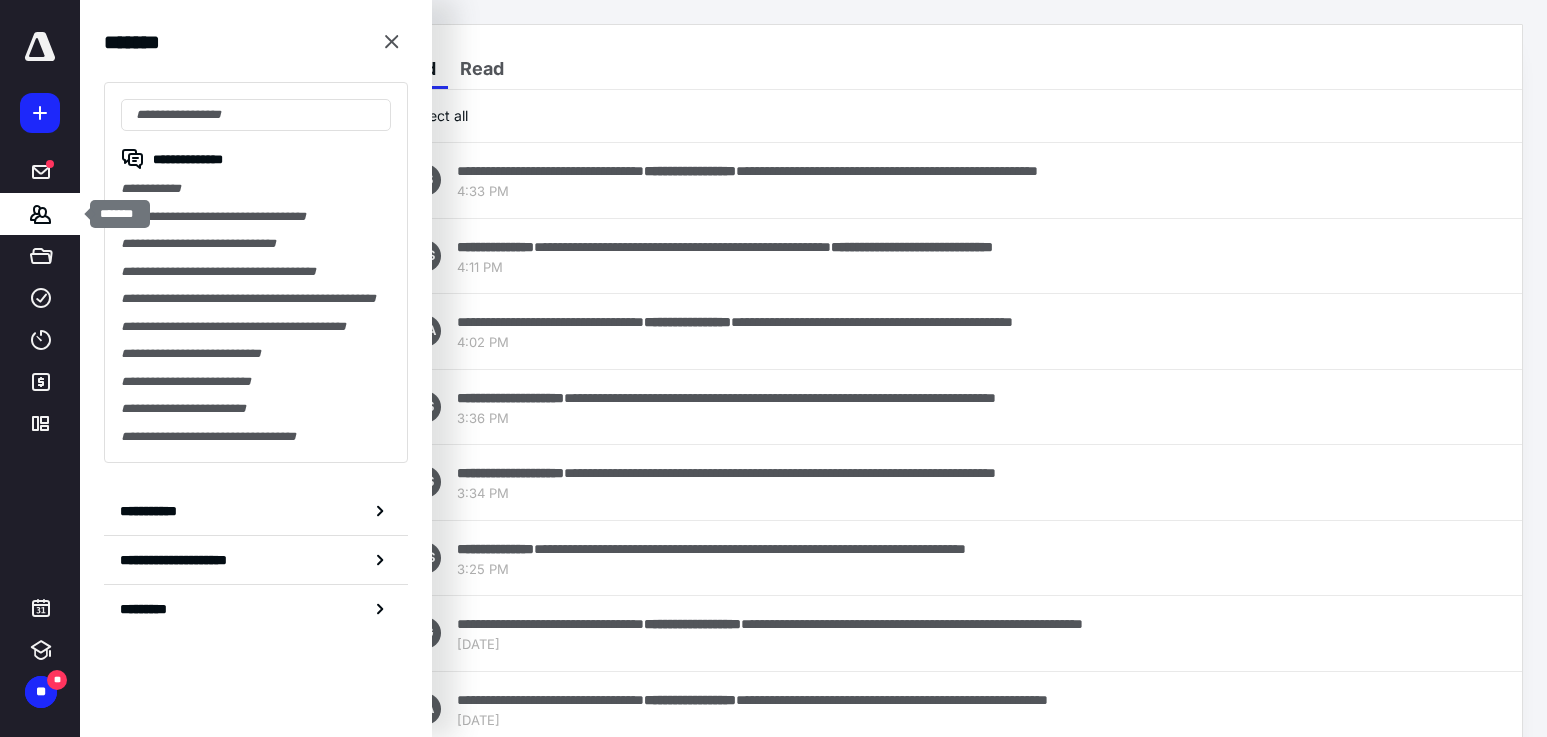 scroll, scrollTop: 0, scrollLeft: 0, axis: both 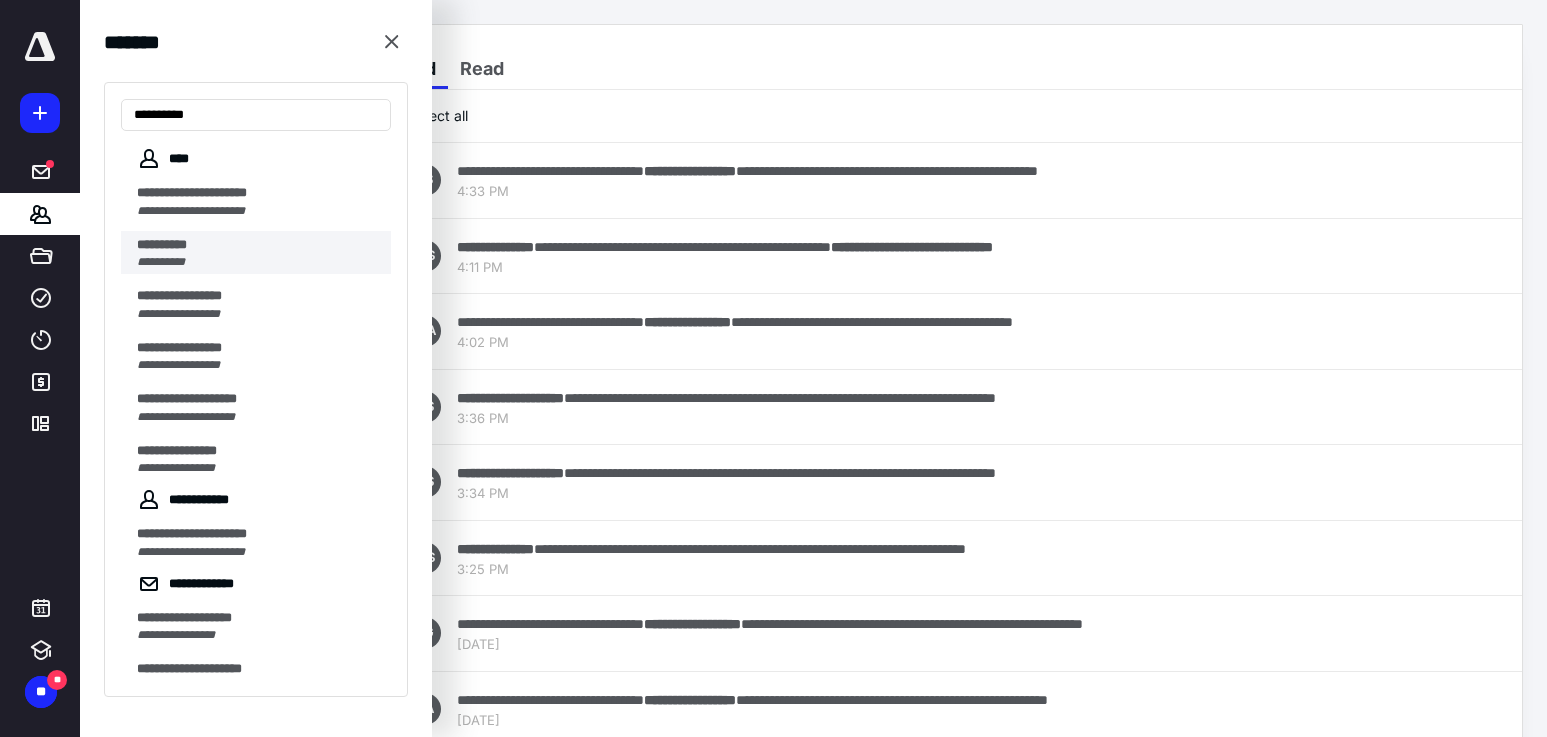 type on "**********" 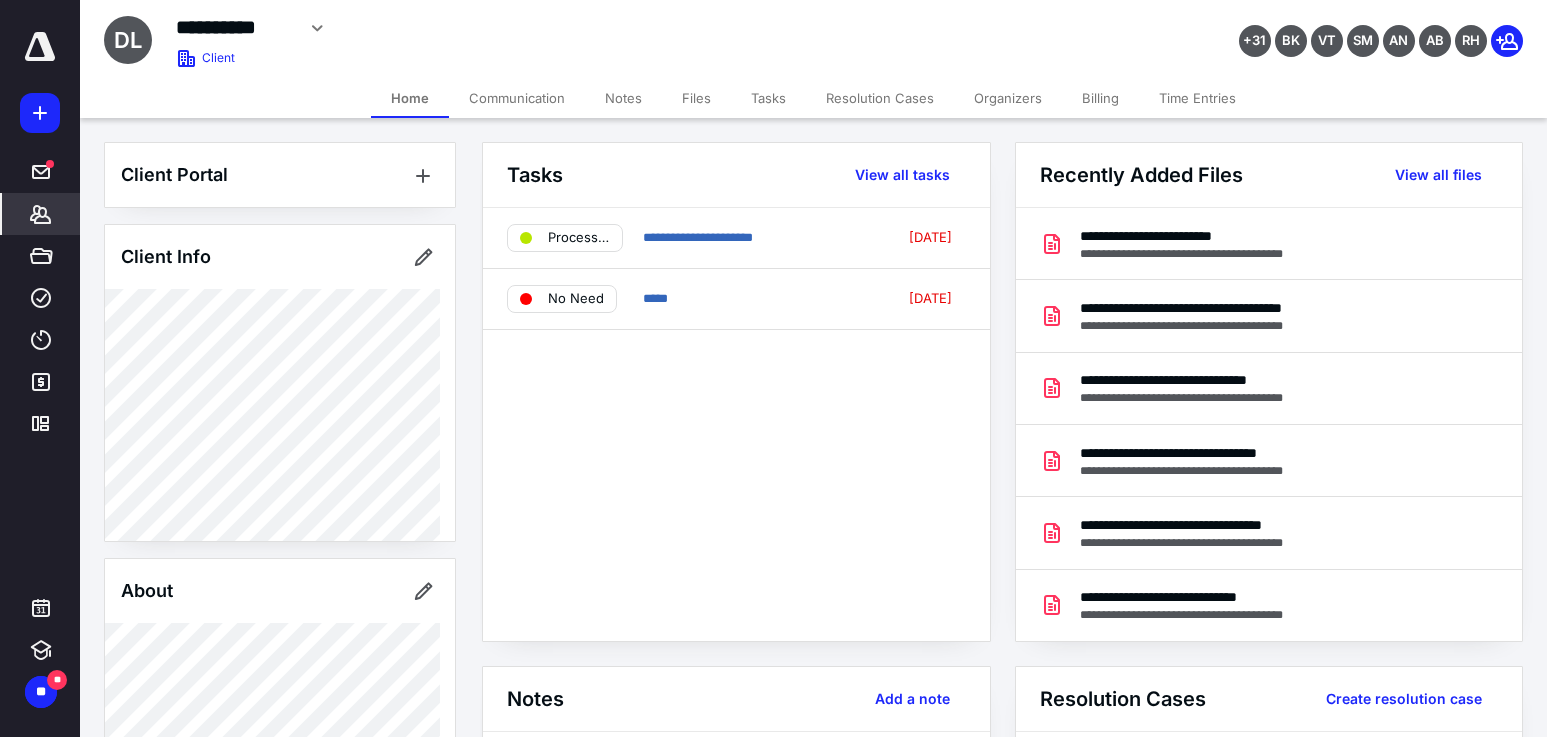 click 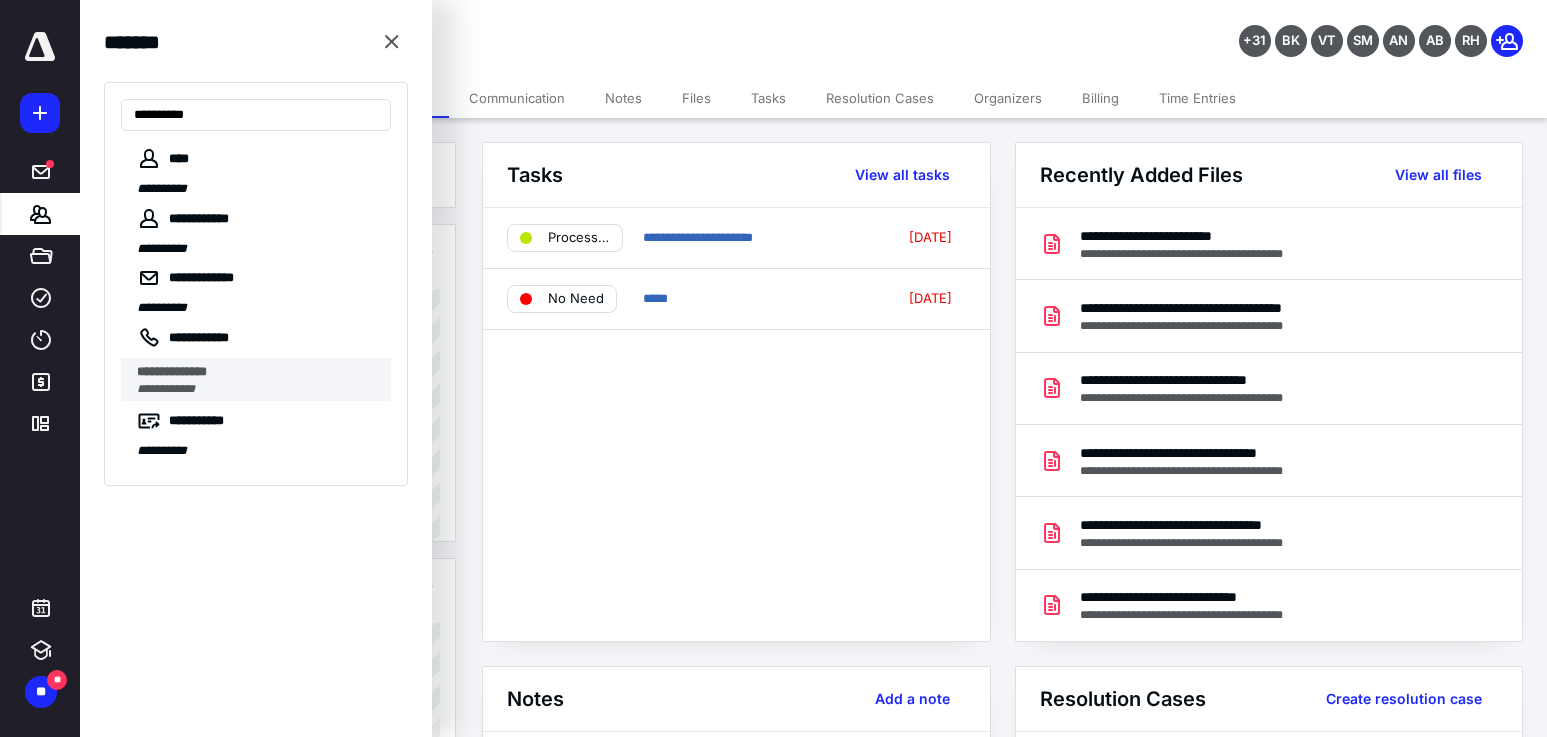 type on "**********" 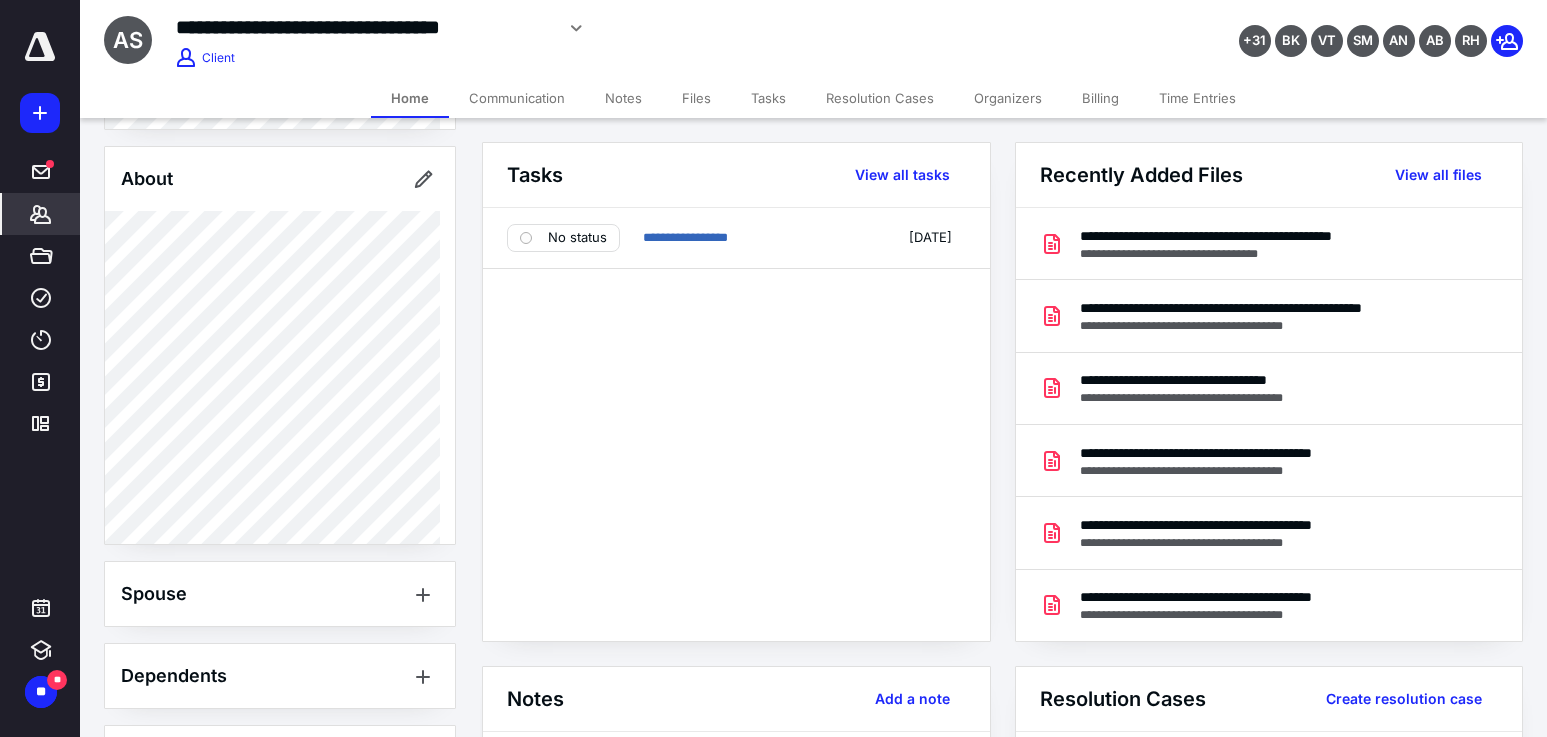 scroll, scrollTop: 532, scrollLeft: 0, axis: vertical 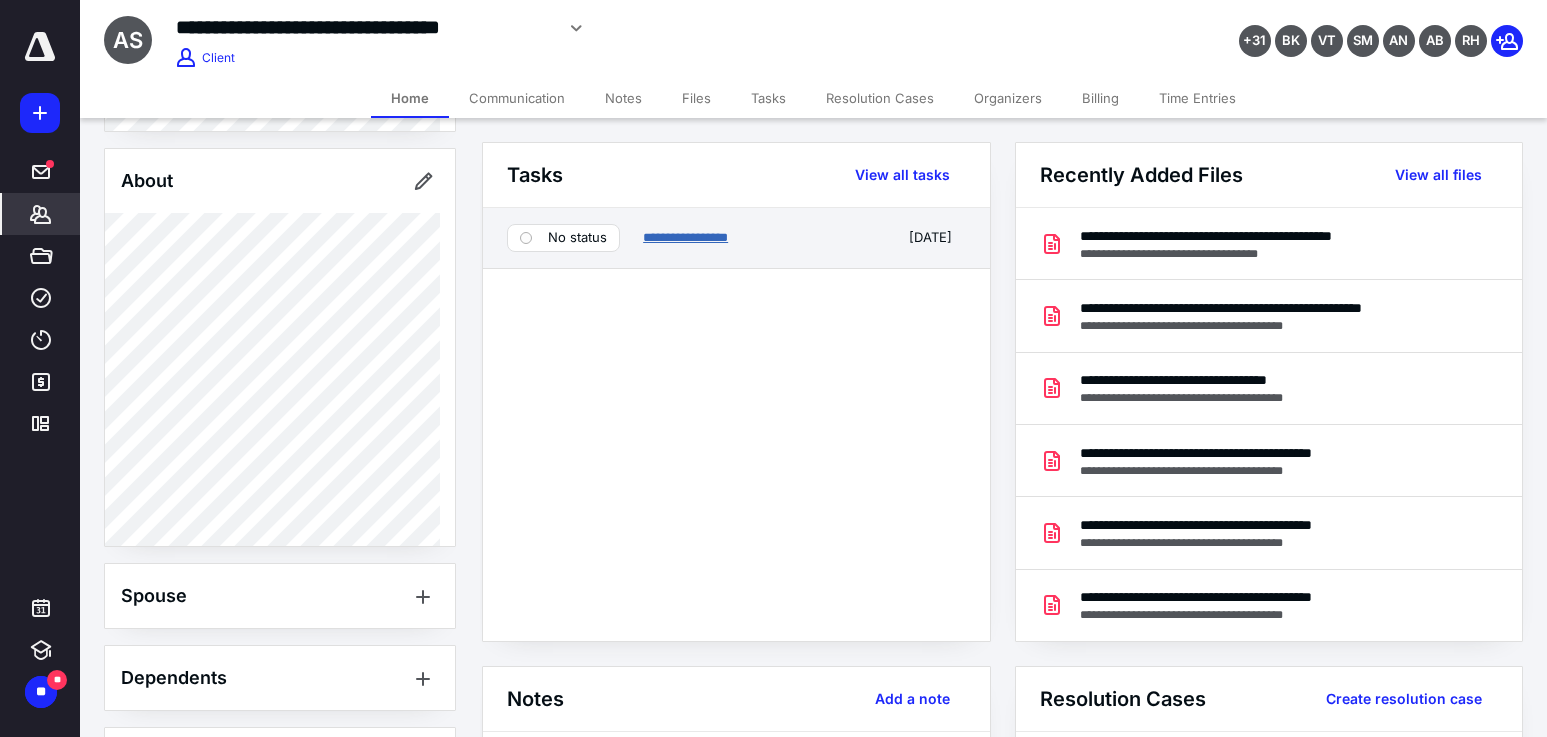 click on "**********" at bounding box center [685, 237] 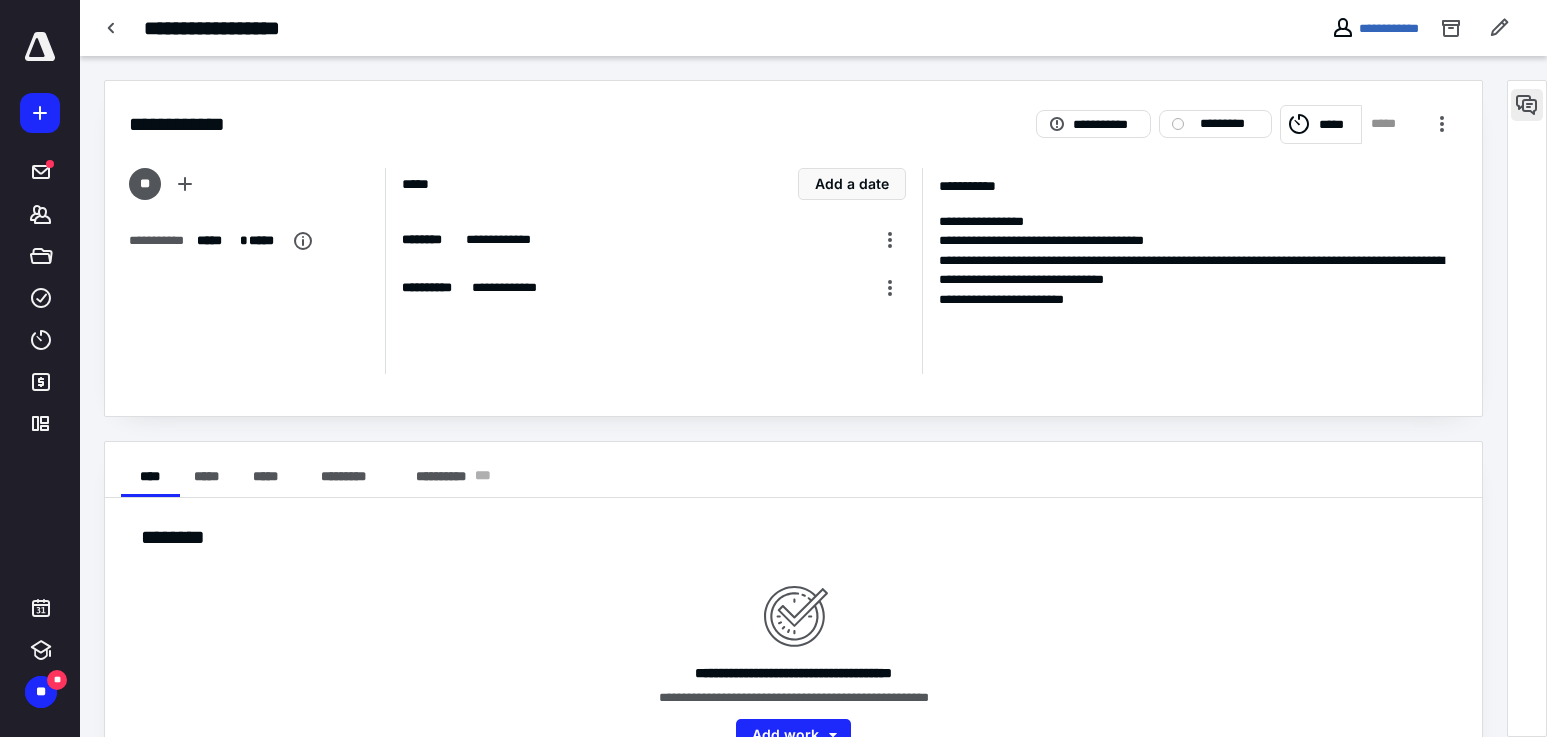 click at bounding box center (1527, 105) 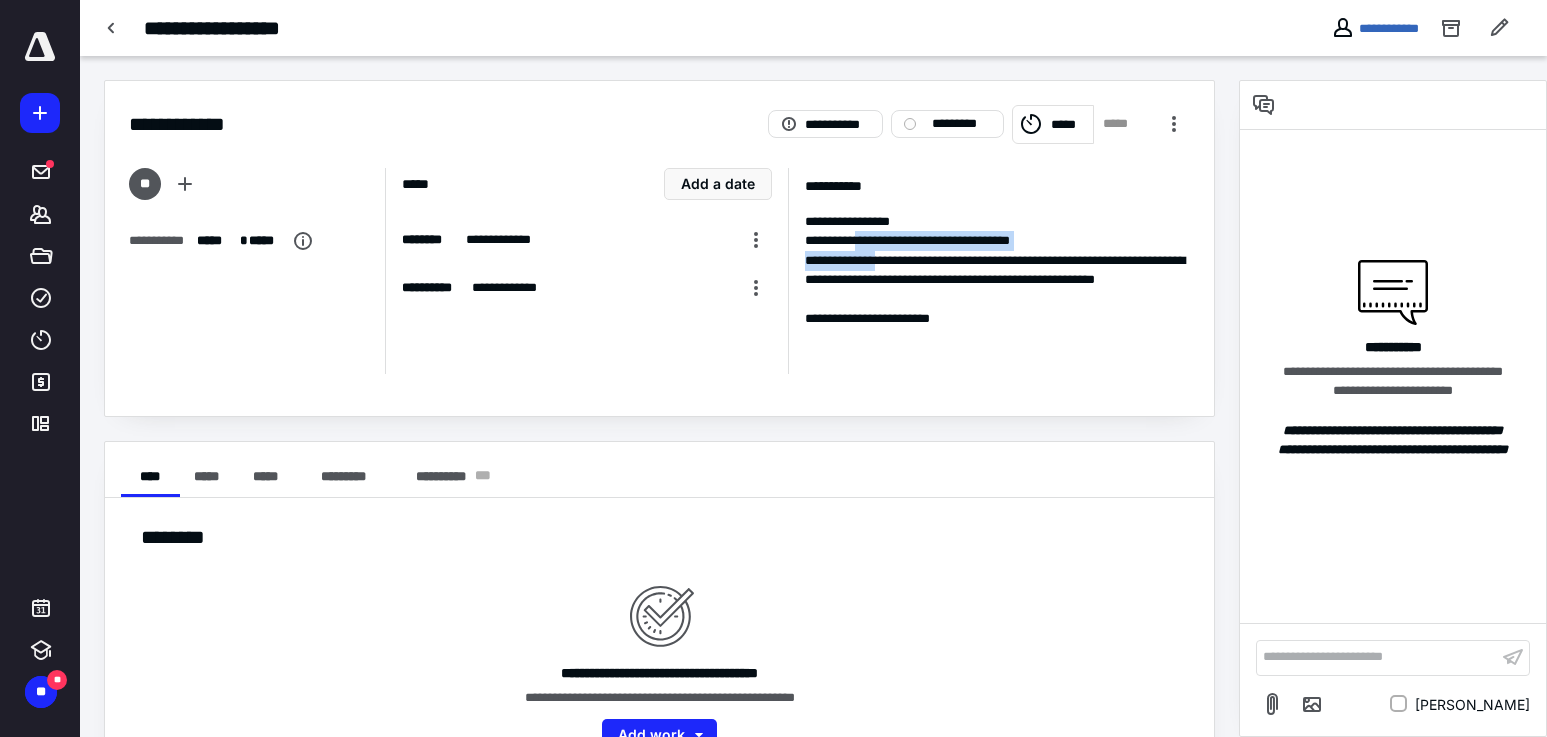 drag, startPoint x: 872, startPoint y: 247, endPoint x: 893, endPoint y: 268, distance: 29.698484 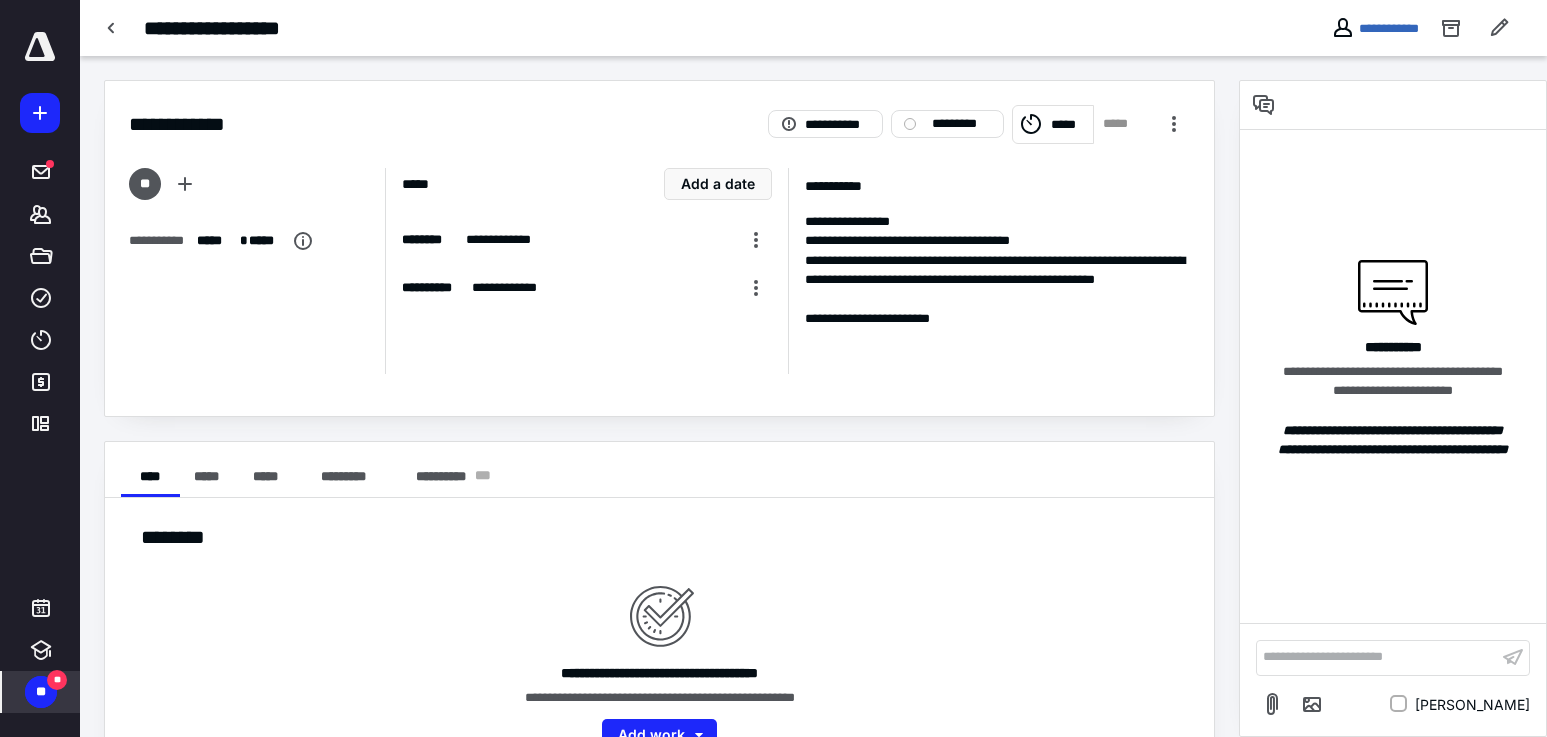 click on "**" at bounding box center (41, 692) 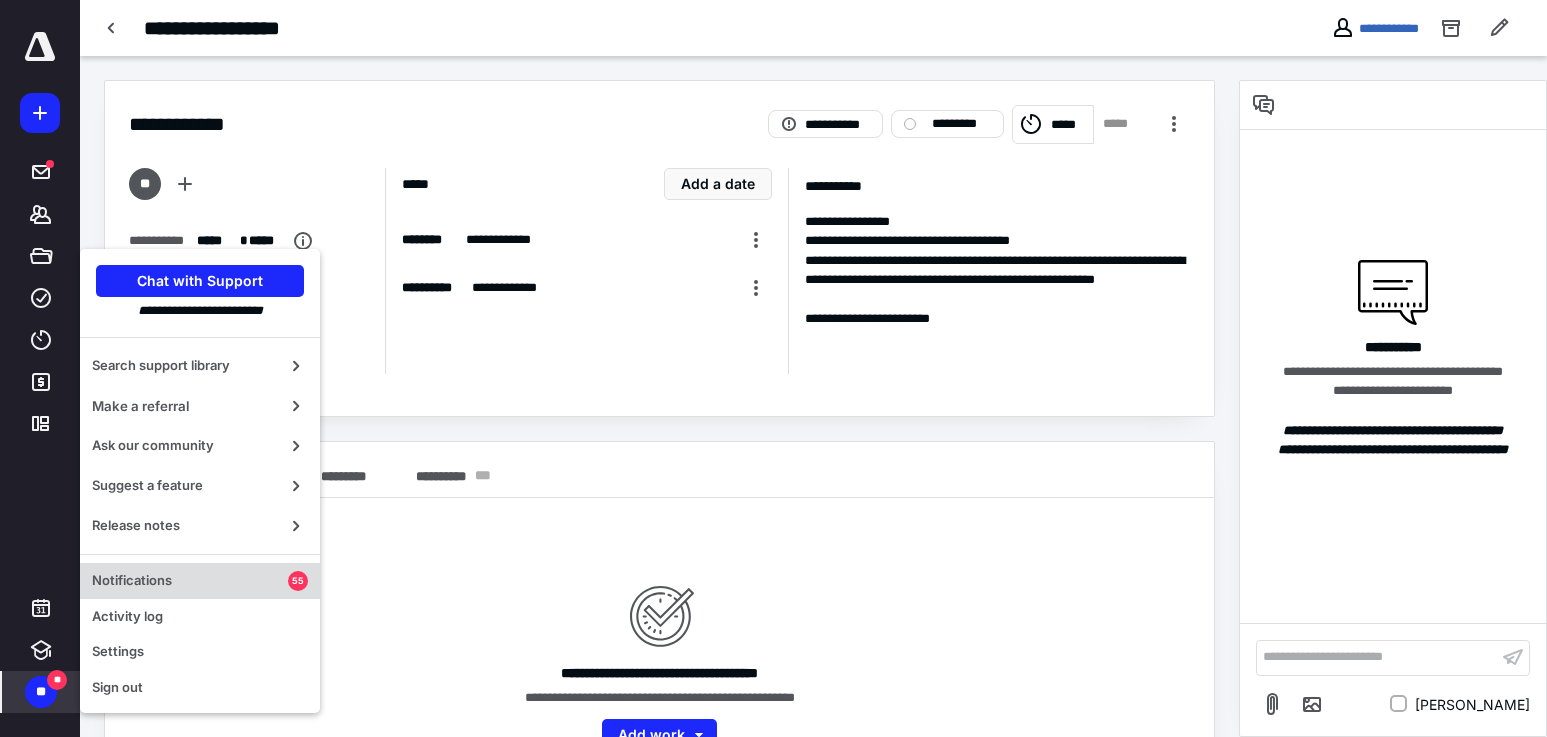 click on "Notifications" at bounding box center (190, 581) 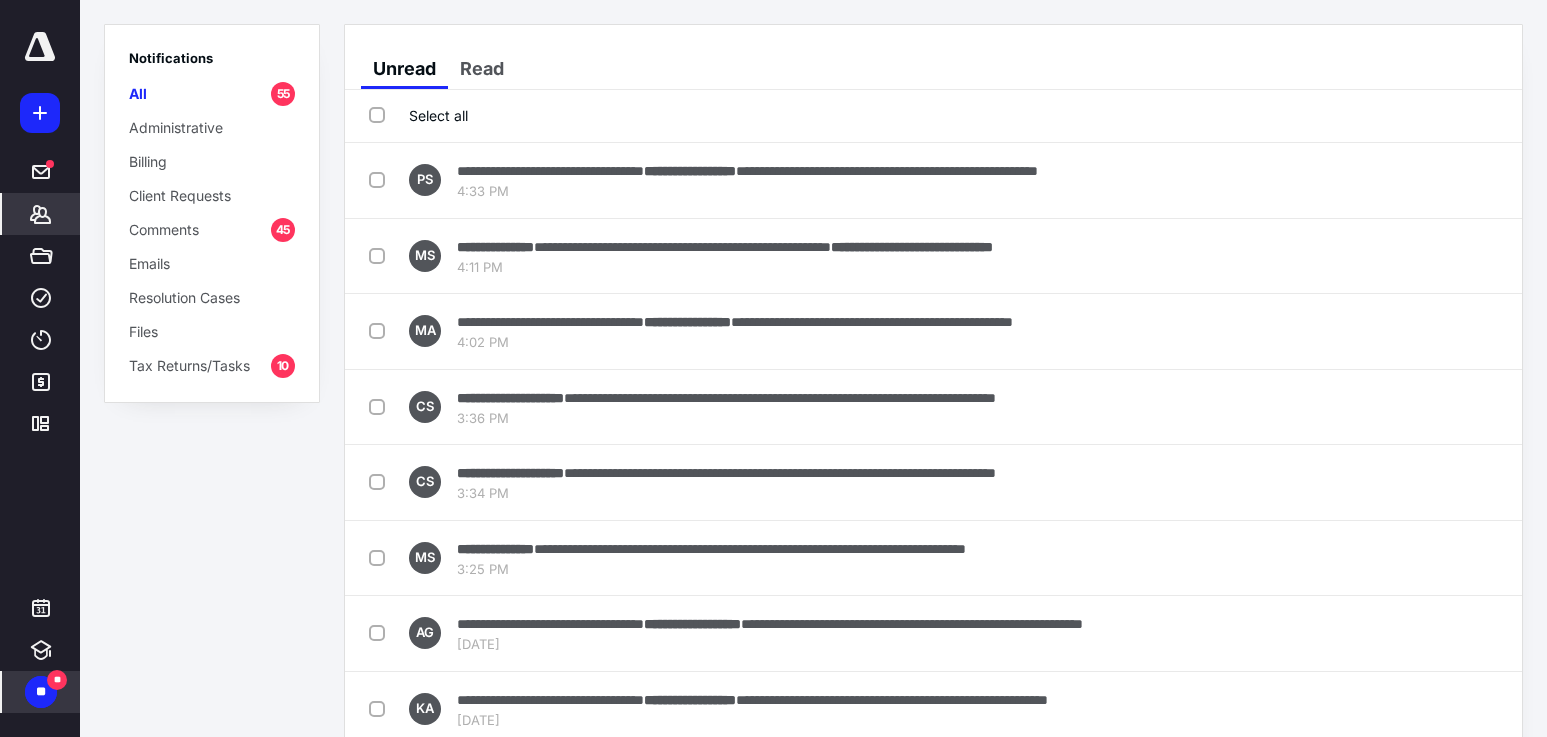 click on "*******" at bounding box center [41, 214] 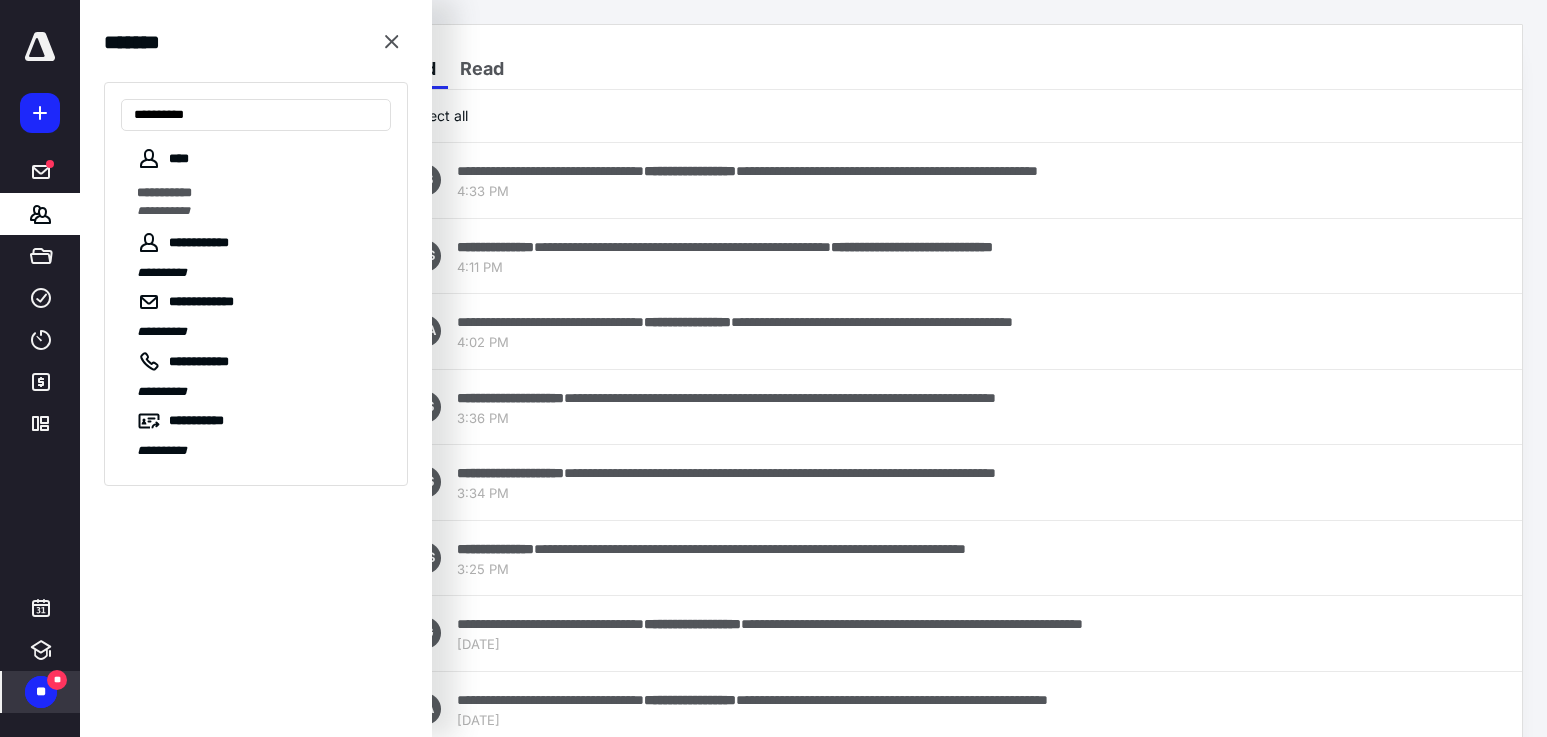type on "**********" 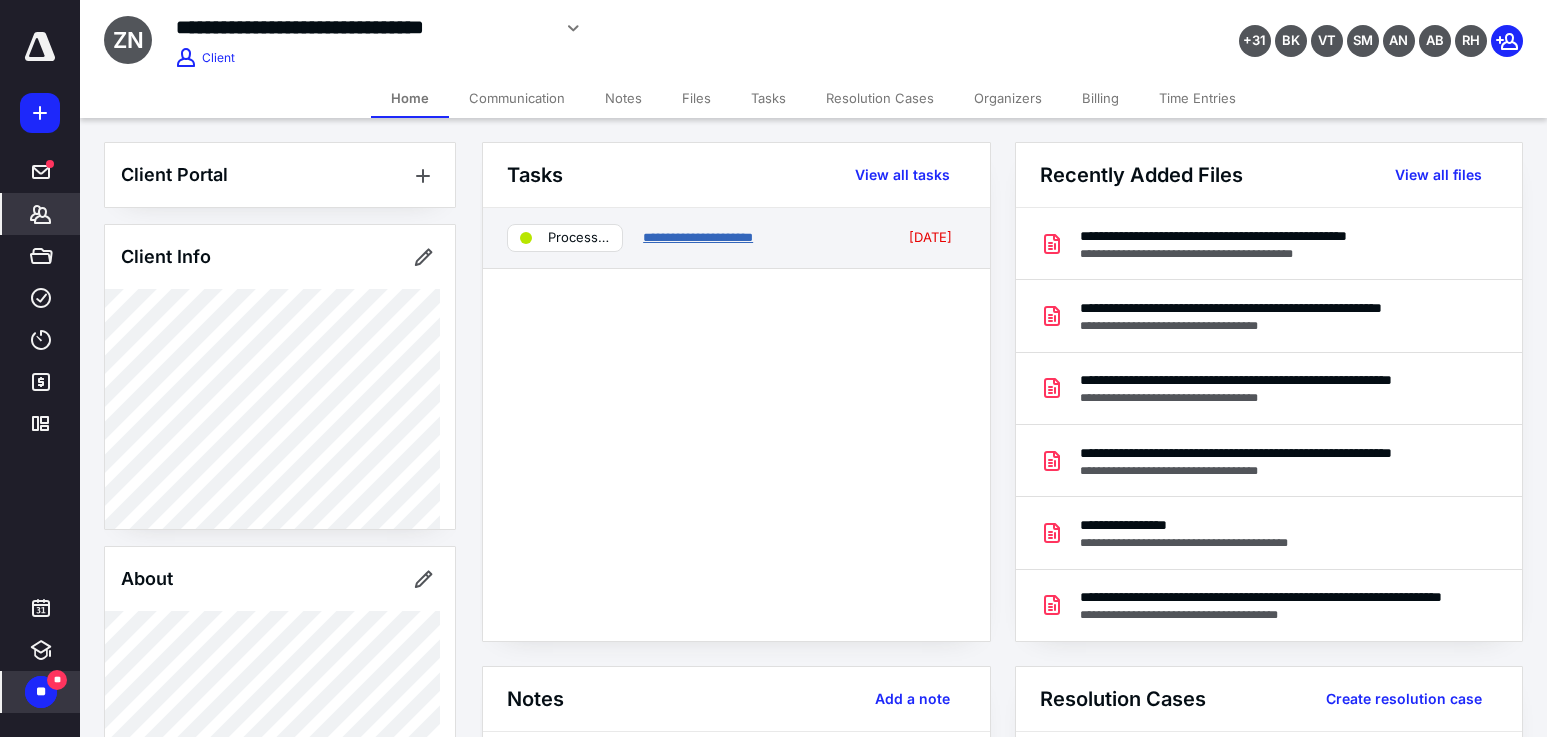 click on "**********" at bounding box center (698, 237) 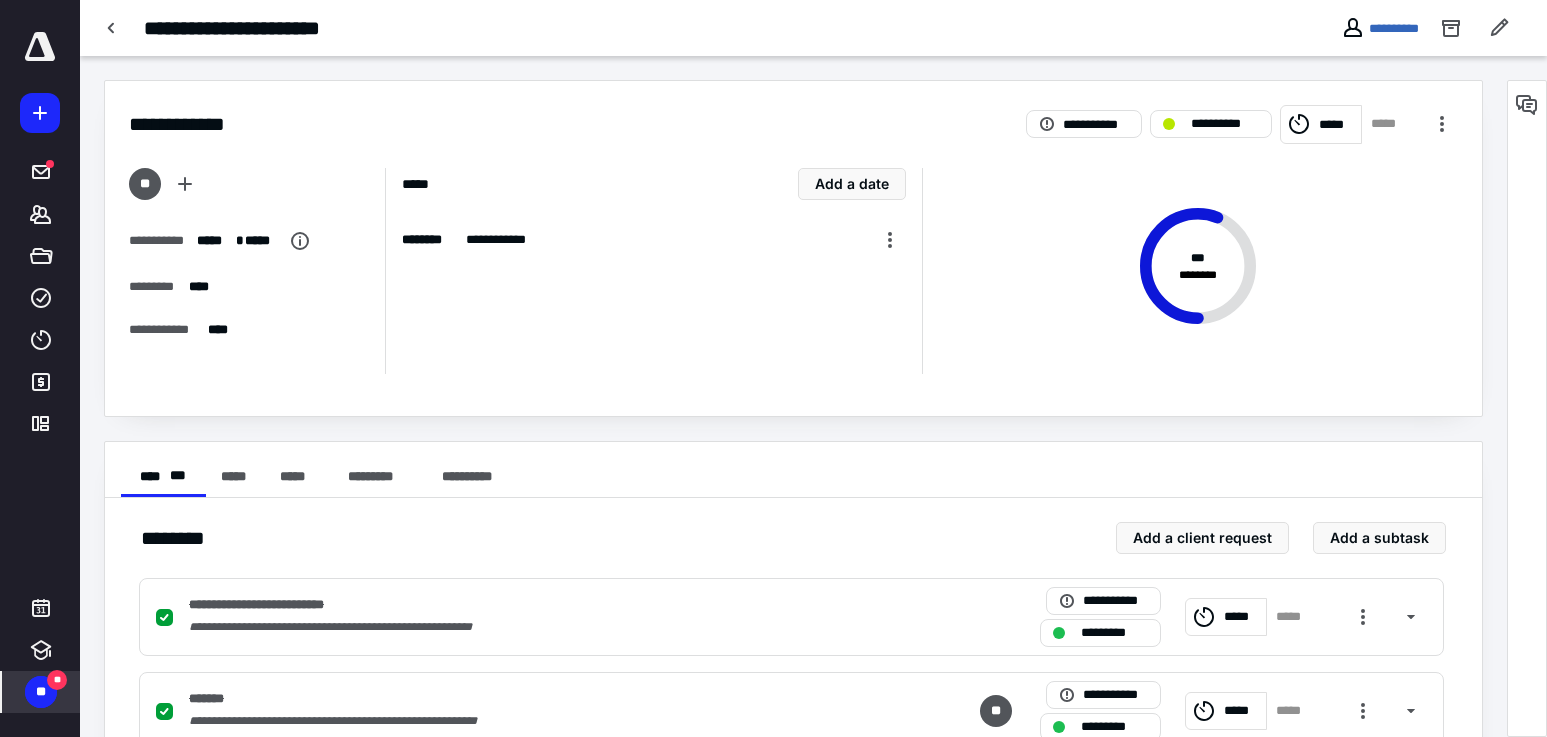 drag, startPoint x: 1531, startPoint y: 99, endPoint x: 1530, endPoint y: 110, distance: 11.045361 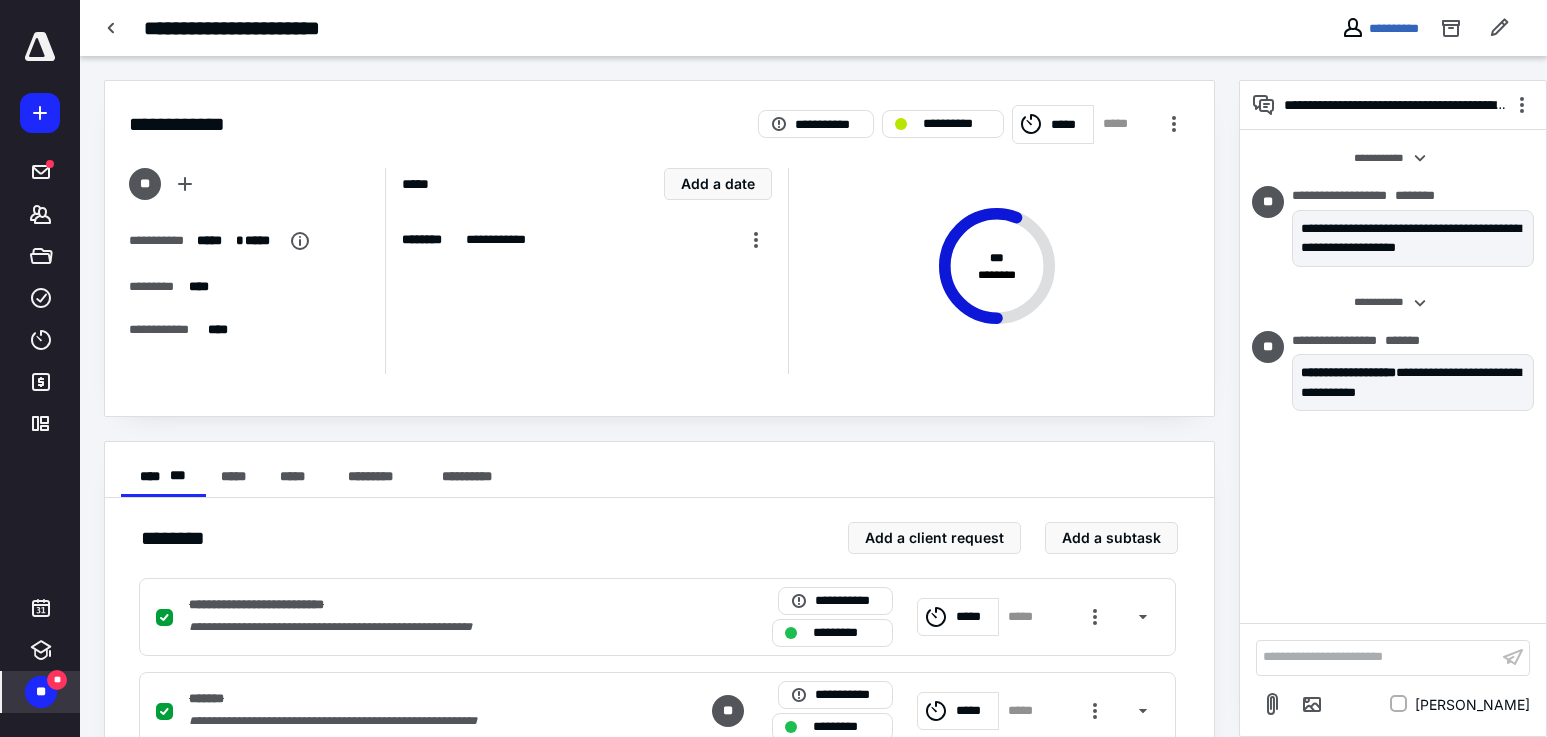 click on "**********" at bounding box center (1393, 376) 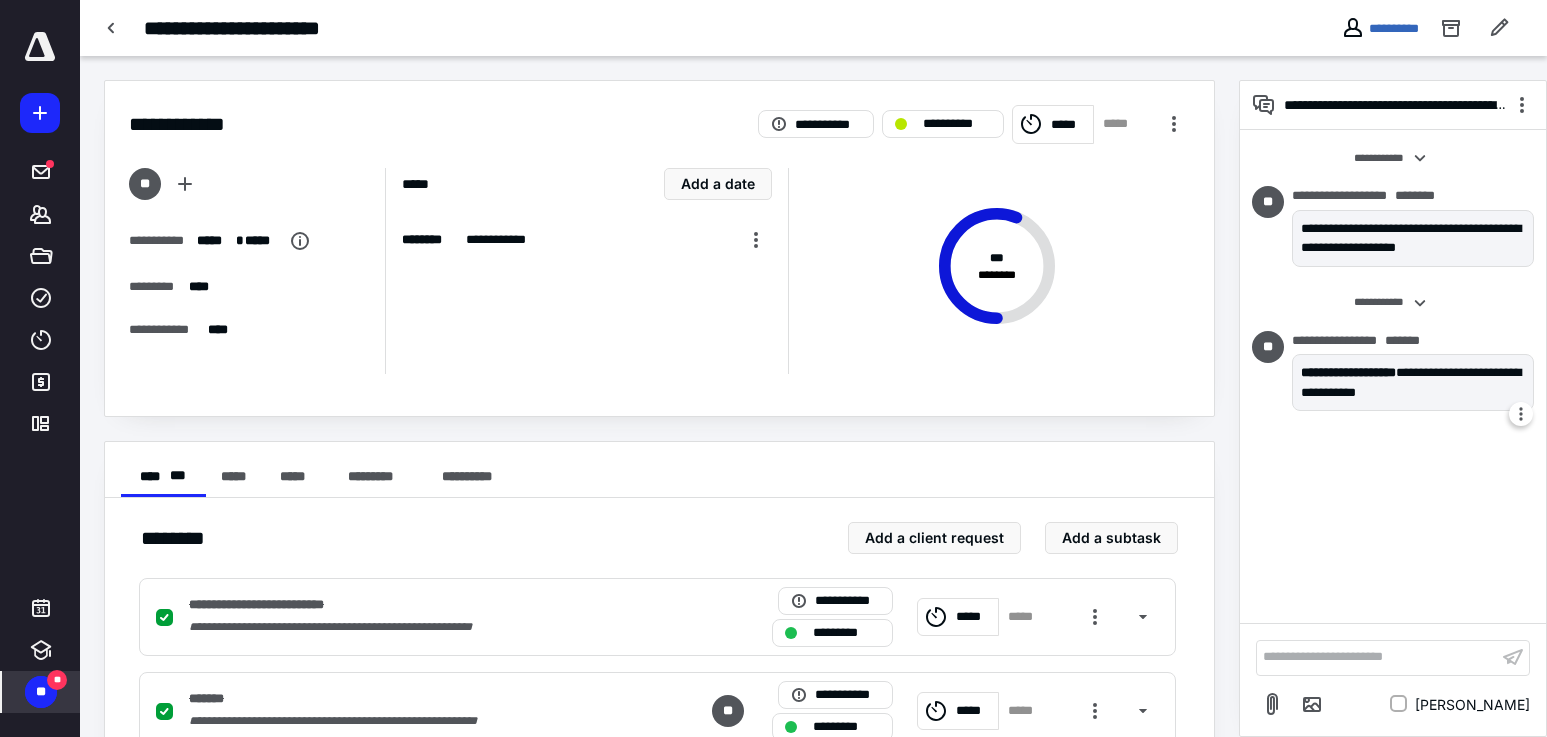 click 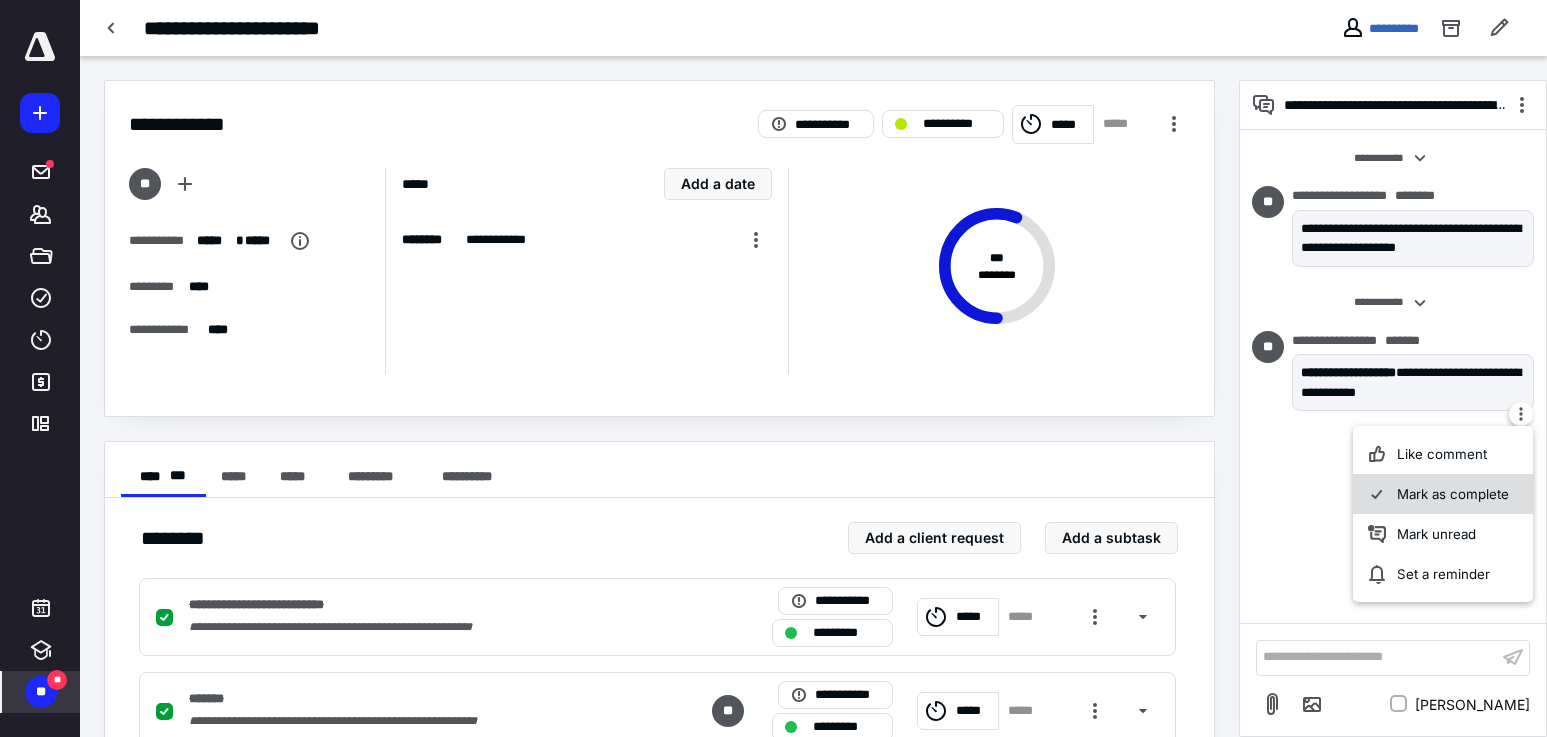 click on "Mark as complete" at bounding box center (1443, 494) 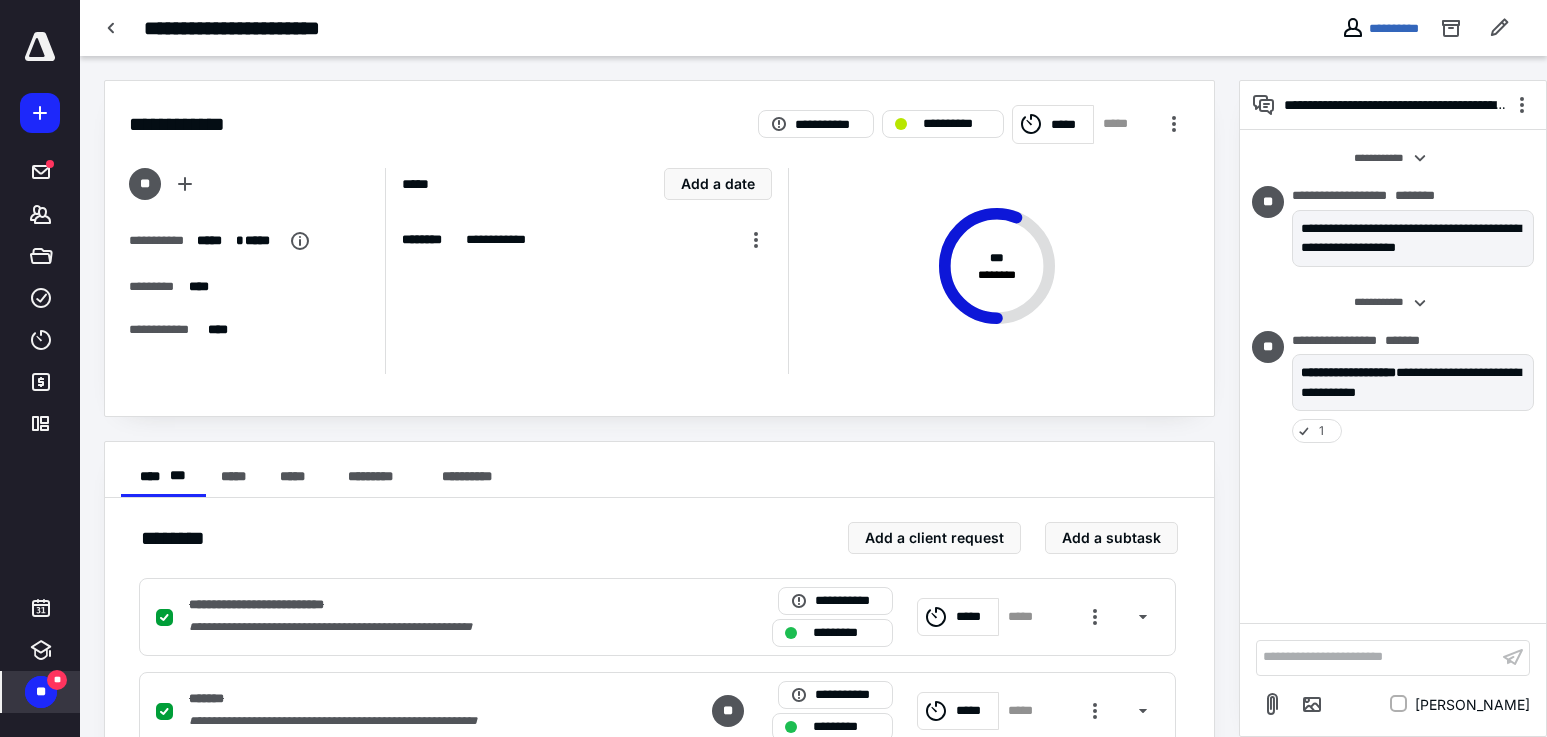 click on "**********" at bounding box center [249, 254] 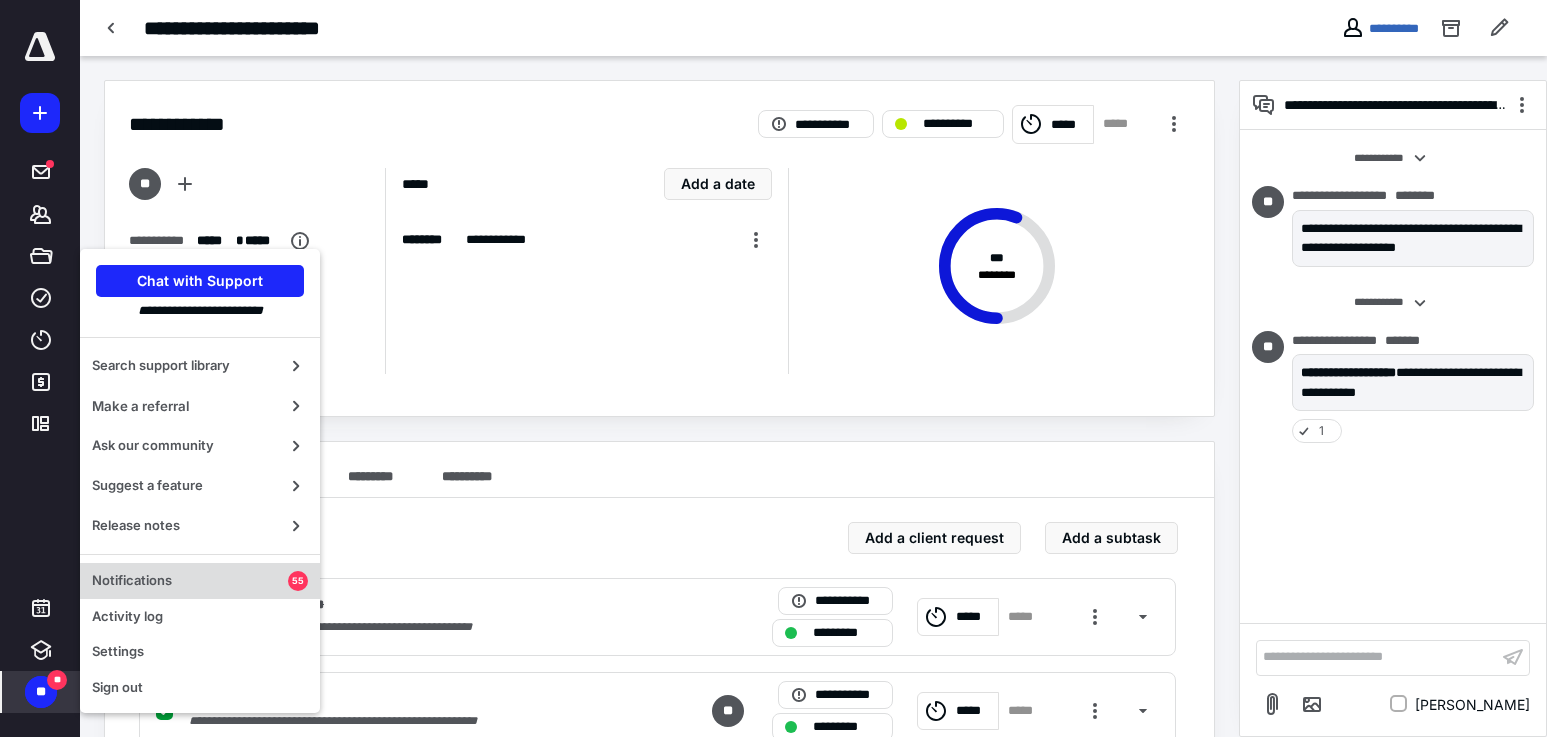 click on "Notifications" at bounding box center (190, 581) 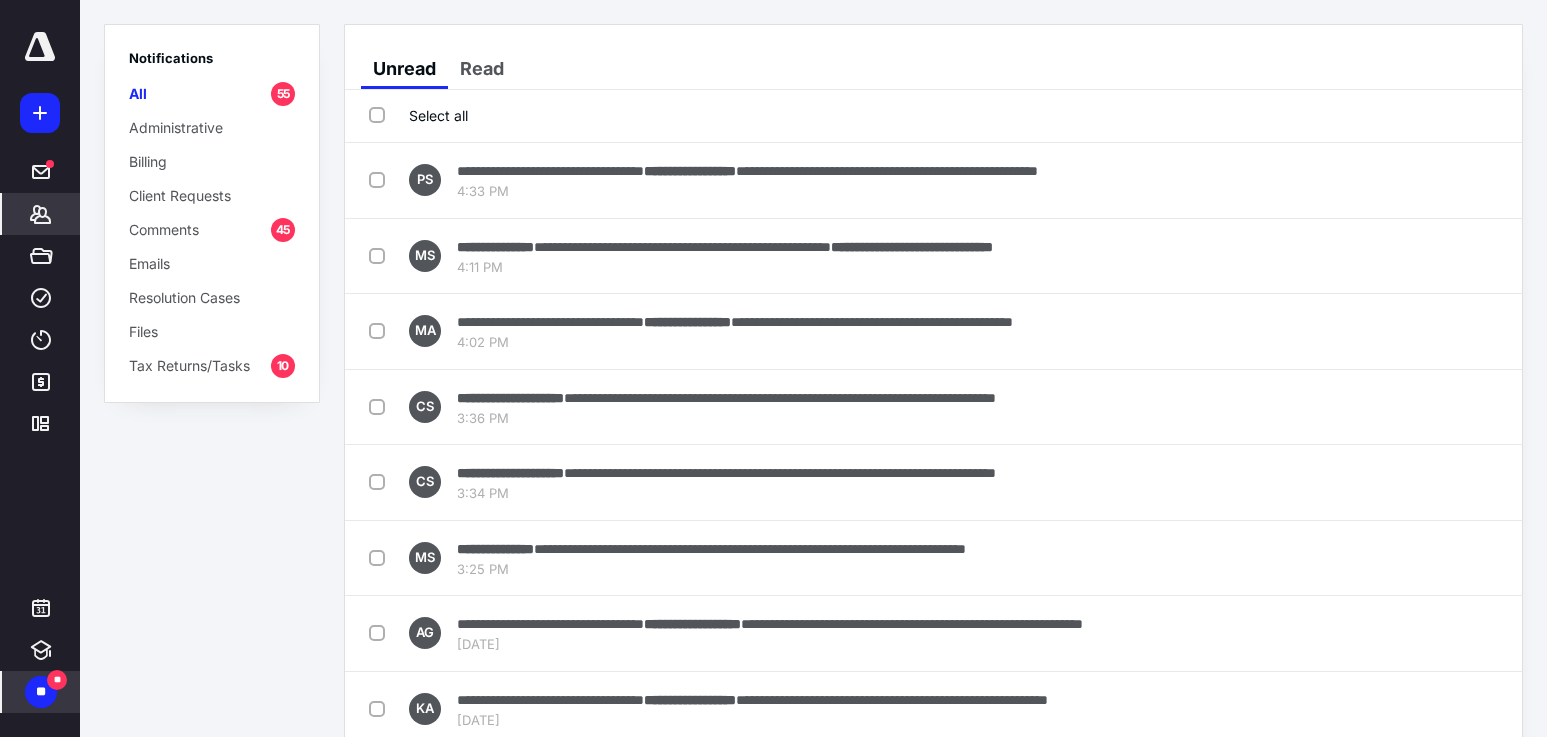 click on "*******" at bounding box center (41, 214) 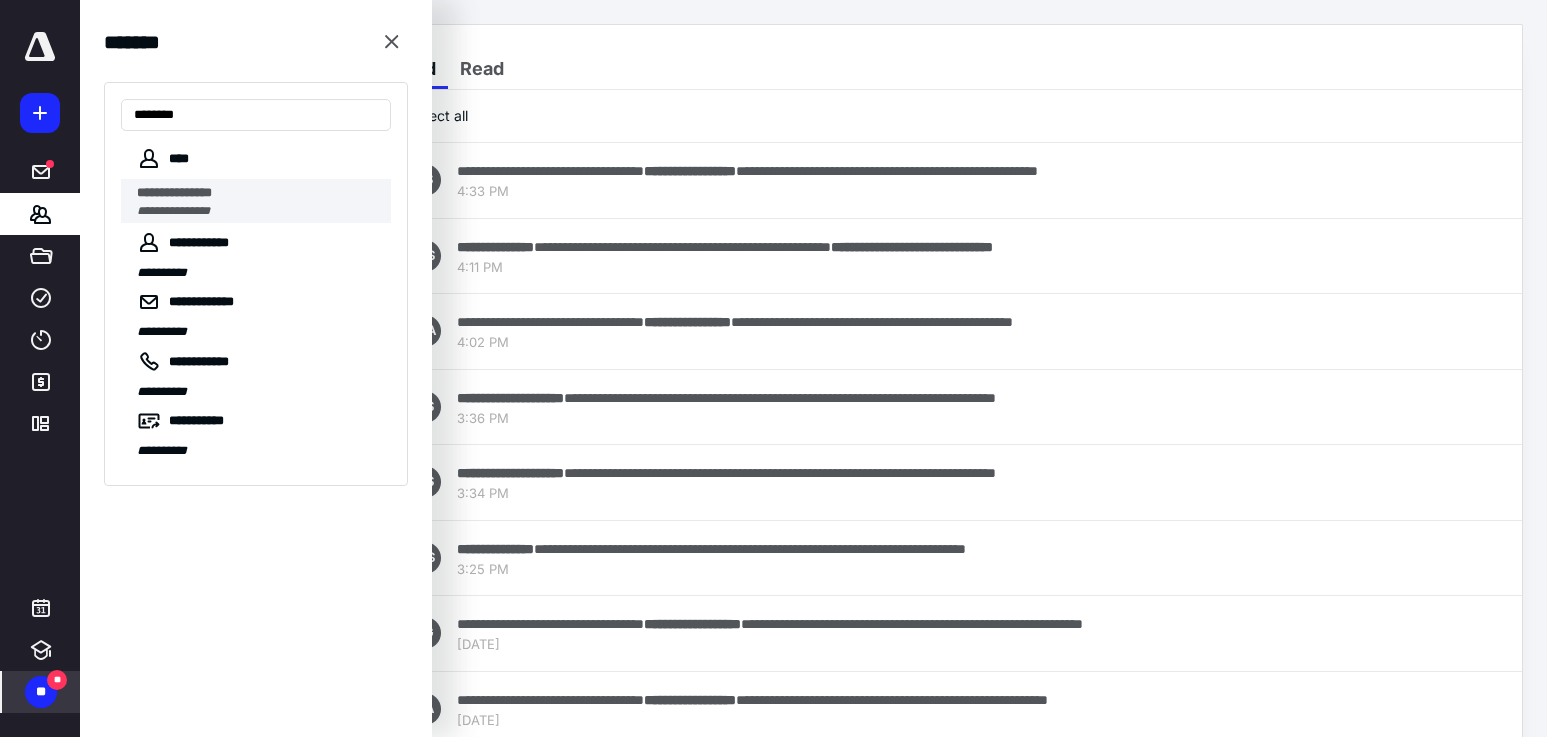type on "********" 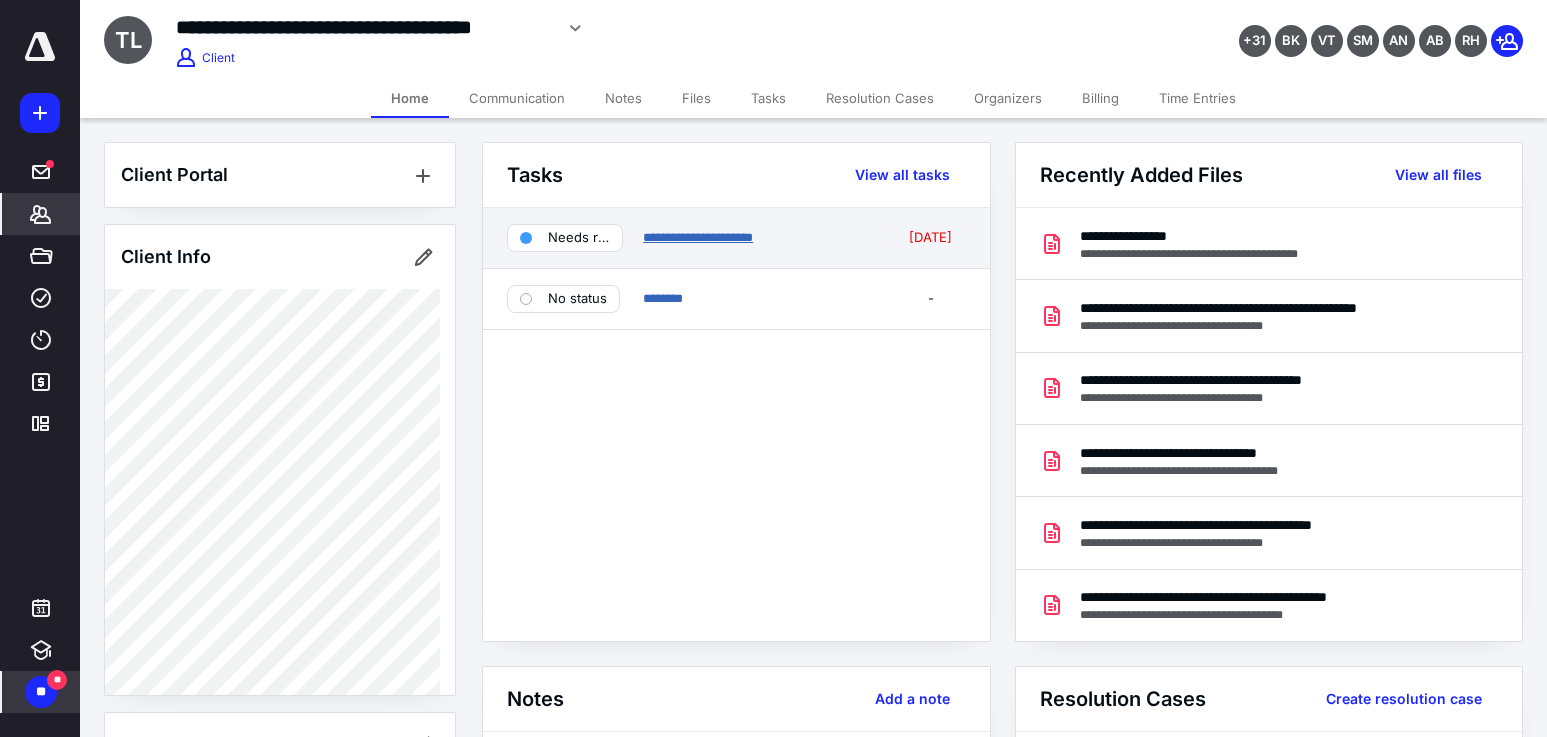 click on "**********" at bounding box center (698, 237) 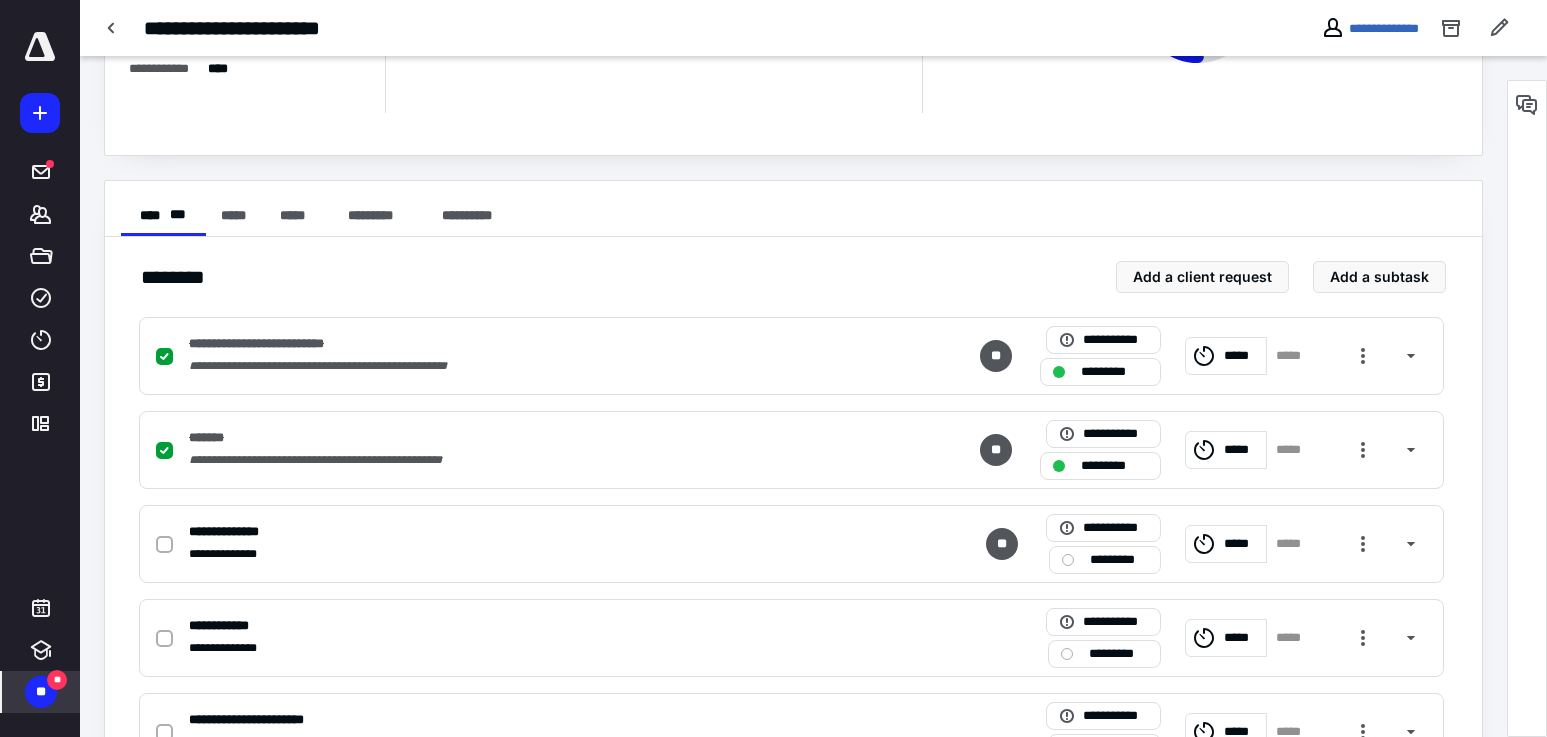 scroll, scrollTop: 700, scrollLeft: 0, axis: vertical 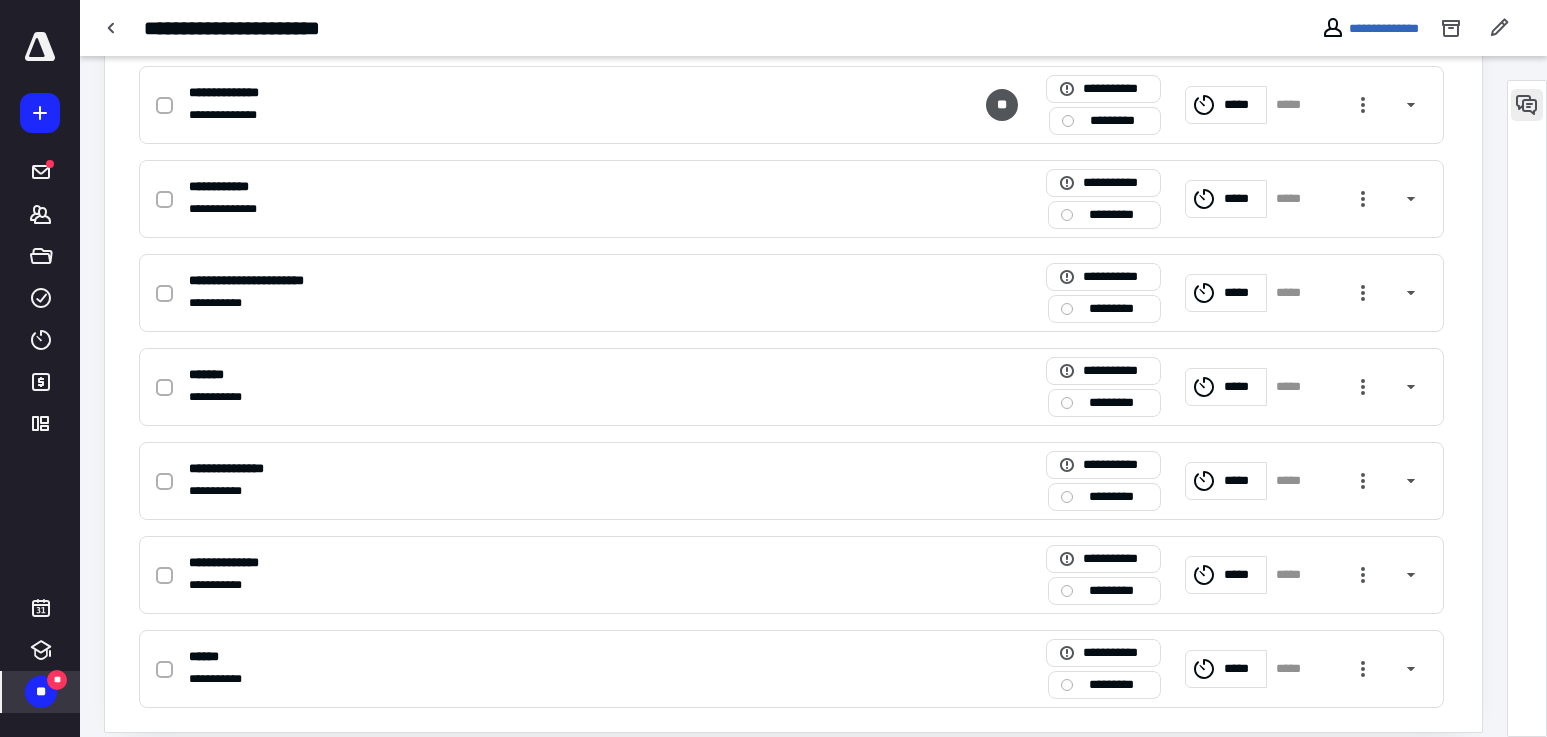 click at bounding box center [1527, 105] 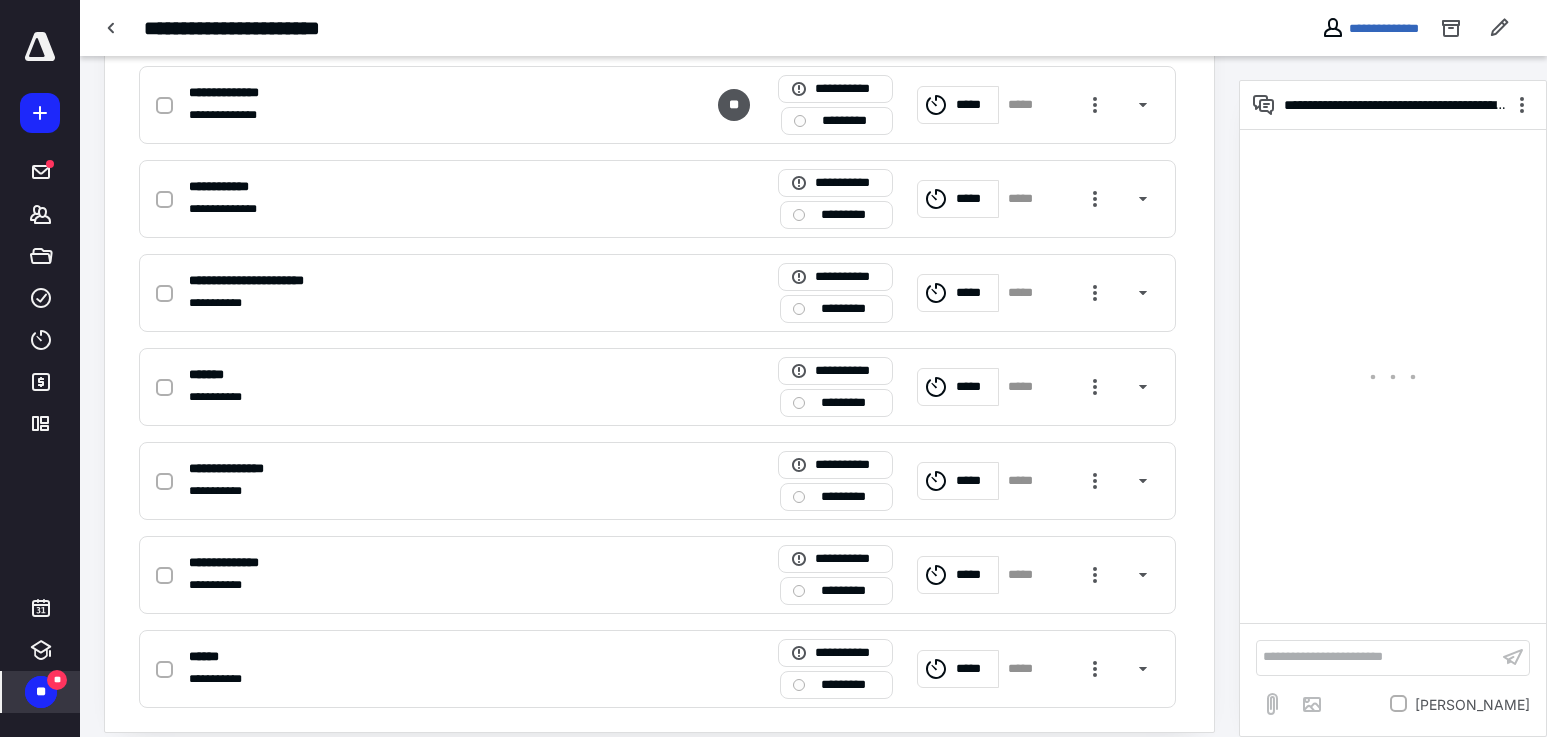 scroll, scrollTop: 720, scrollLeft: 0, axis: vertical 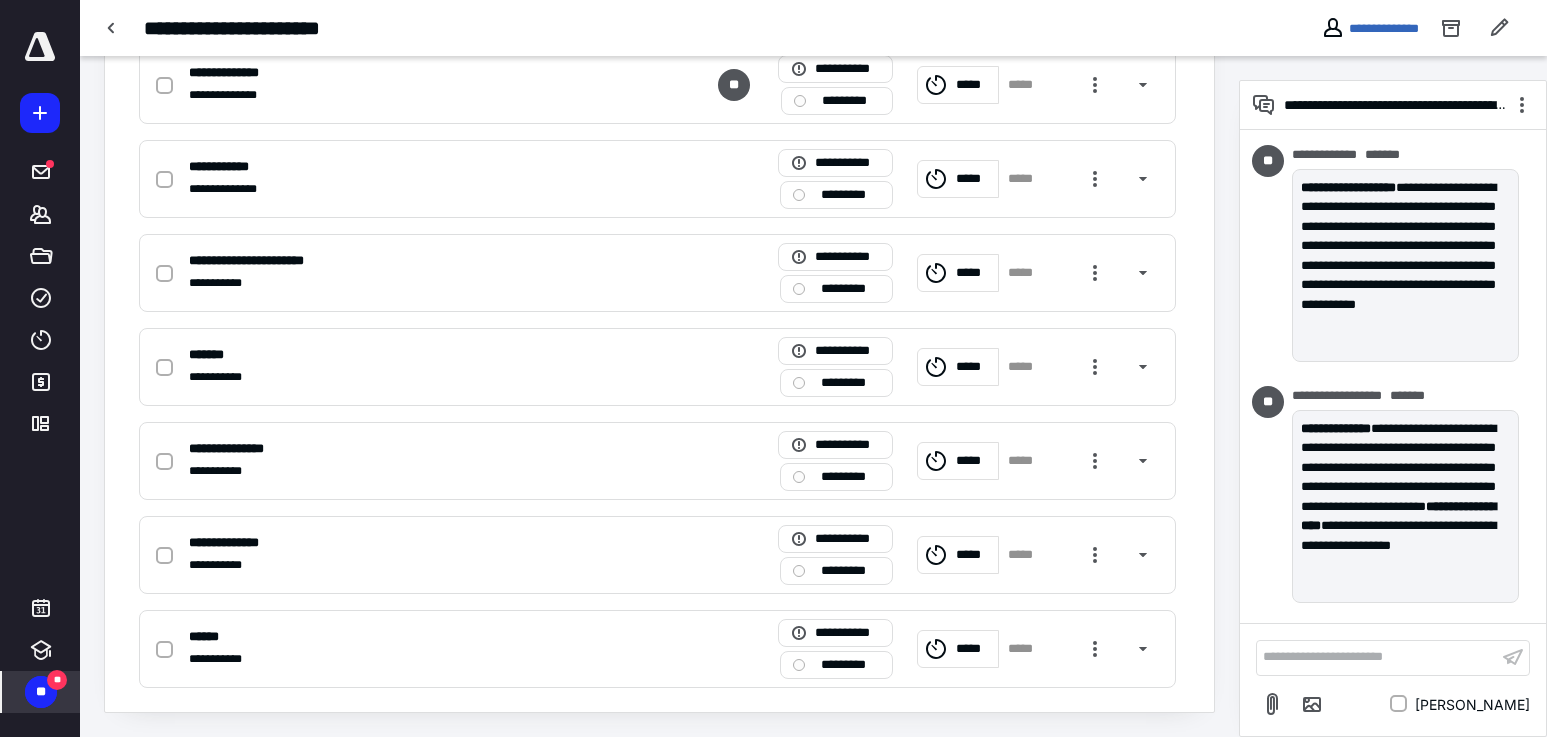 click on "**********" at bounding box center (1377, 657) 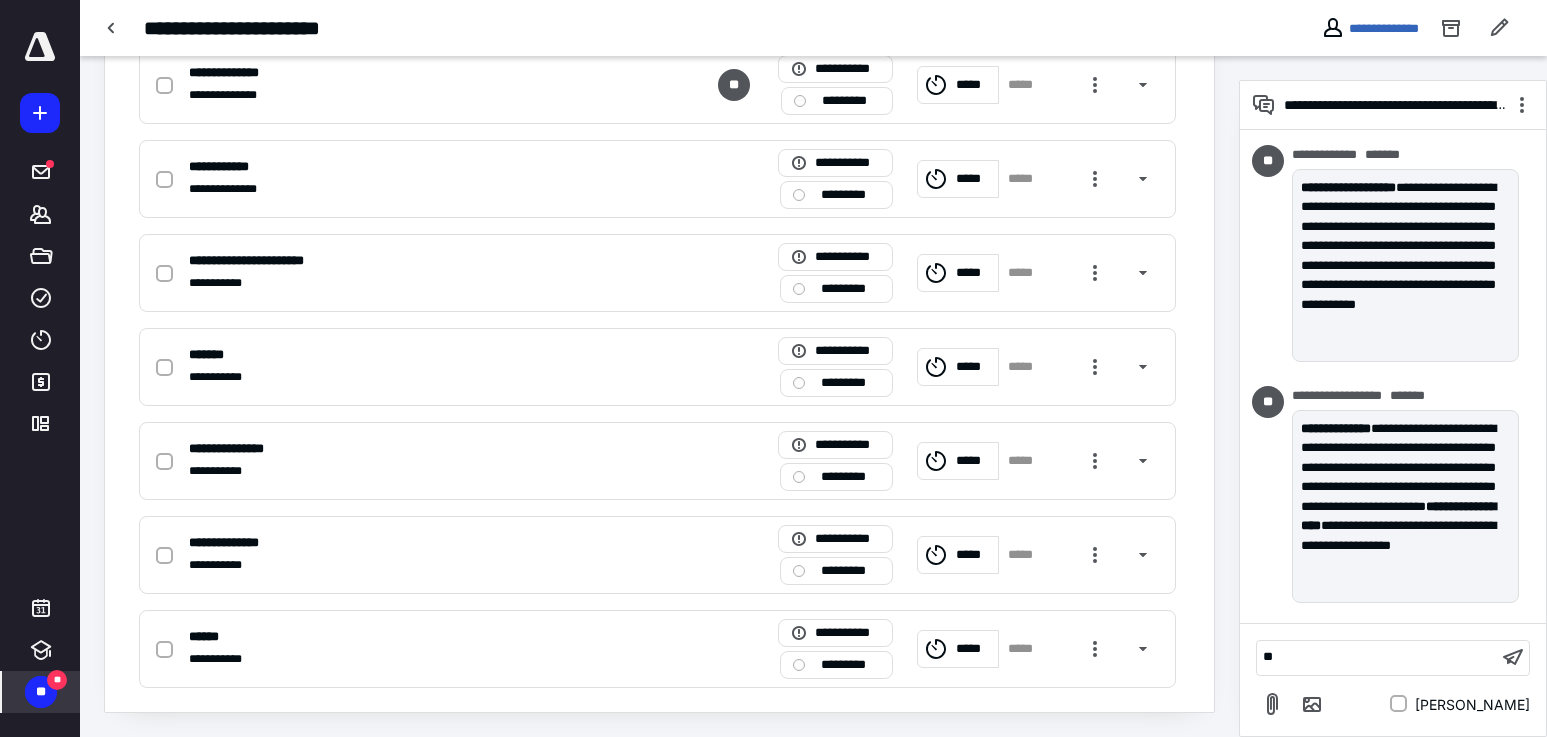 type 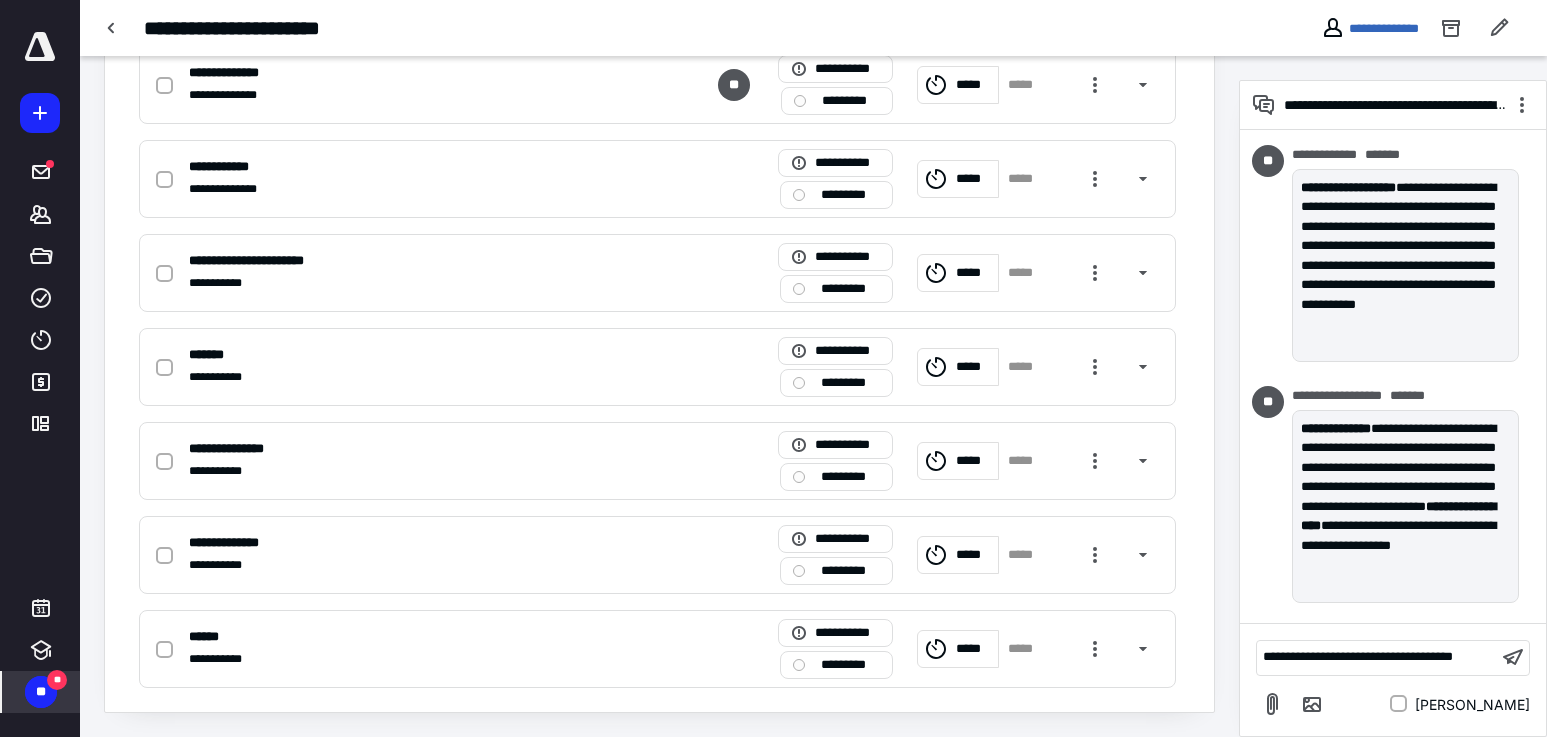 scroll, scrollTop: 635, scrollLeft: 0, axis: vertical 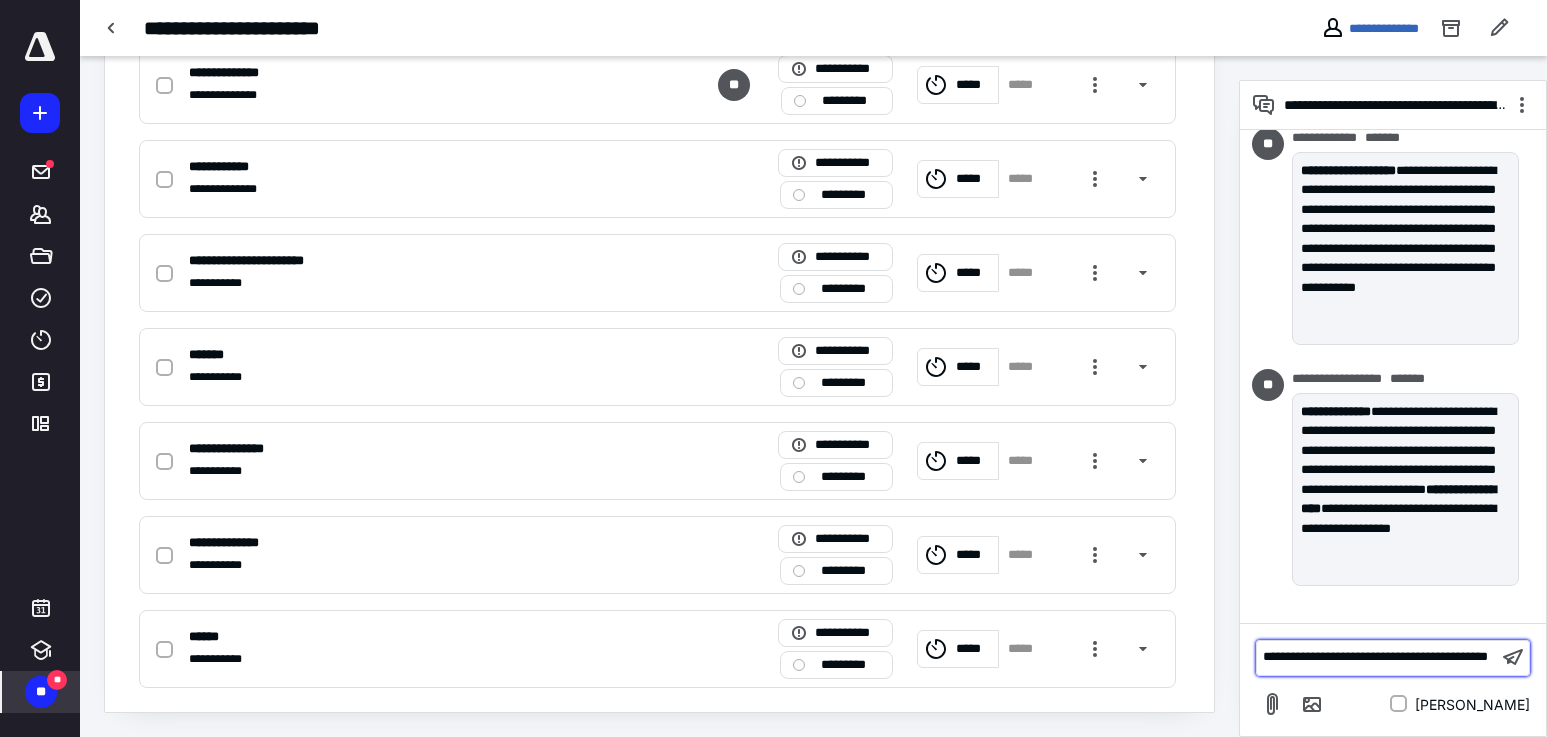 click on "**********" at bounding box center [1375, 656] 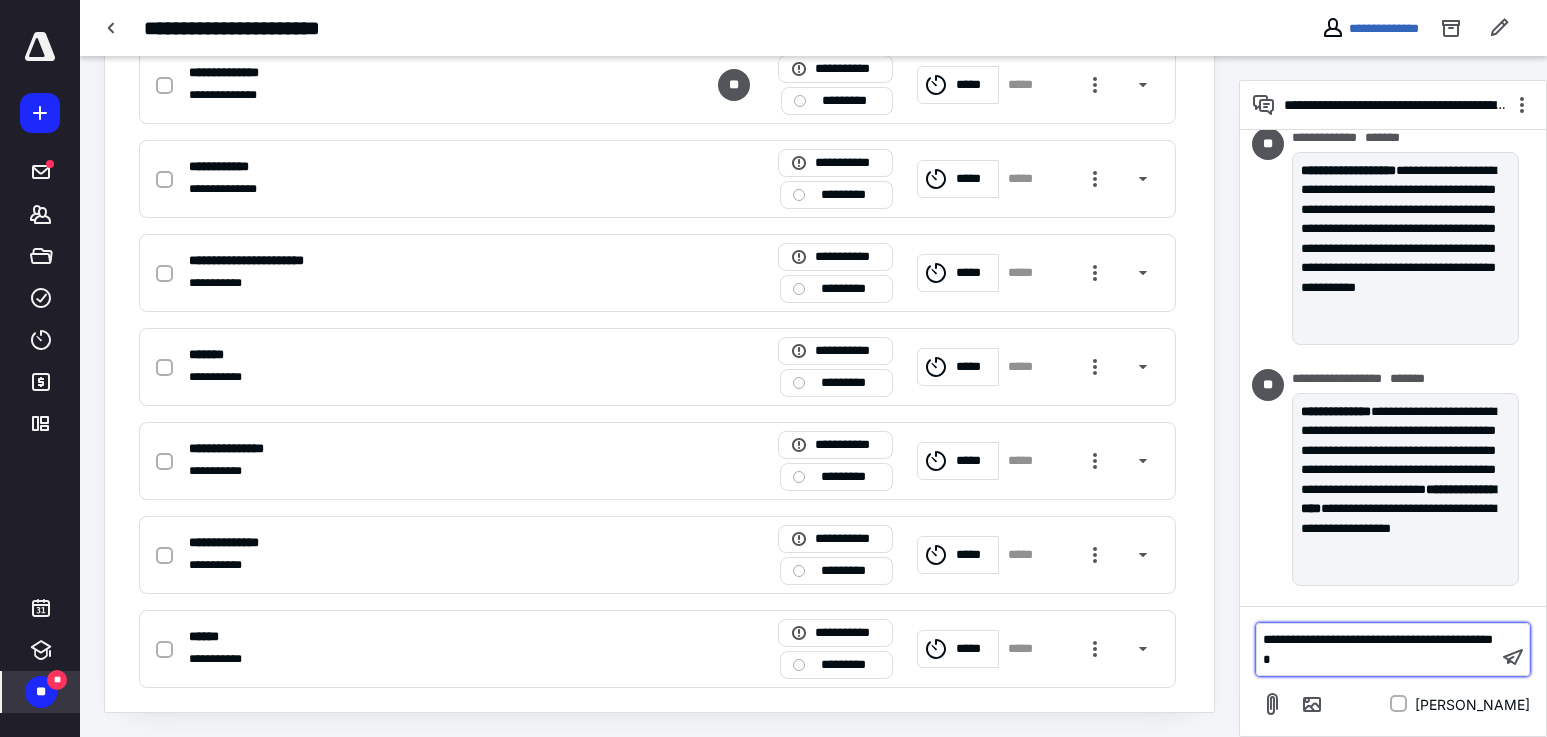 scroll, scrollTop: 44, scrollLeft: 0, axis: vertical 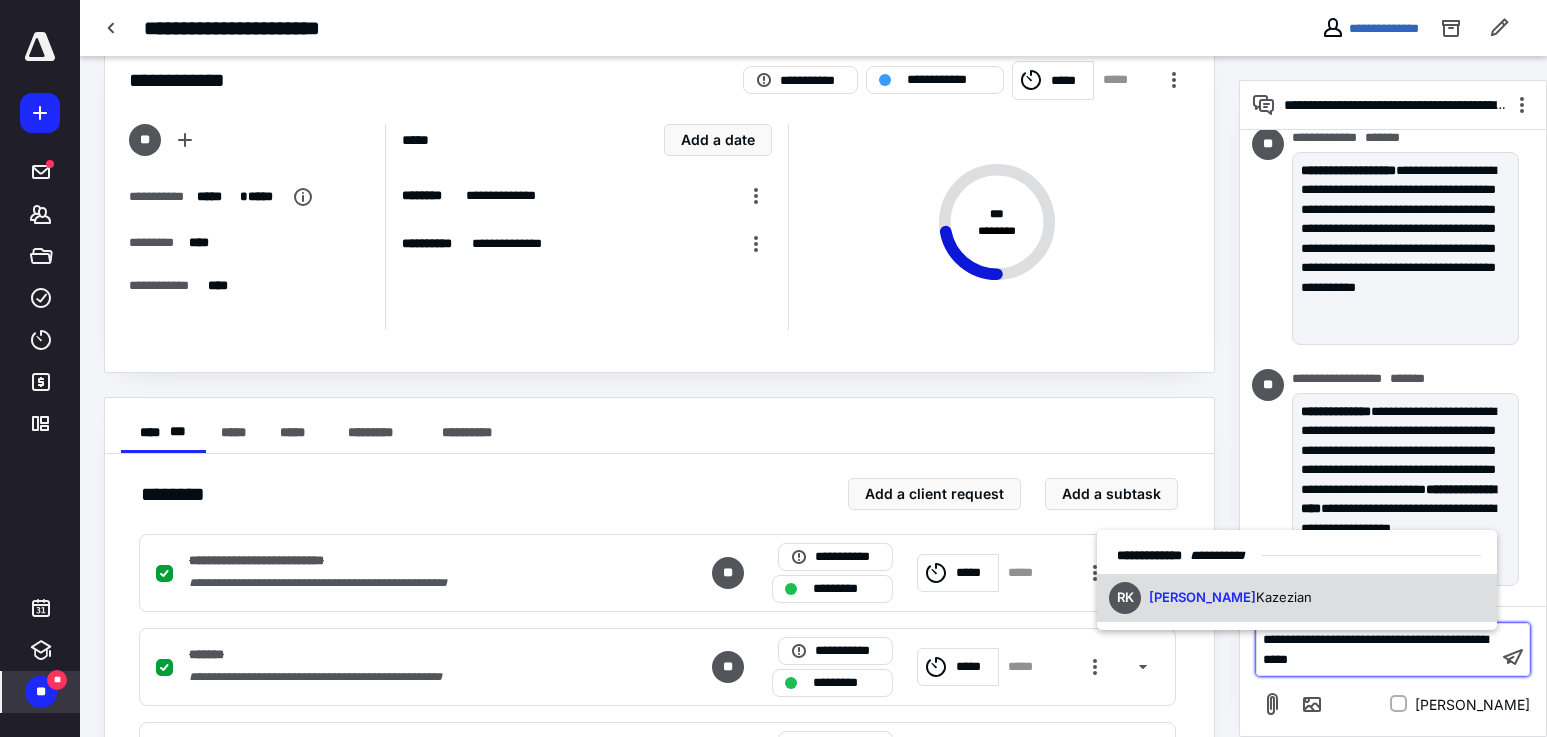 click on "Kazezian" at bounding box center (1284, 597) 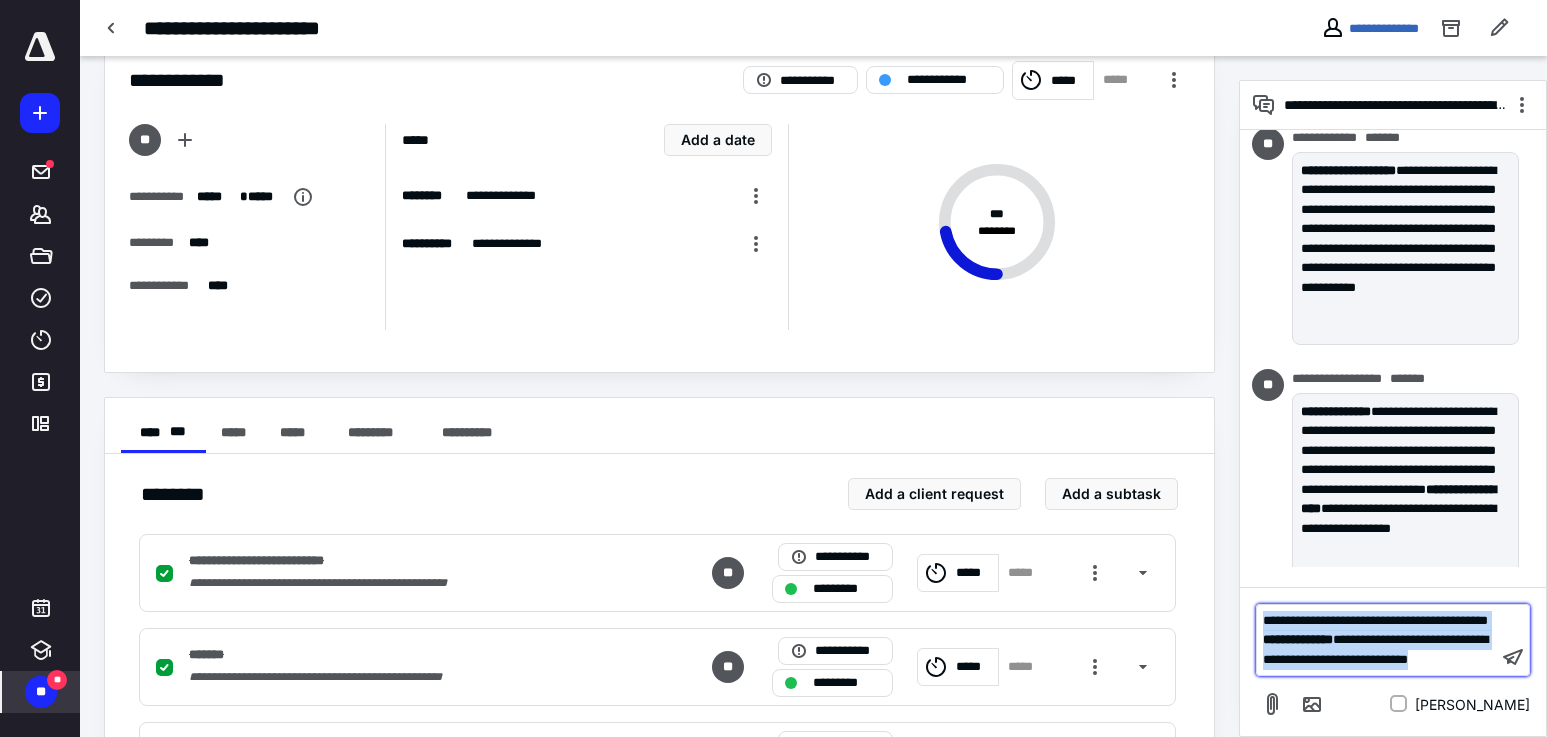 drag, startPoint x: 1365, startPoint y: 656, endPoint x: 1227, endPoint y: 581, distance: 157.06367 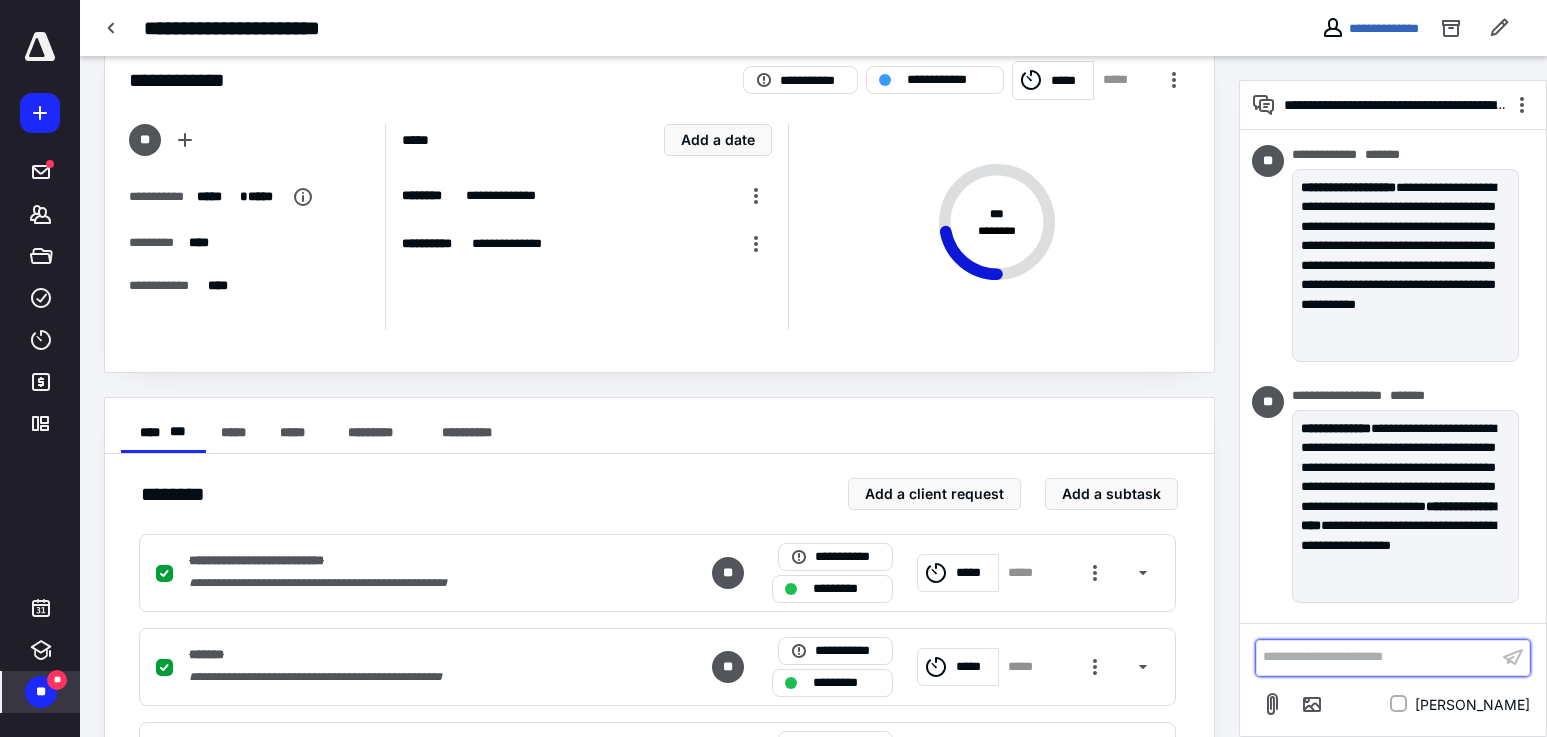 scroll, scrollTop: 618, scrollLeft: 0, axis: vertical 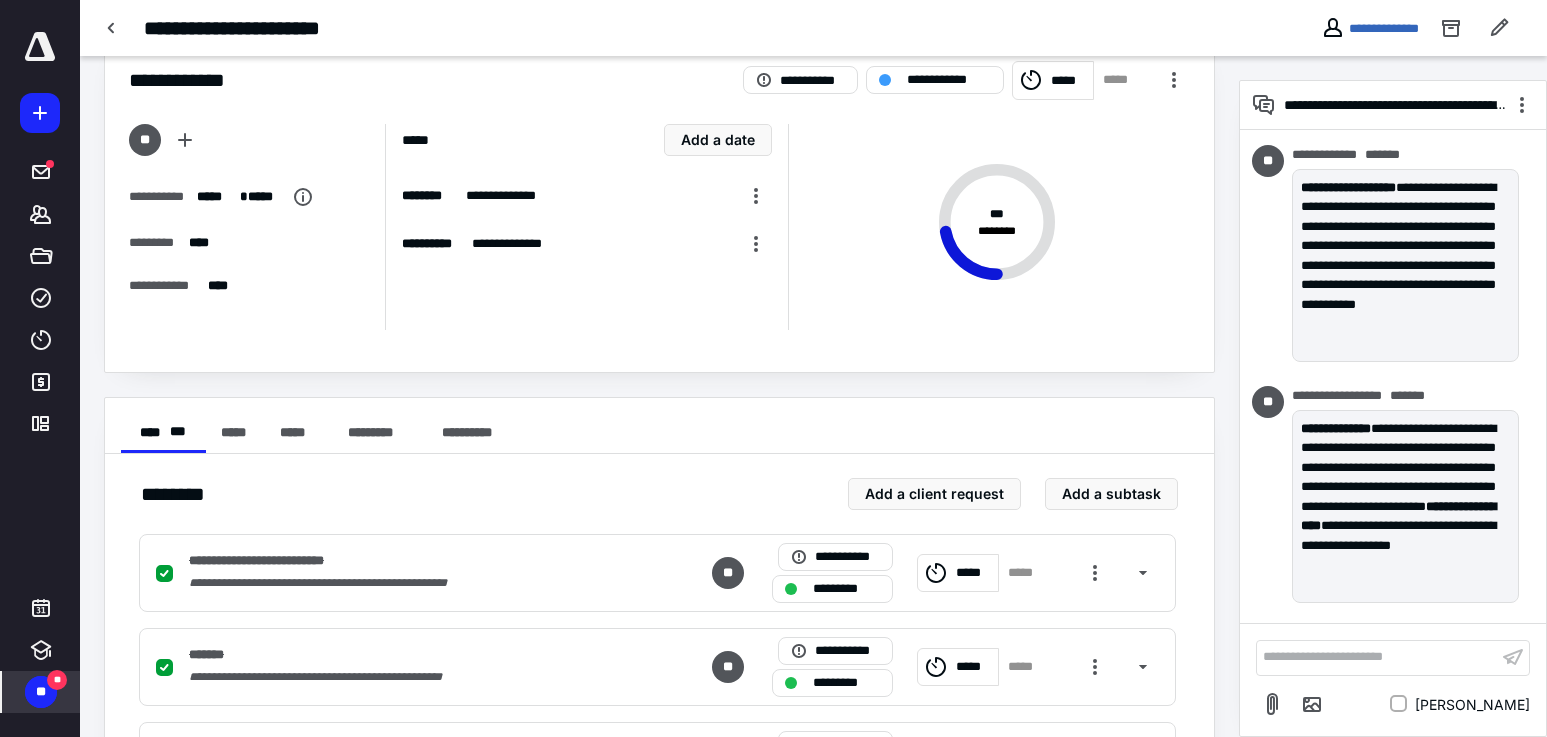 click on "**********" at bounding box center [1393, 376] 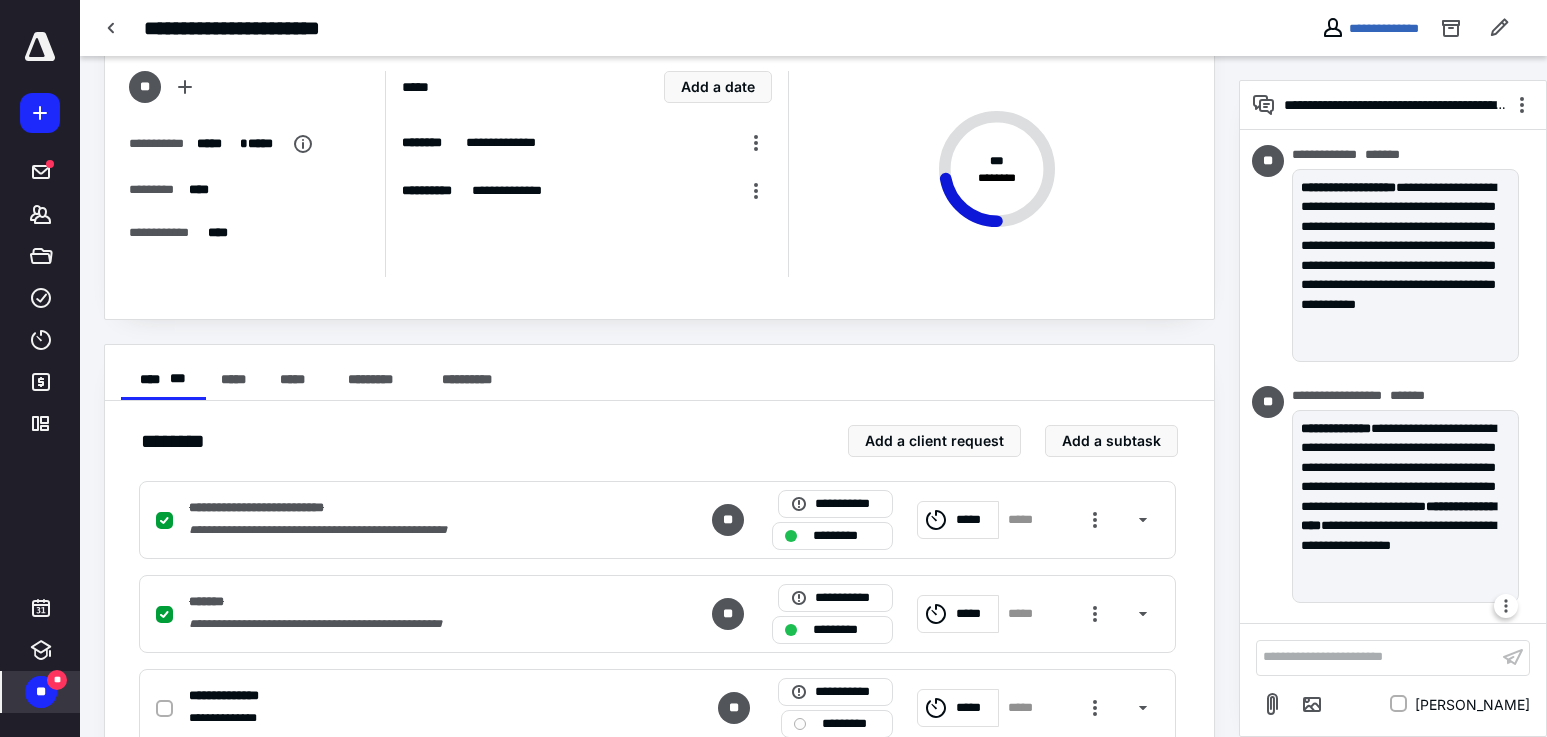 scroll, scrollTop: 144, scrollLeft: 0, axis: vertical 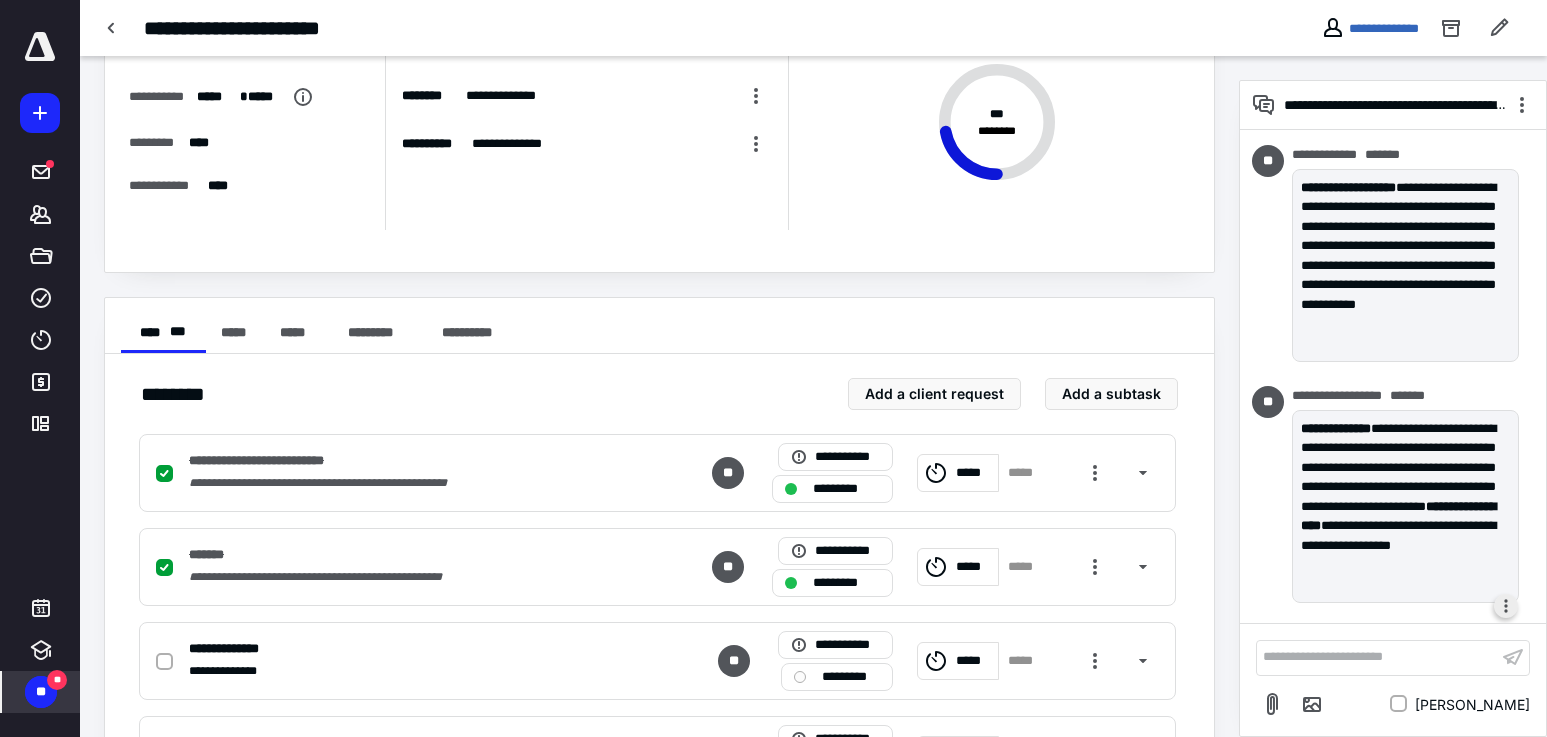 click at bounding box center (1506, 606) 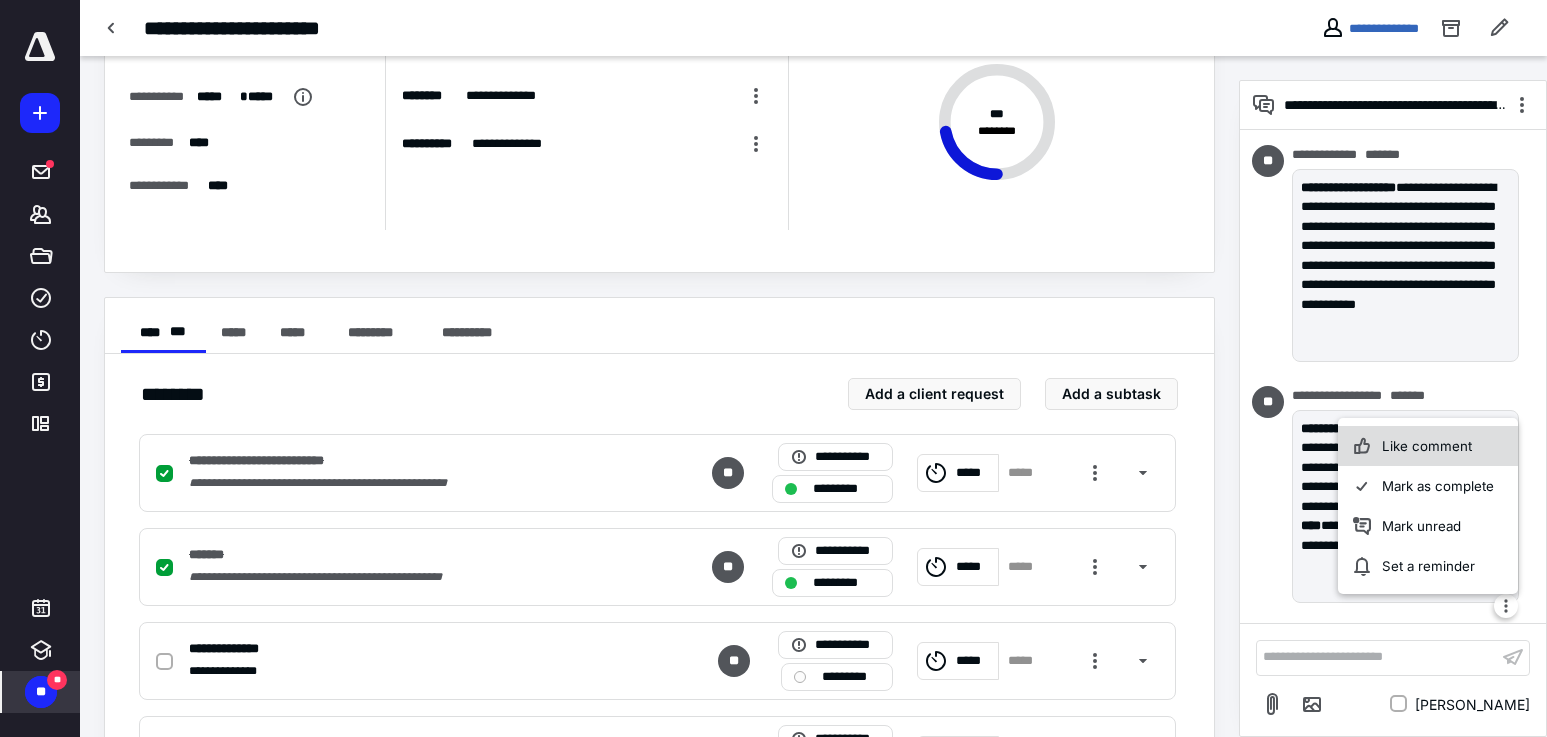 click on "Like comment" at bounding box center [1428, 446] 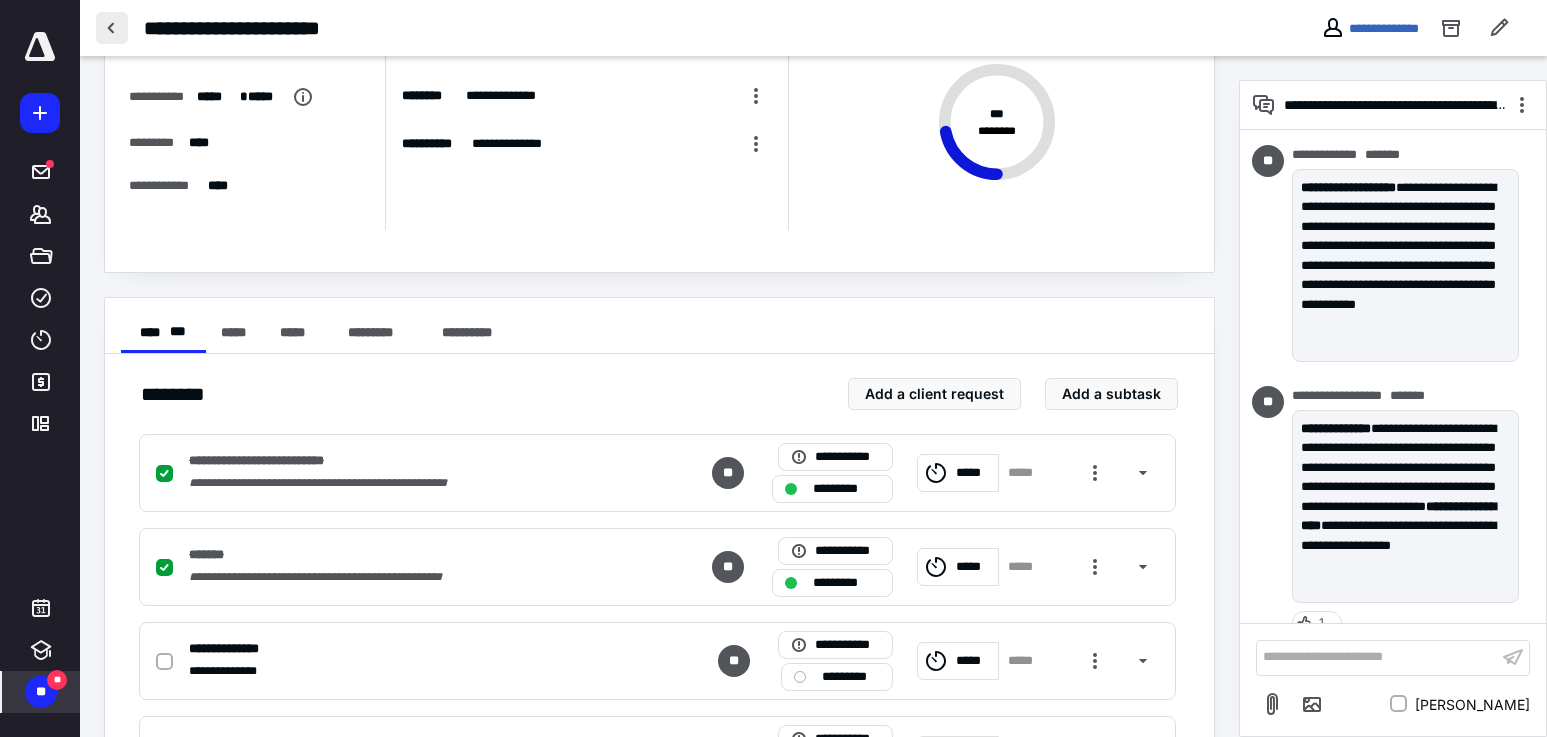 click at bounding box center [112, 28] 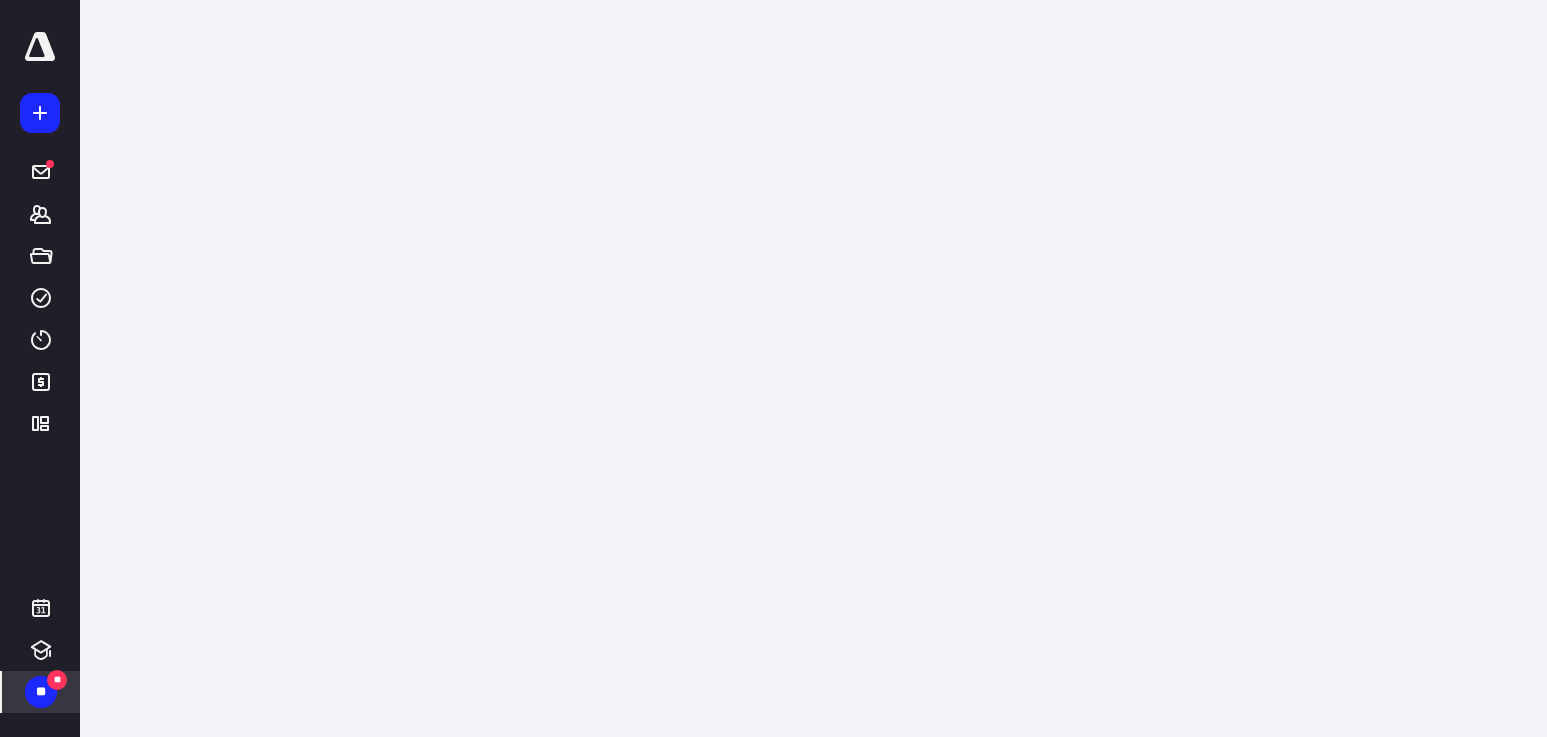 scroll, scrollTop: 0, scrollLeft: 0, axis: both 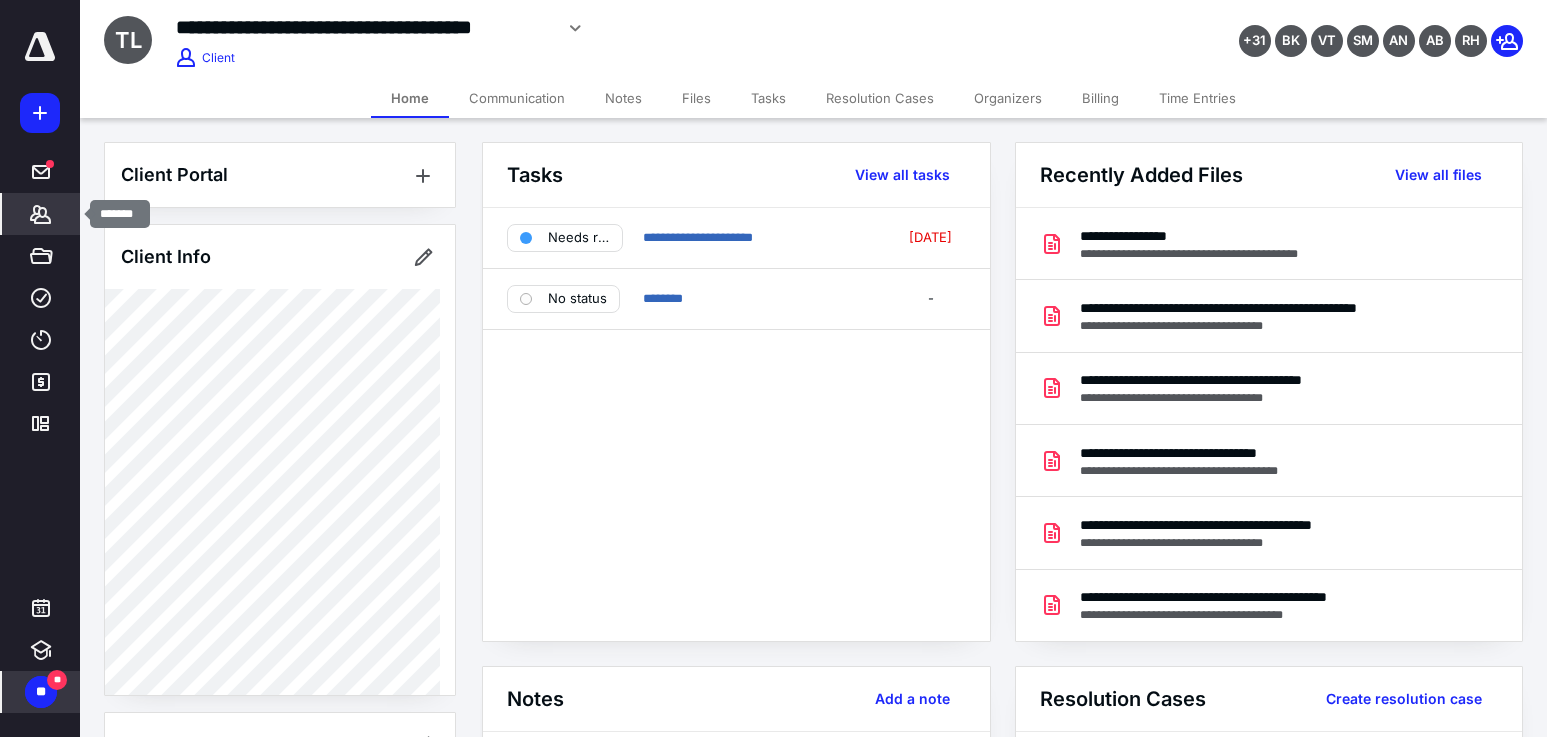 click on "*******" at bounding box center [41, 214] 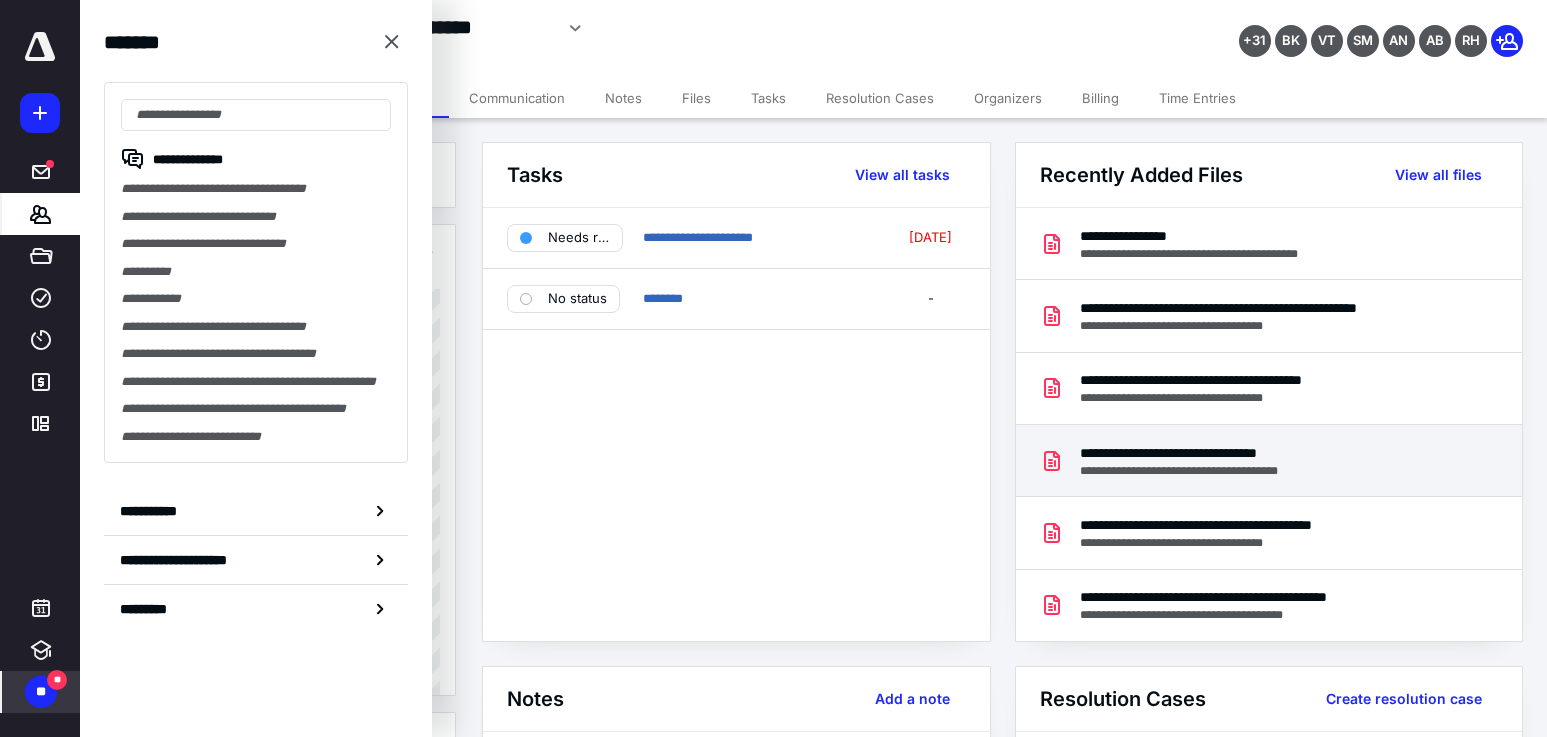 type on "*" 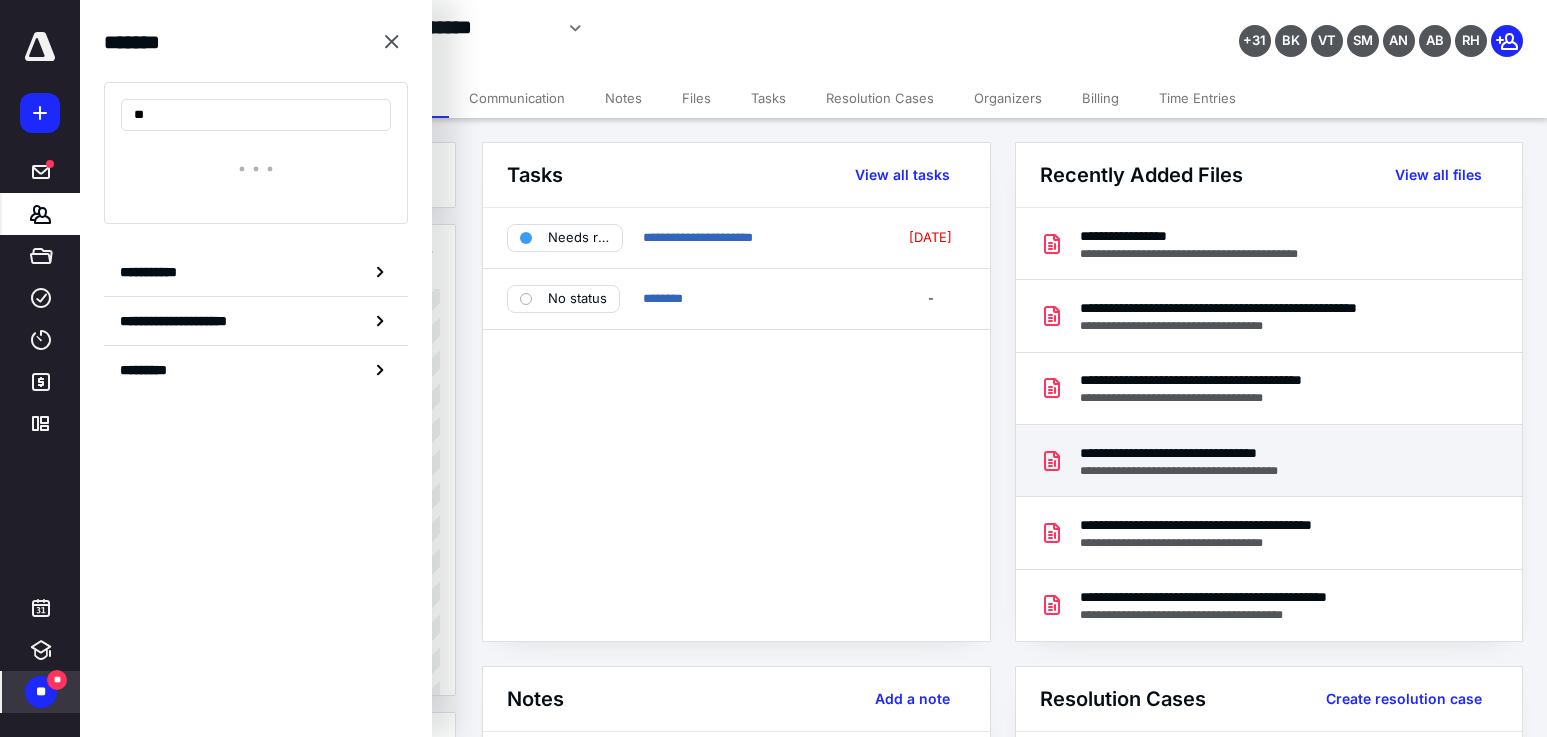 type on "*" 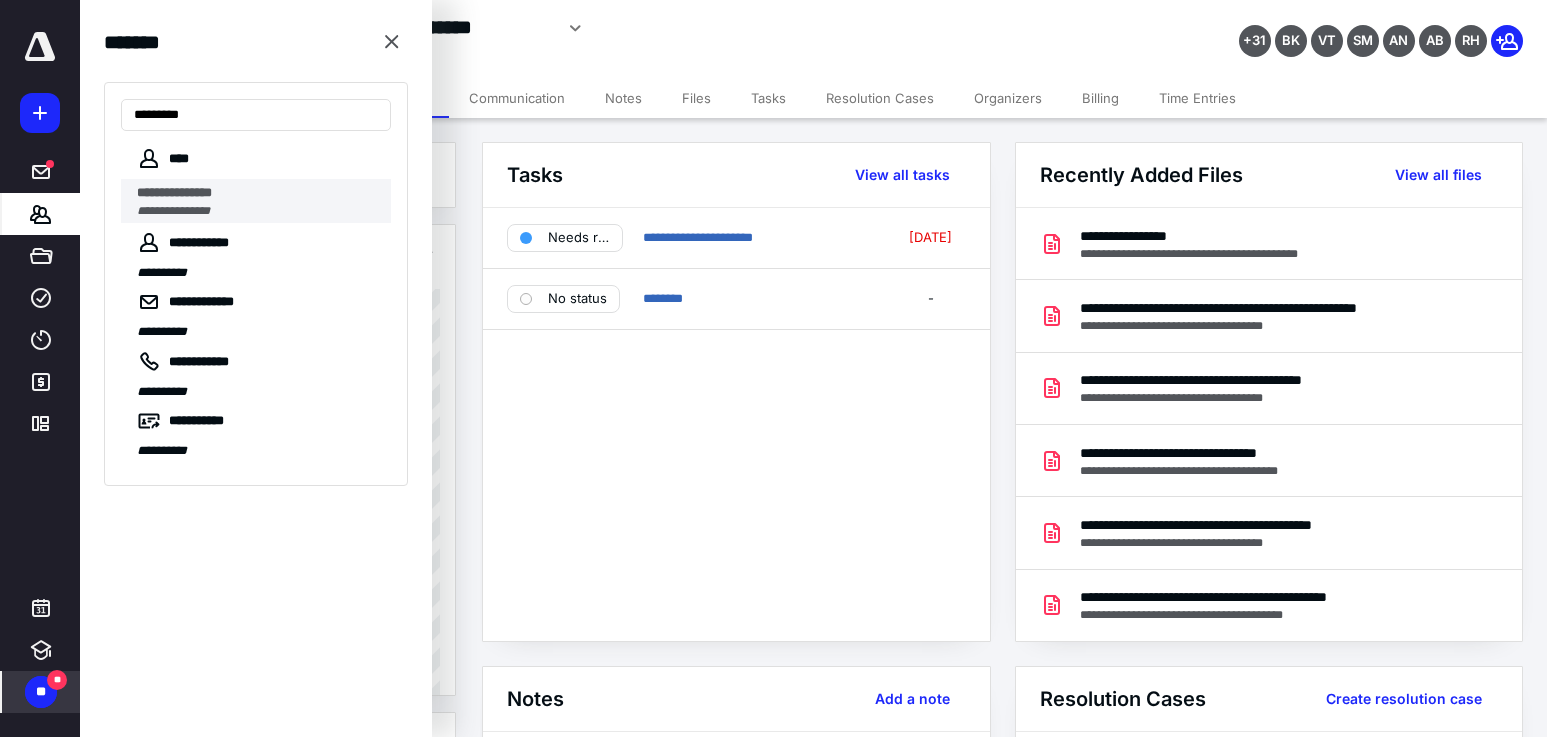type on "*********" 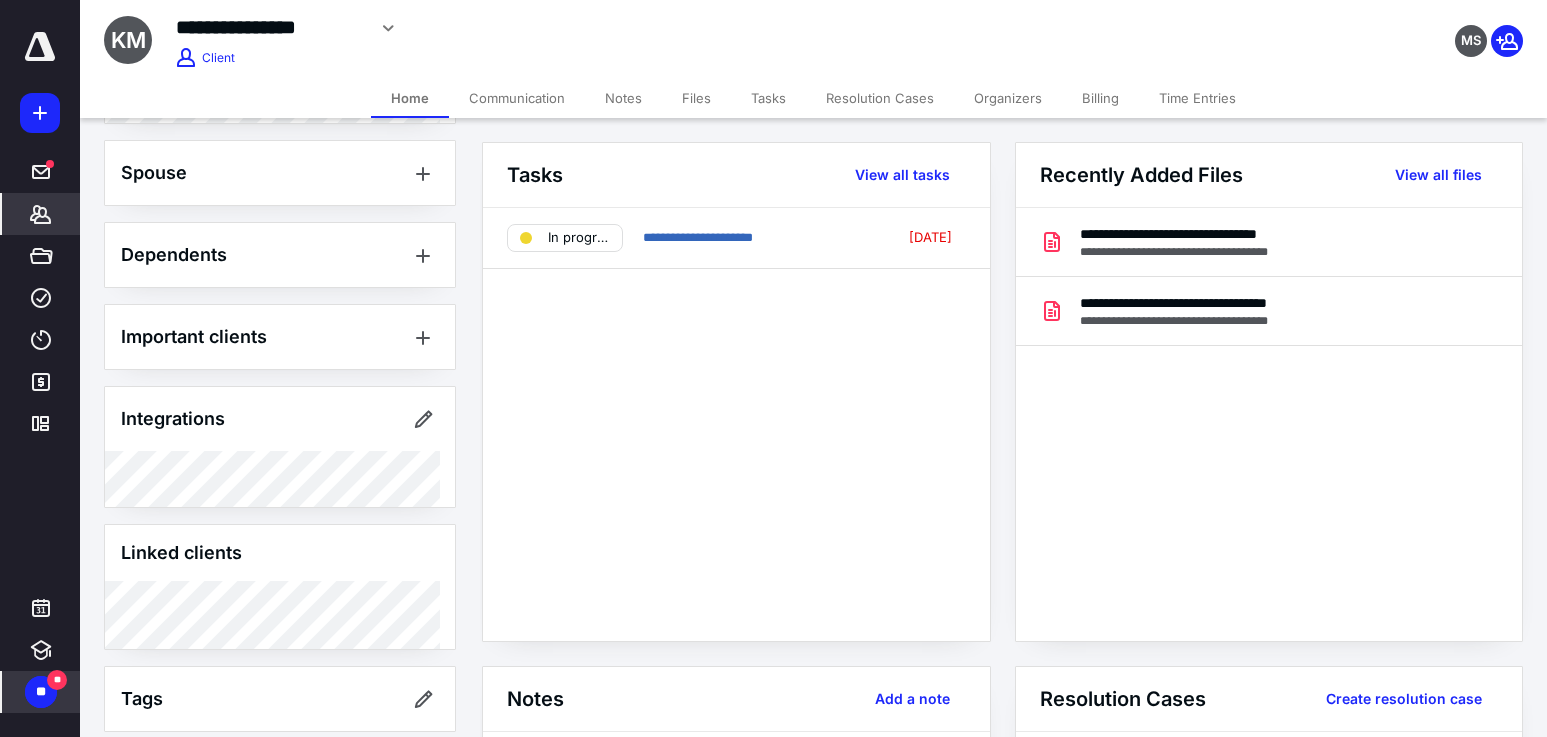 scroll, scrollTop: 1169, scrollLeft: 0, axis: vertical 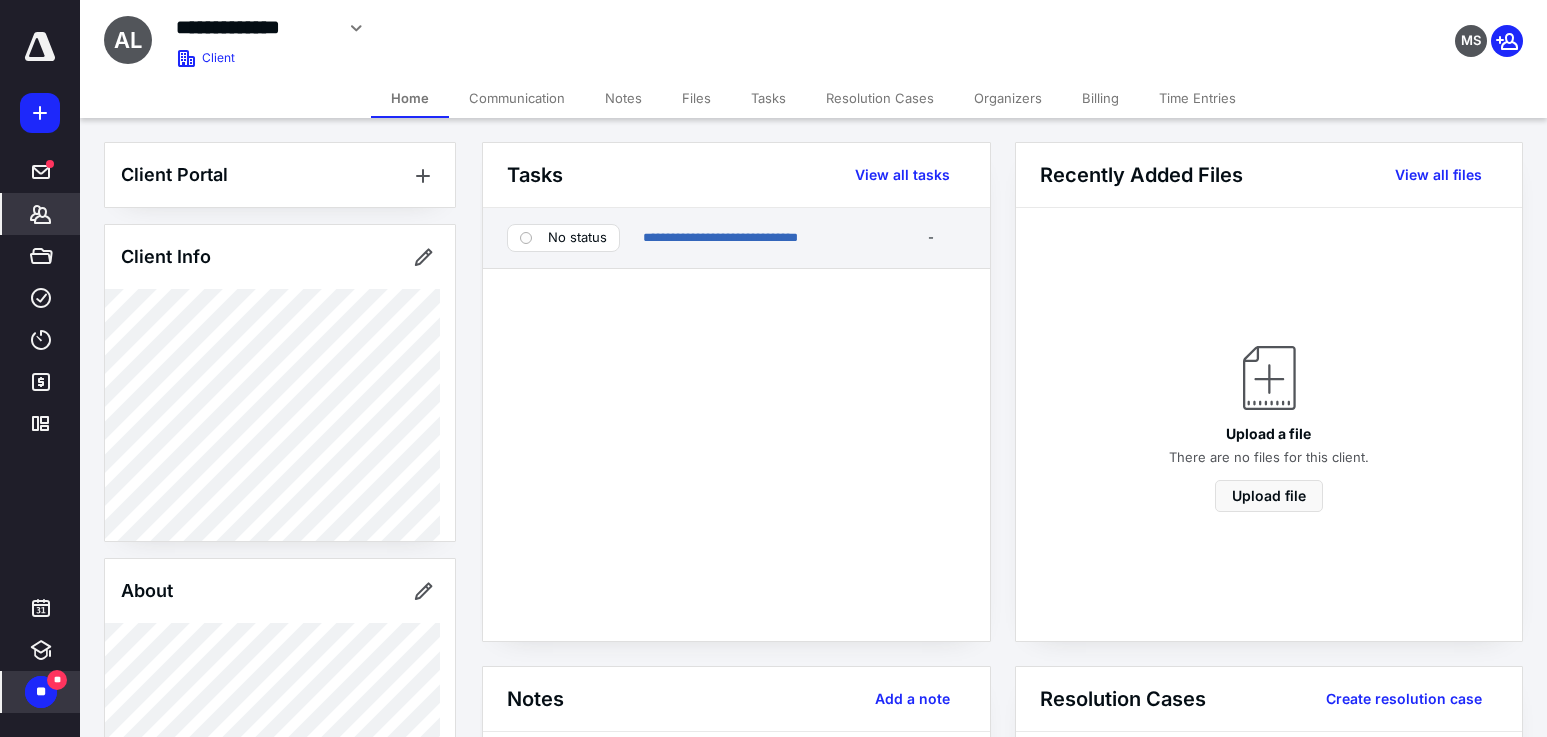 click on "**********" at bounding box center [759, 238] 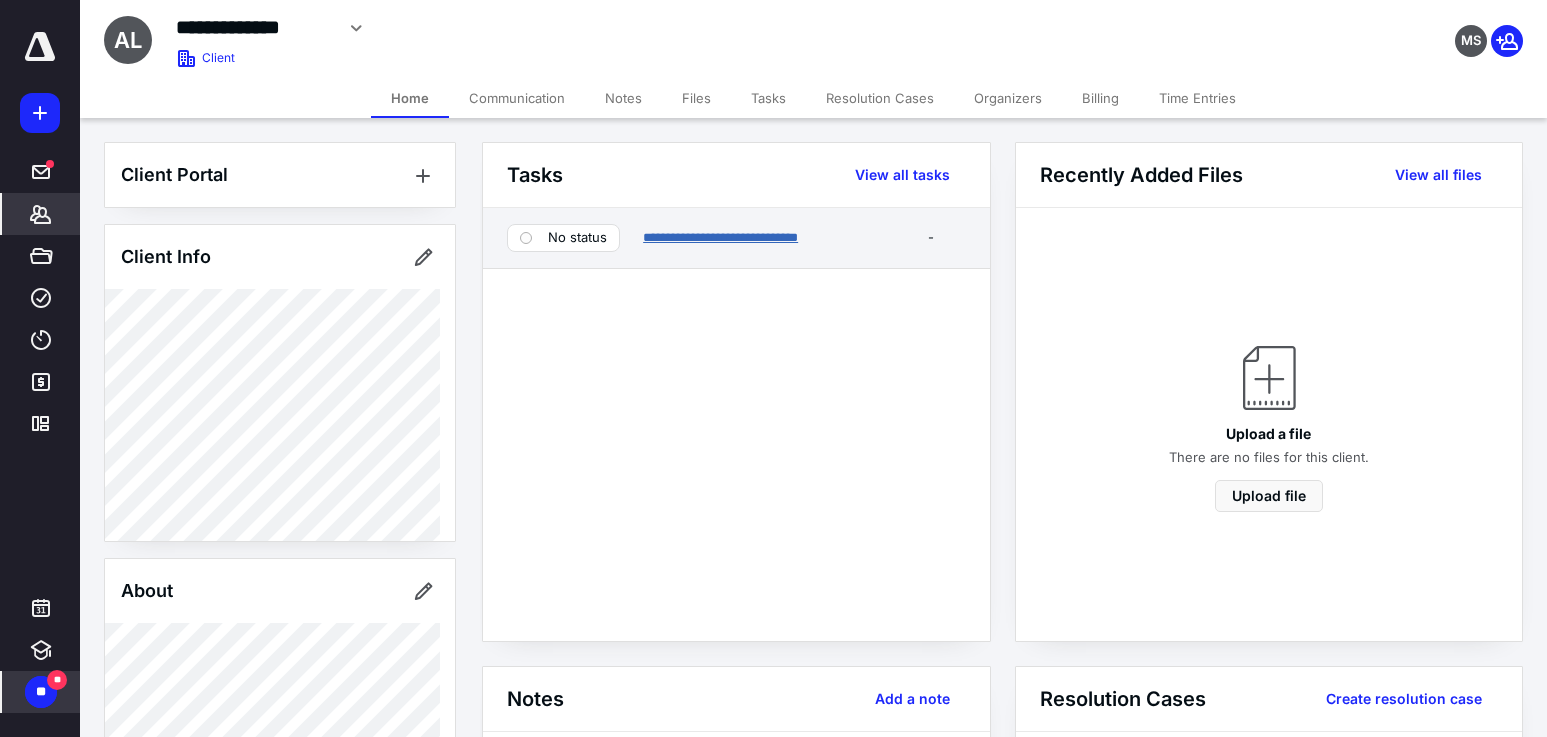 click on "**********" at bounding box center (720, 237) 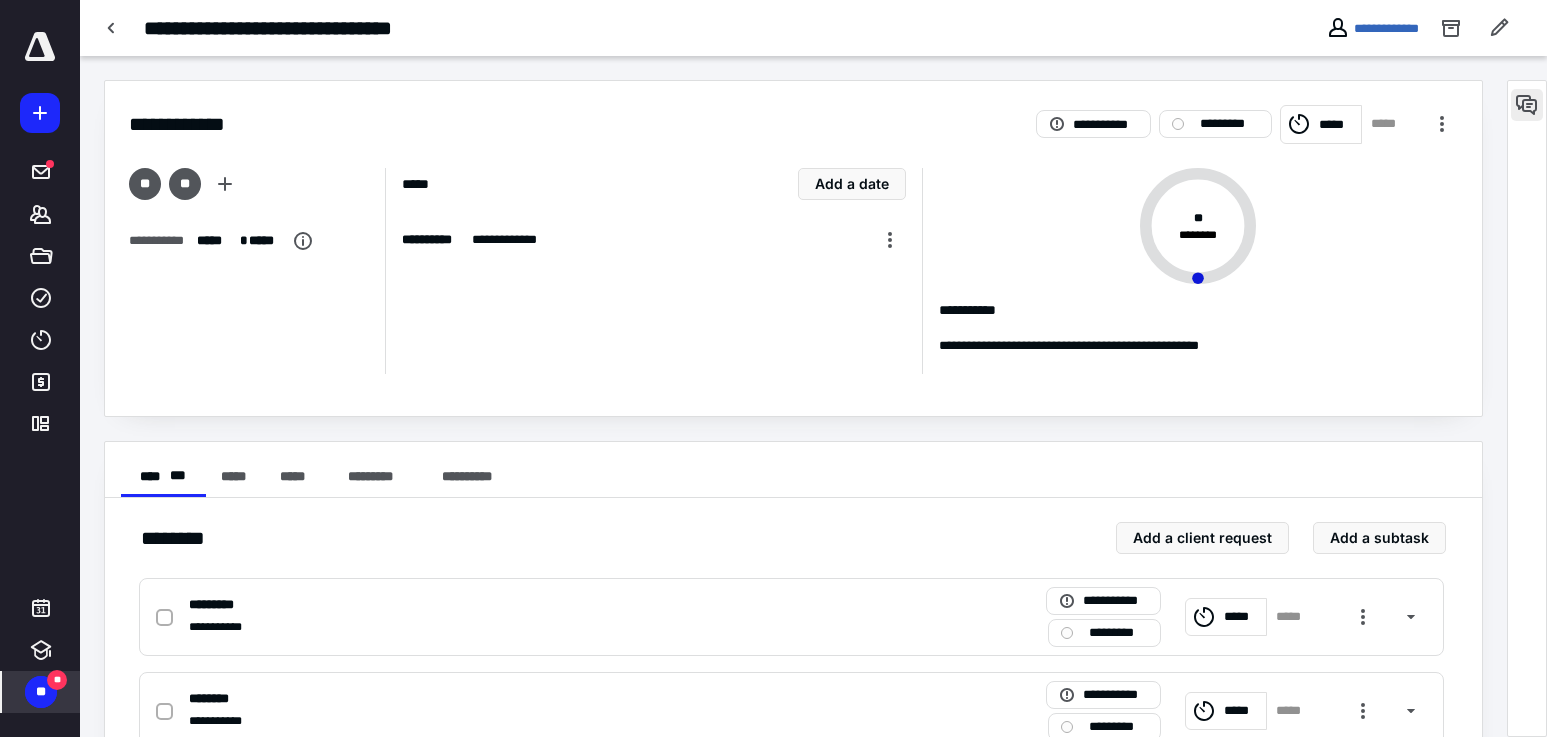 click at bounding box center [1527, 105] 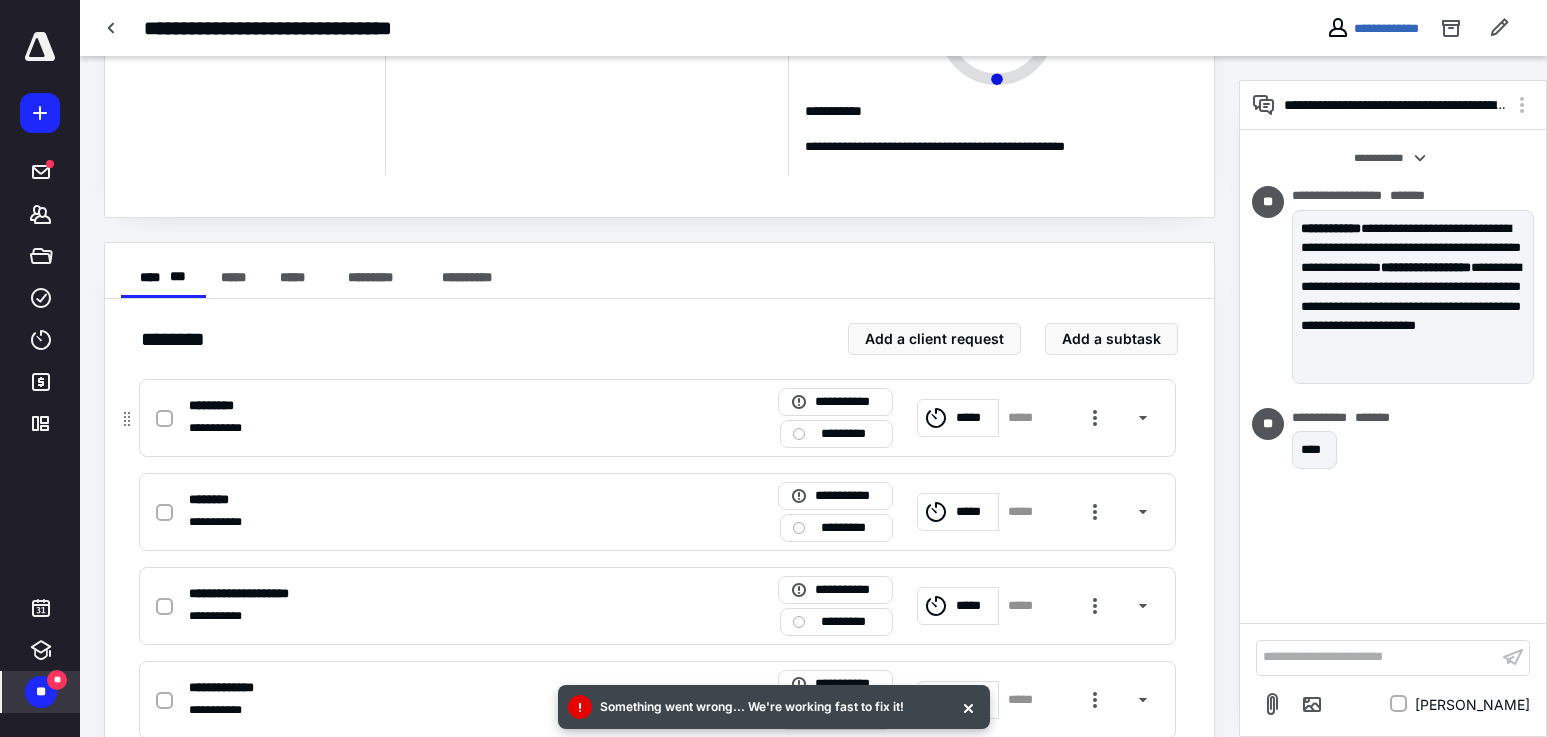 scroll, scrollTop: 200, scrollLeft: 0, axis: vertical 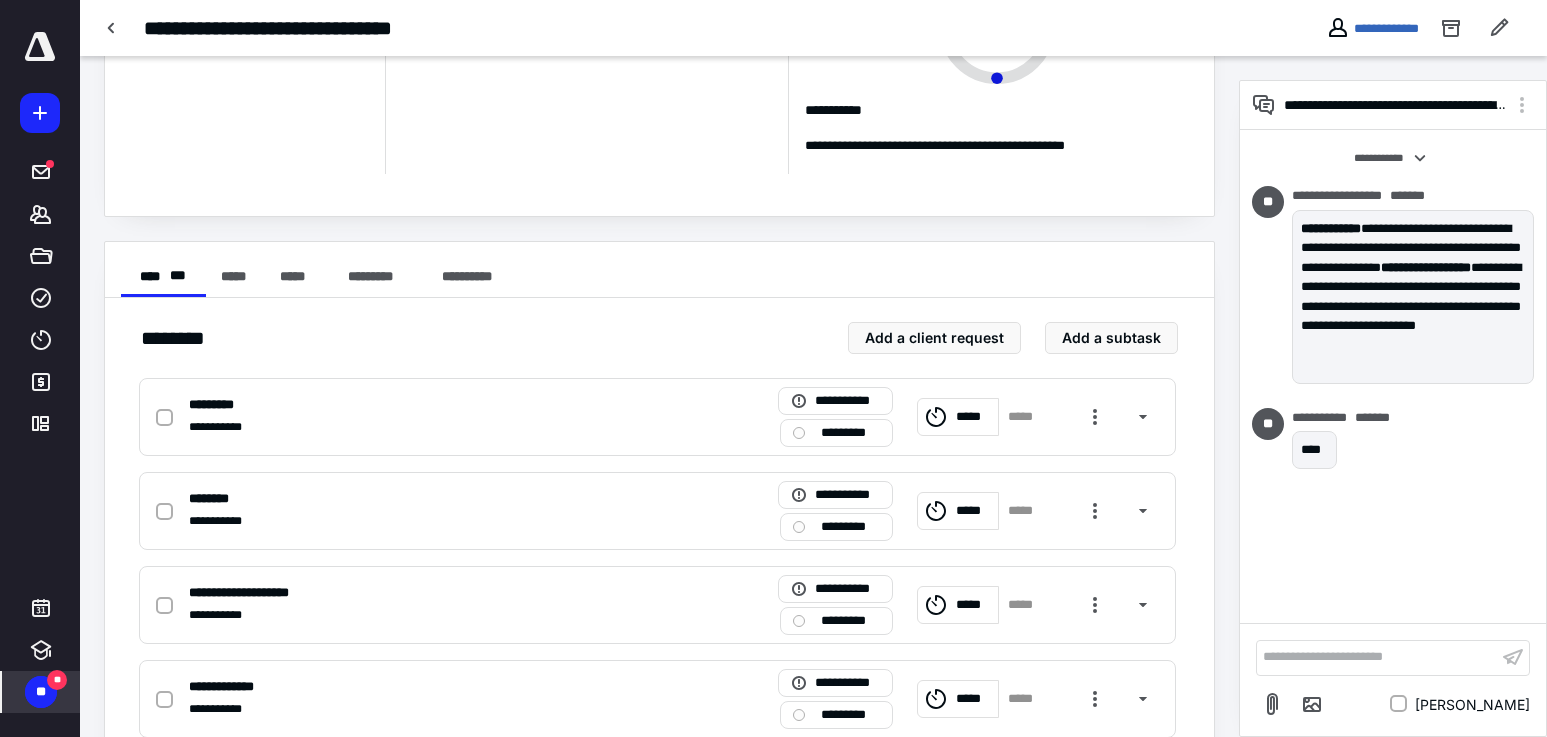 click on "** **" at bounding box center [41, 692] 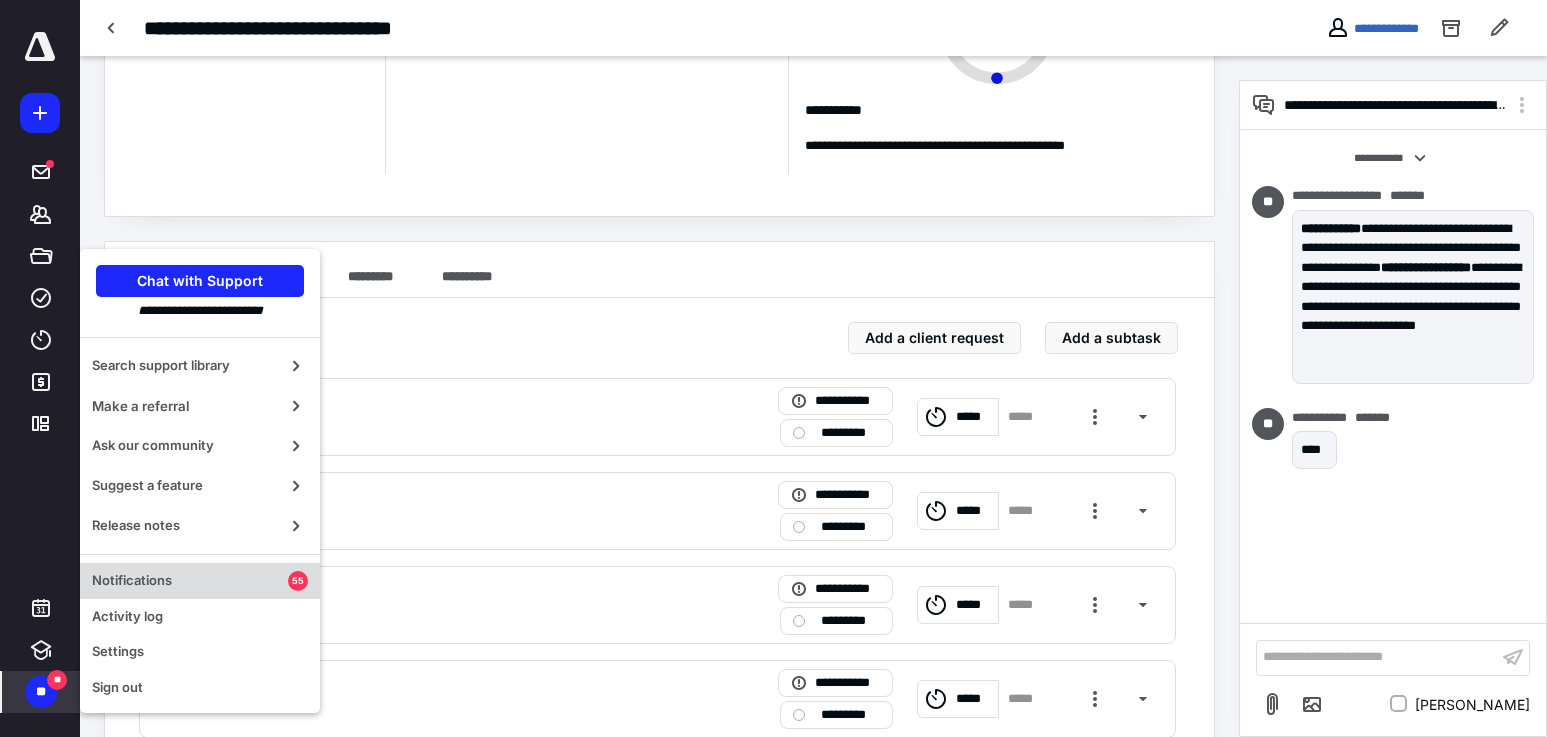 click on "Notifications" at bounding box center [190, 581] 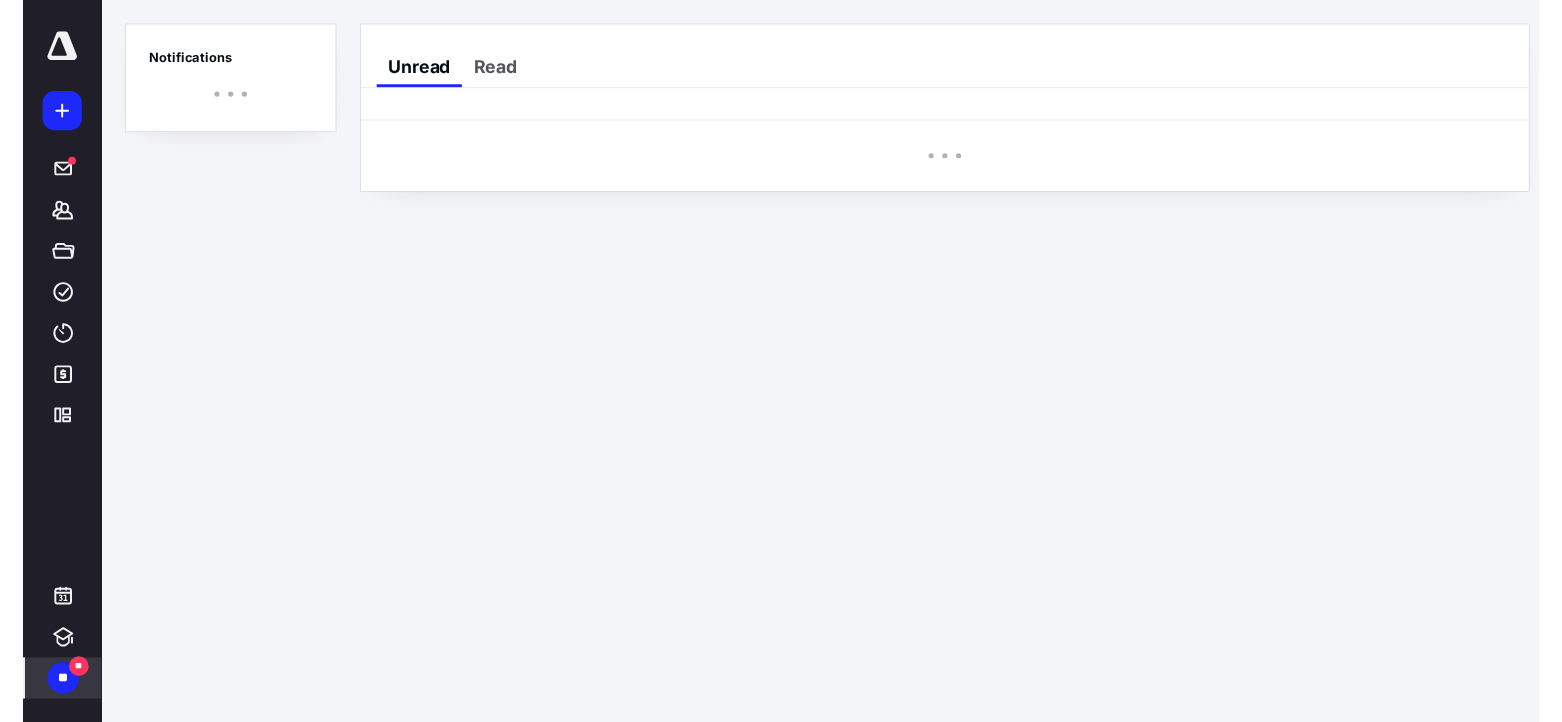 scroll, scrollTop: 0, scrollLeft: 0, axis: both 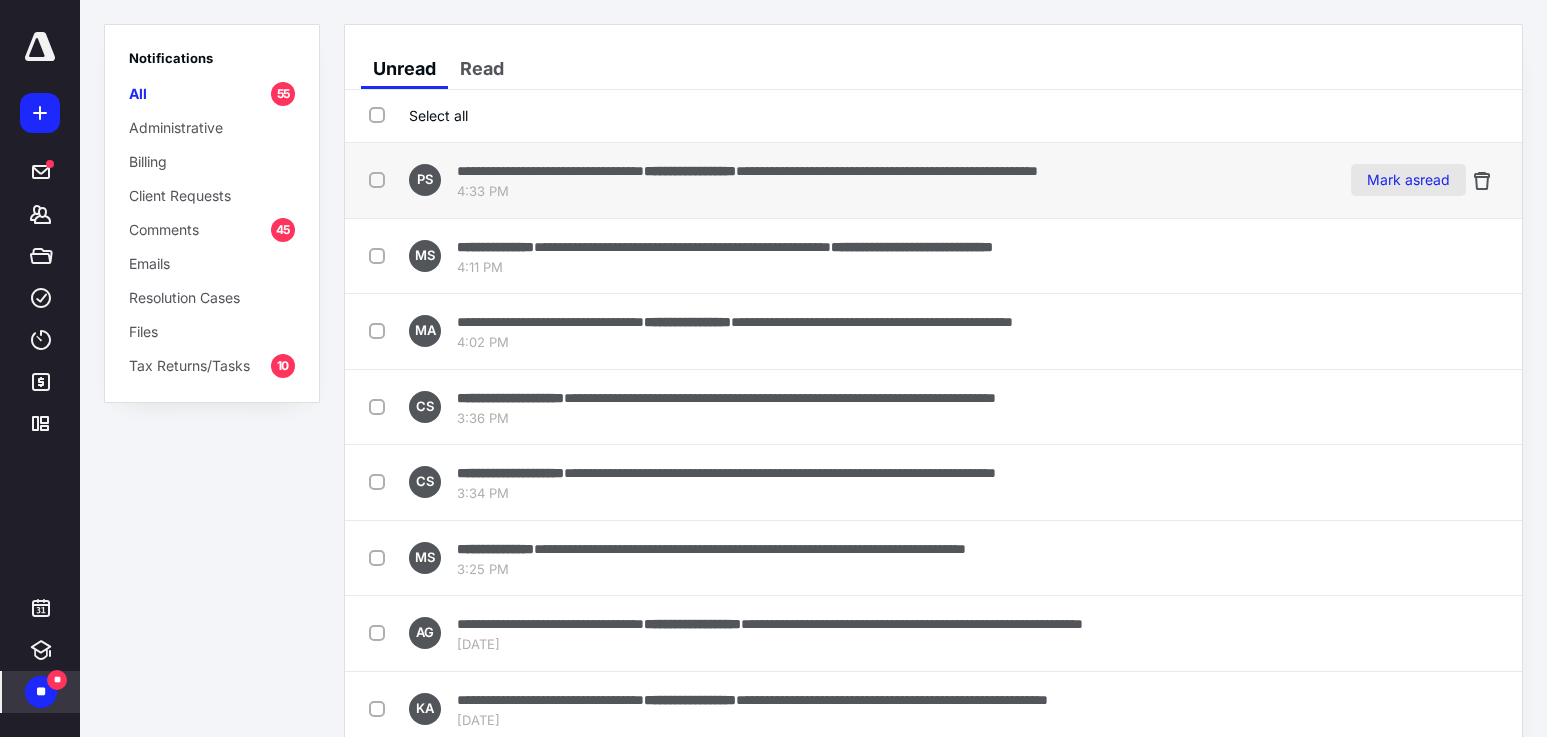 click on "Mark as  read" at bounding box center (1408, 180) 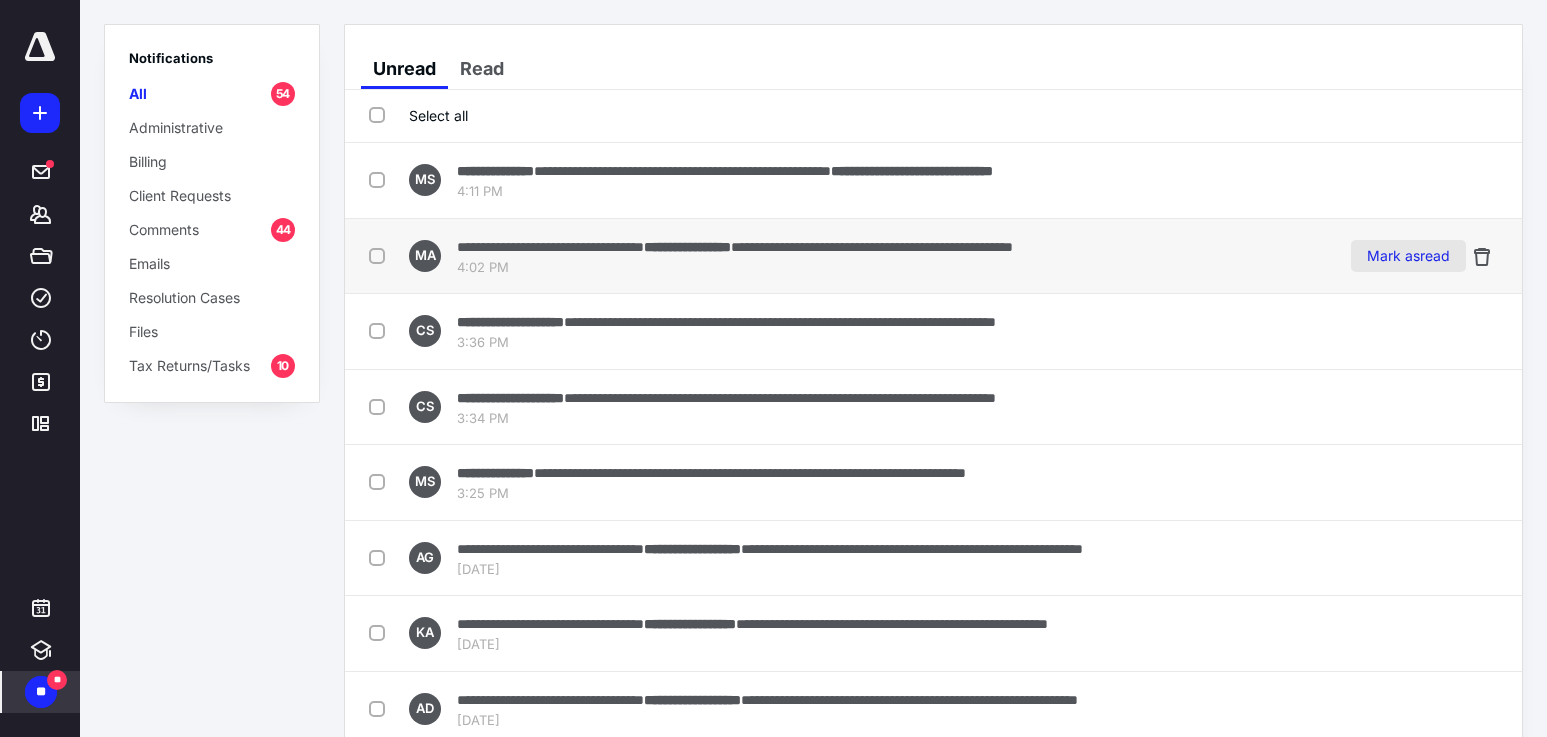 click on "Mark as  read" at bounding box center [1408, 256] 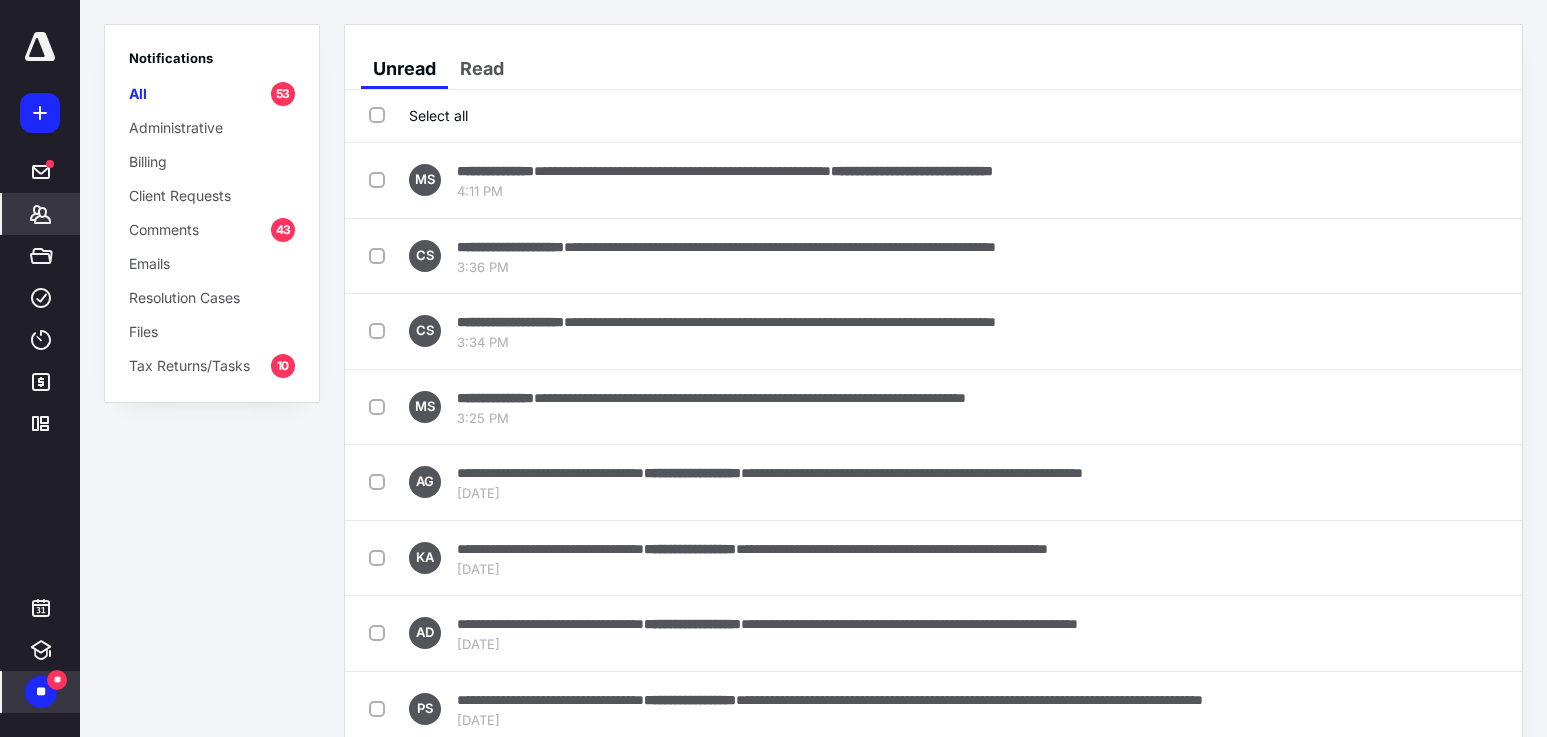 click on "*******" at bounding box center [41, 214] 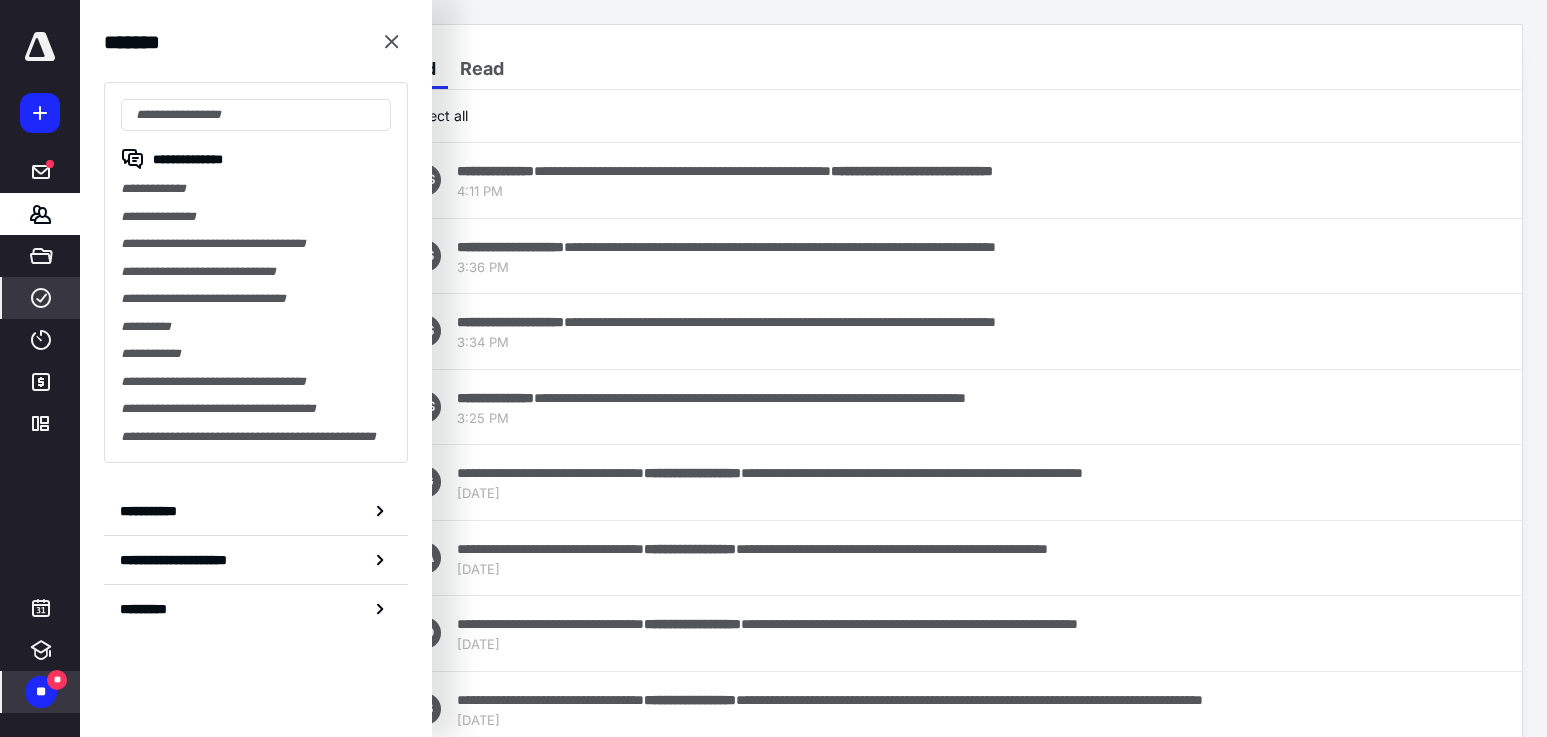 click on "****" at bounding box center [41, 298] 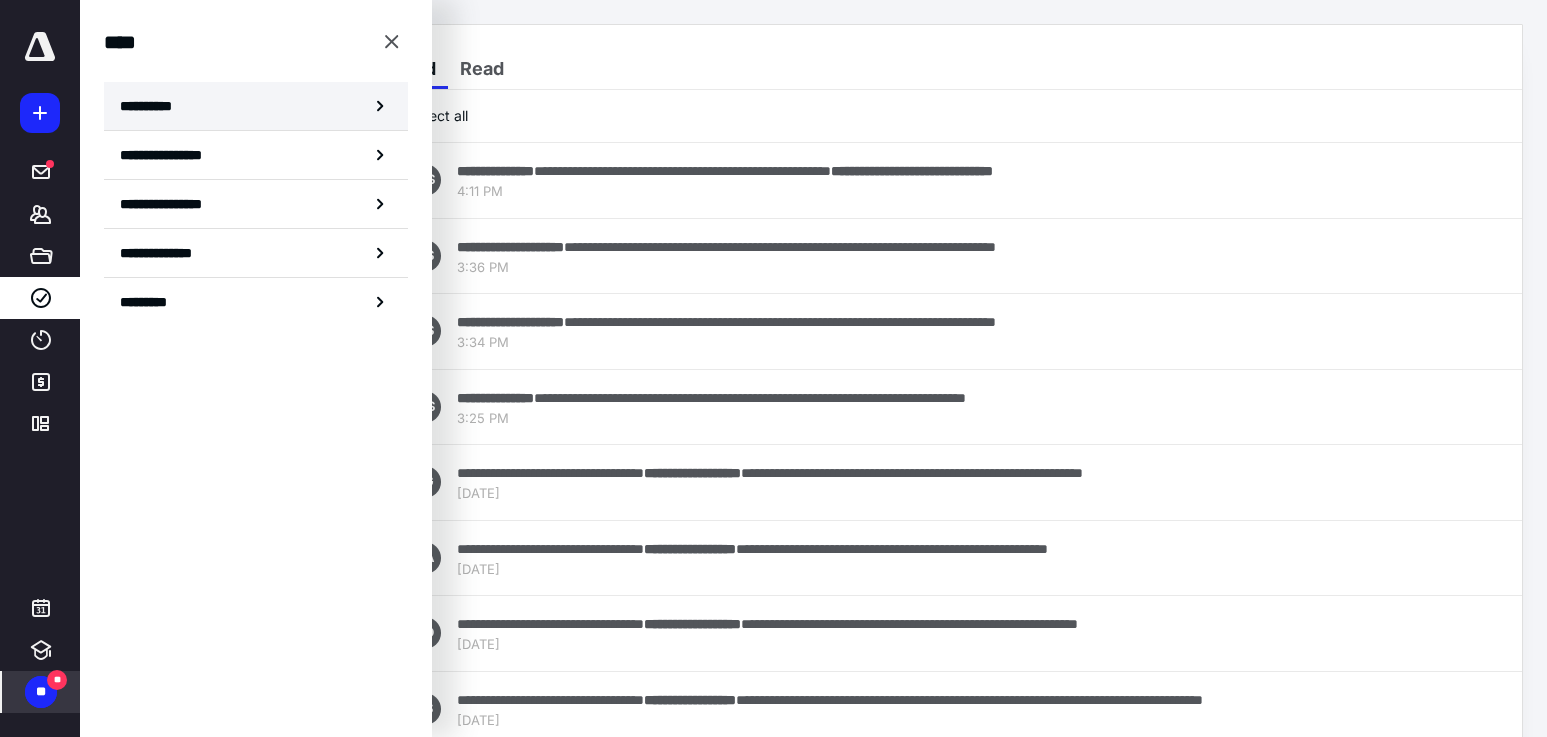 drag, startPoint x: 195, startPoint y: 94, endPoint x: 188, endPoint y: 115, distance: 22.135944 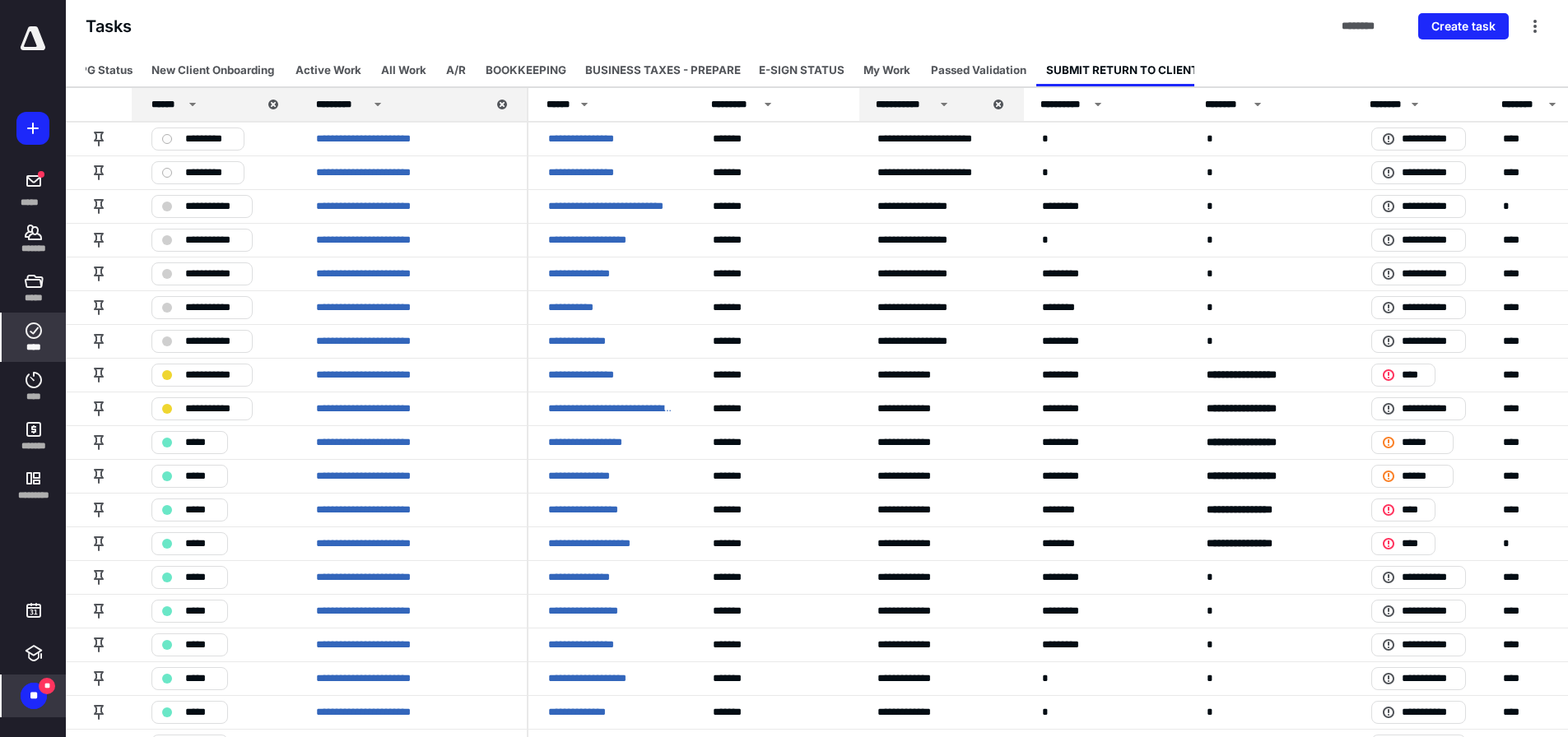 scroll, scrollTop: 0, scrollLeft: 0, axis: both 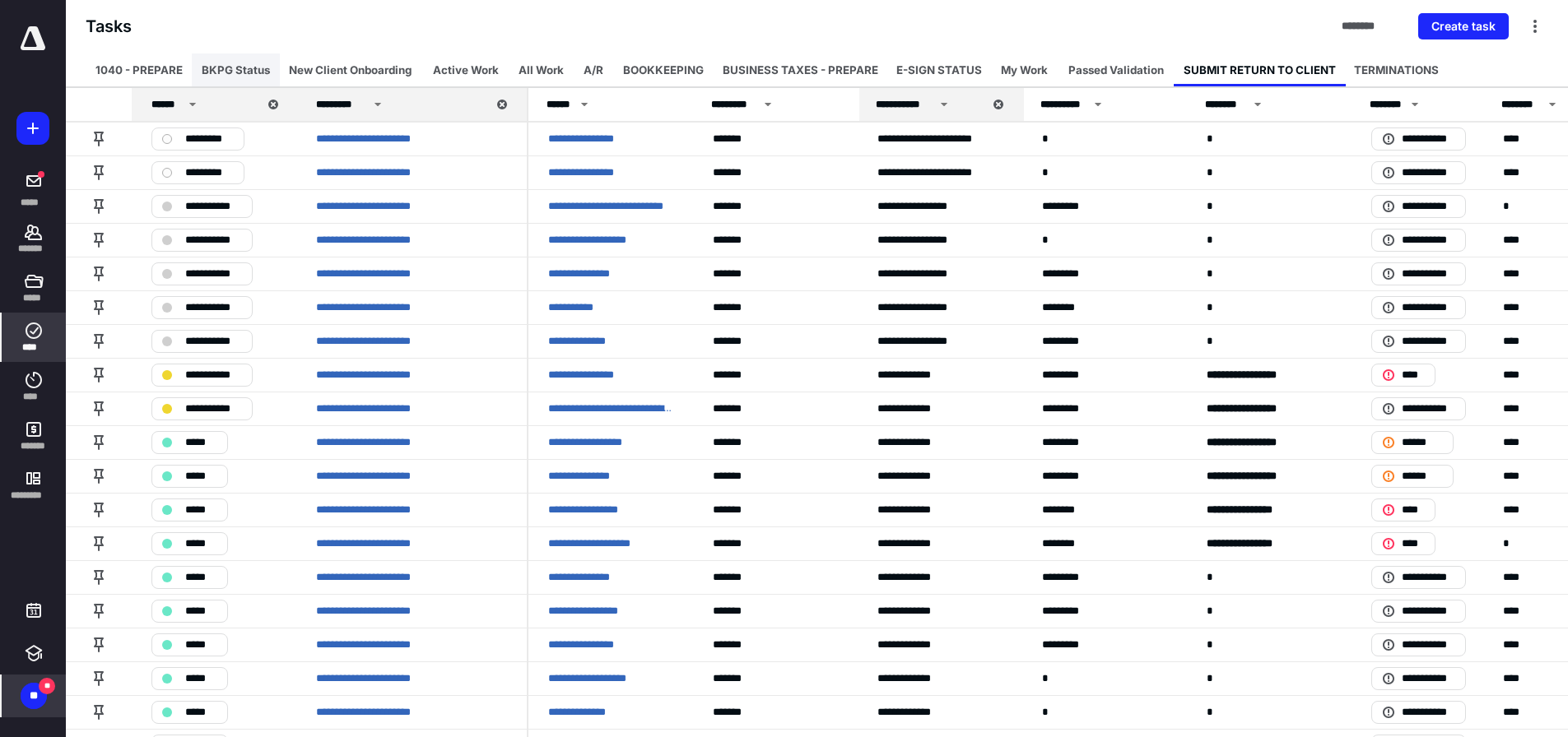 click on "BKPG Status" at bounding box center (235, 70) 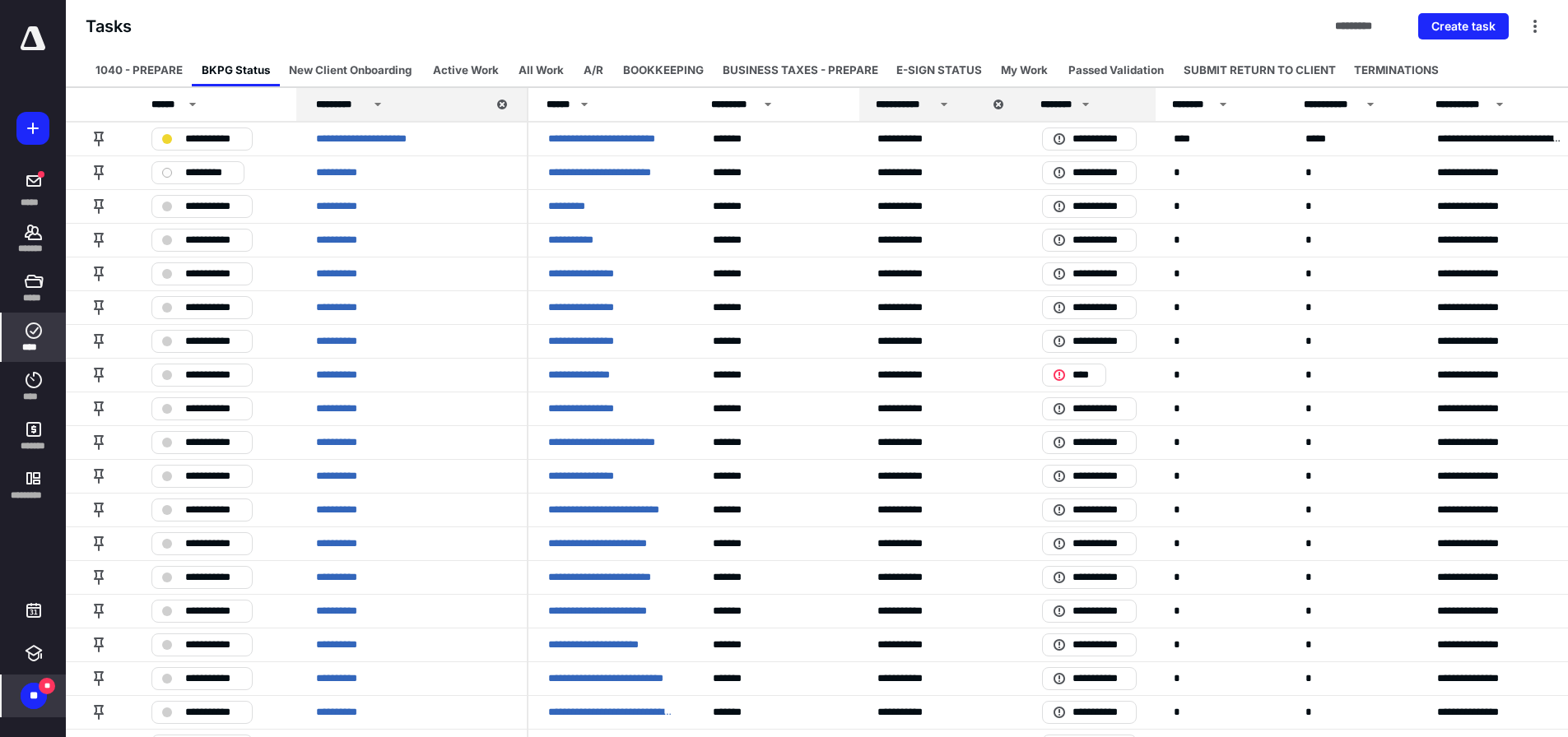 click 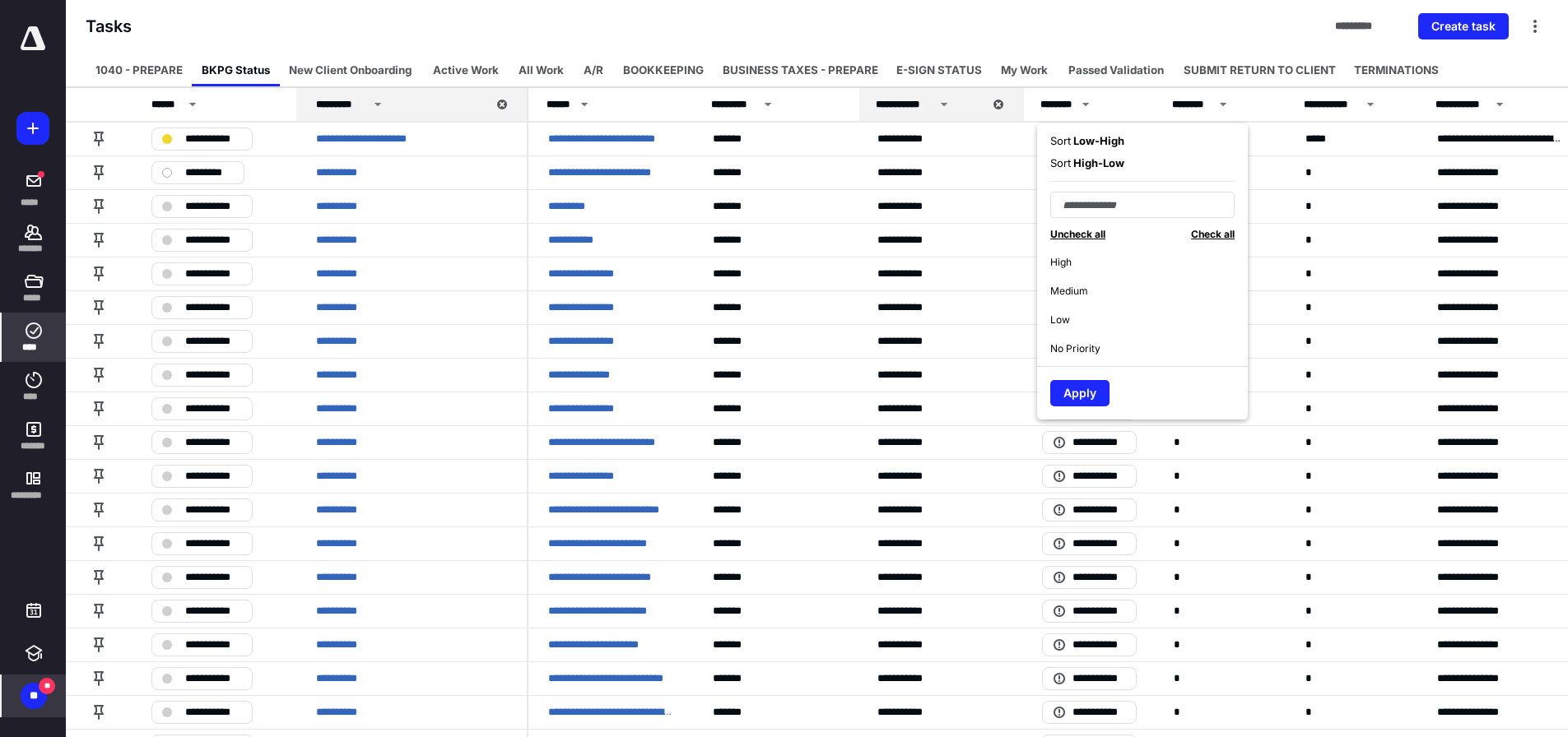 click on "High" at bounding box center [1149, 262] 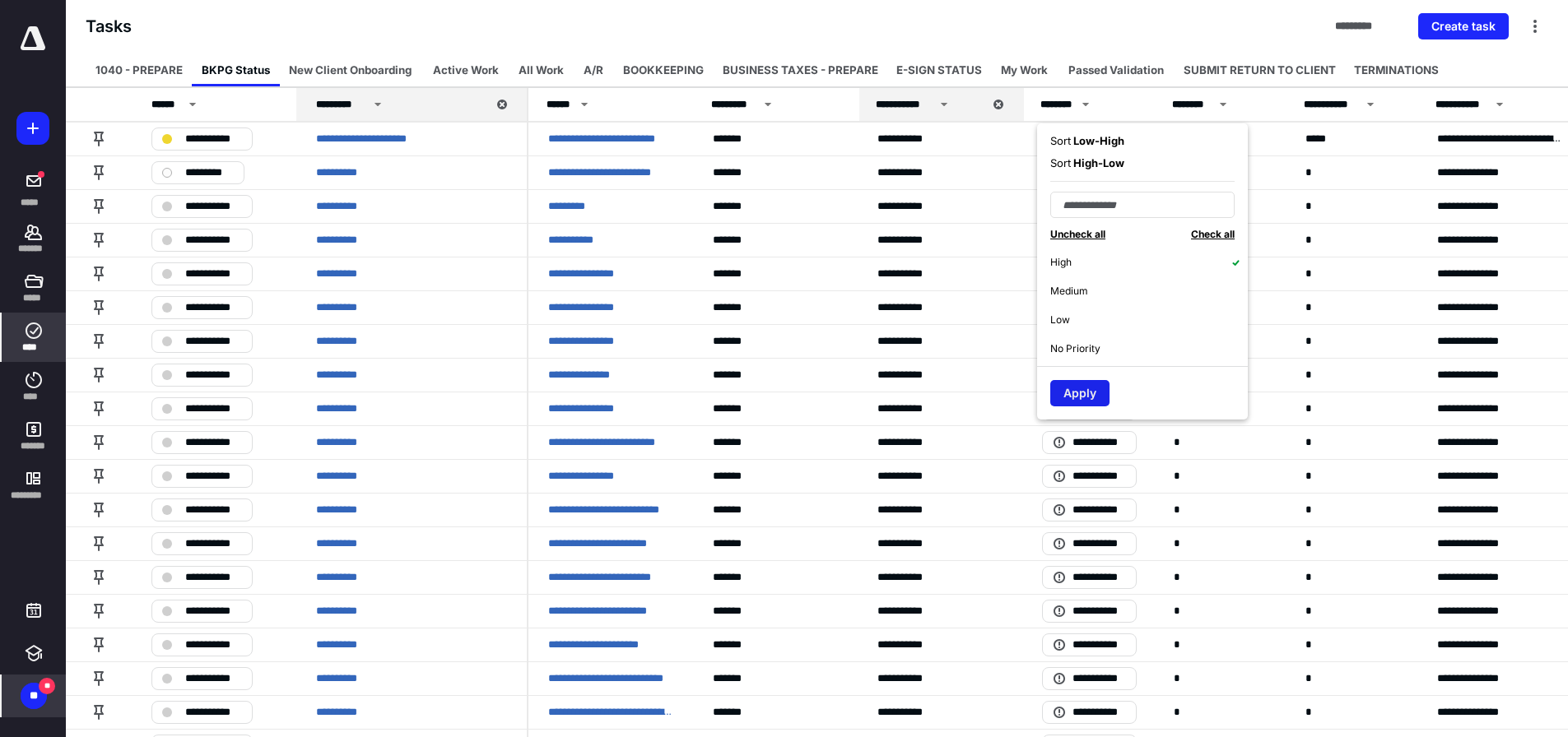 click on "Apply" at bounding box center [1080, 393] 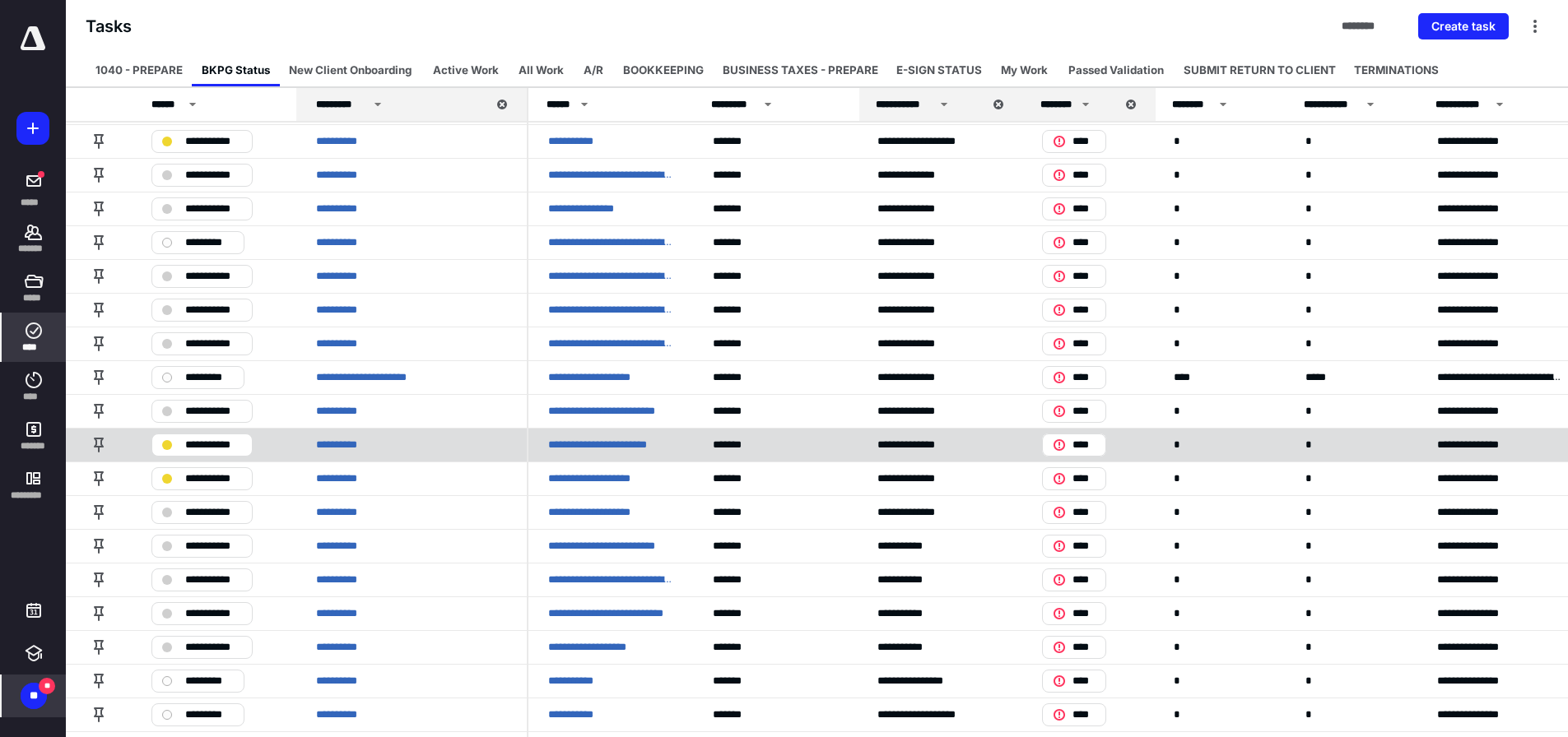 scroll, scrollTop: 78, scrollLeft: 0, axis: vertical 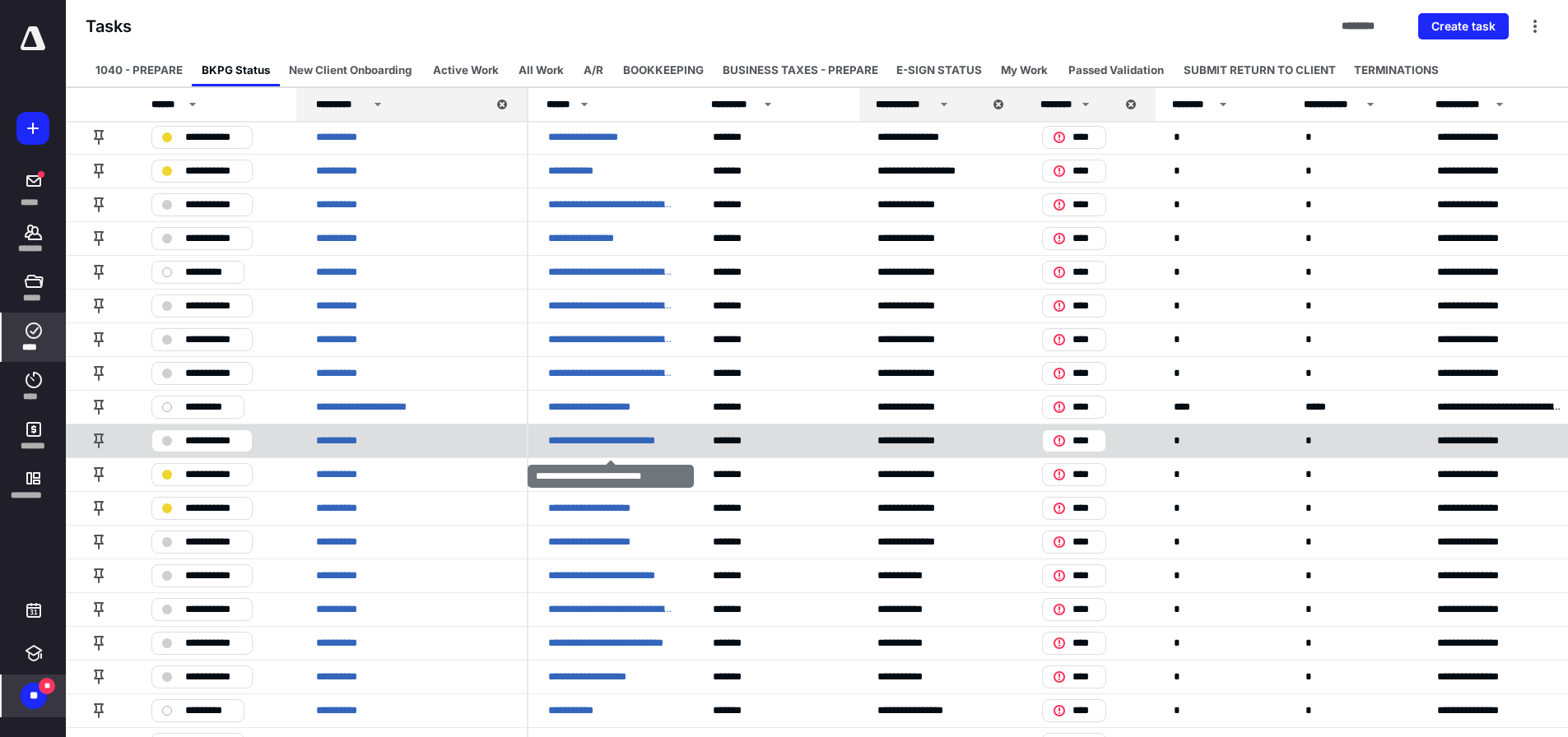 click on "**********" at bounding box center [611, 441] 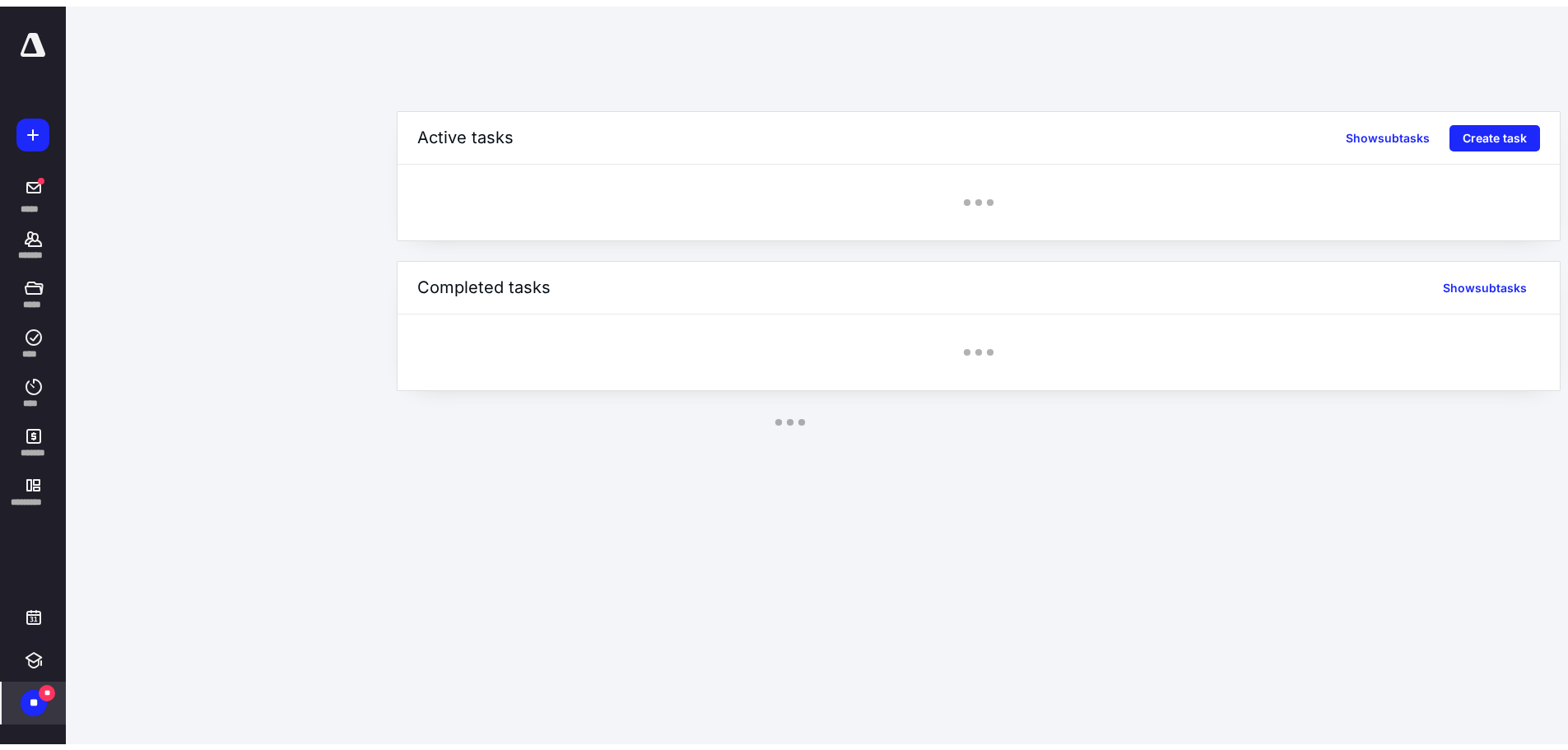 scroll, scrollTop: 0, scrollLeft: 0, axis: both 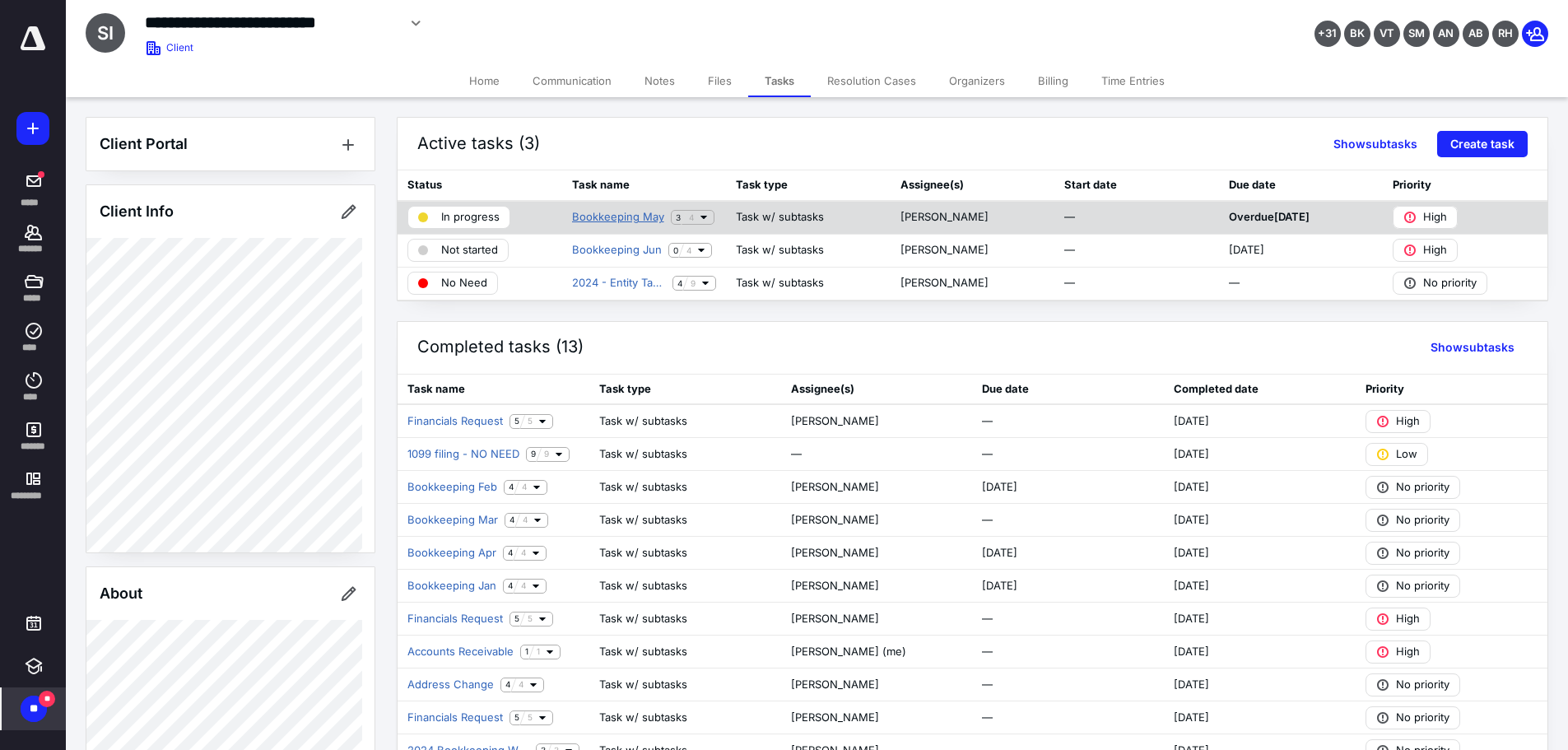 click on "Bookkeeping May" at bounding box center [618, 217] 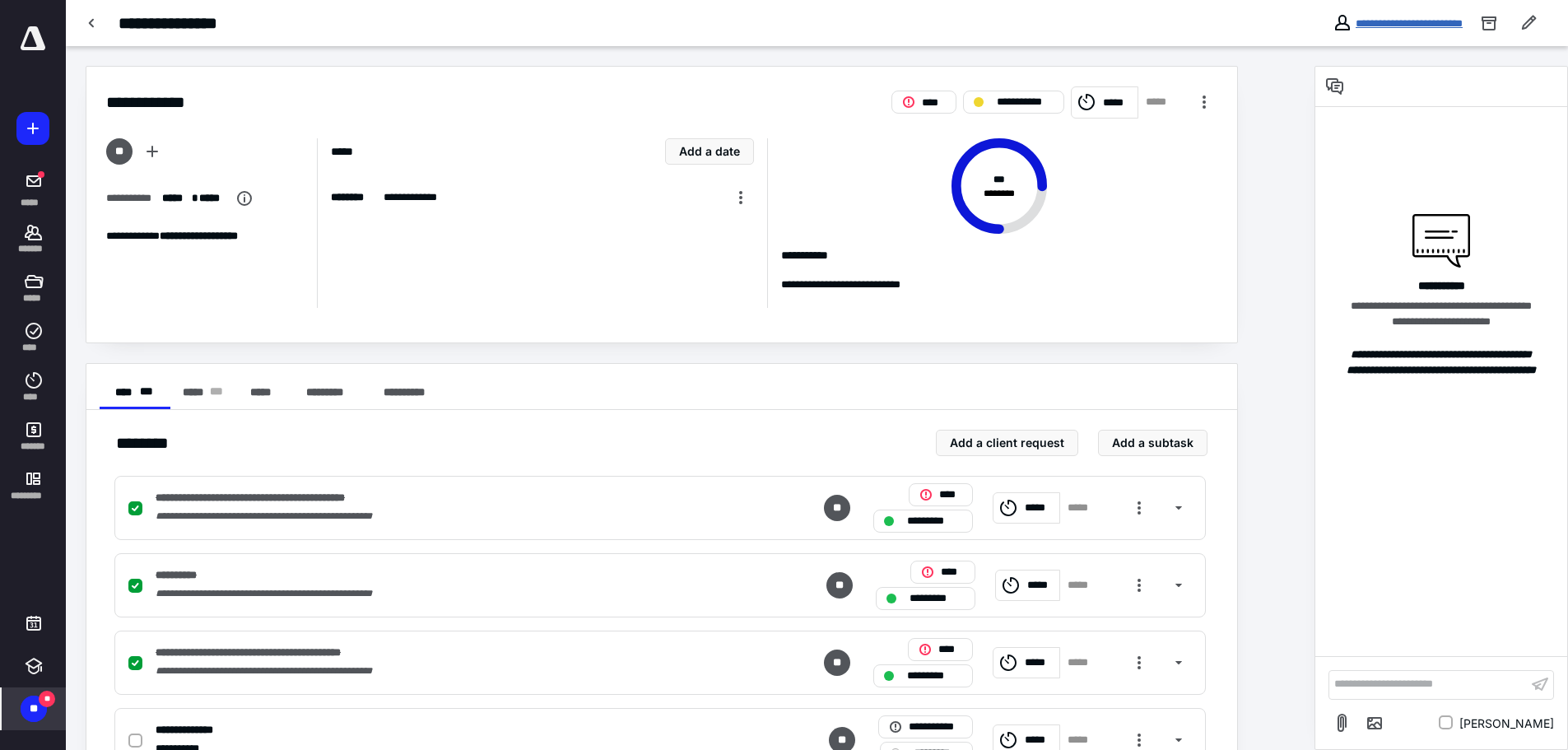 click on "**********" at bounding box center [1409, 23] 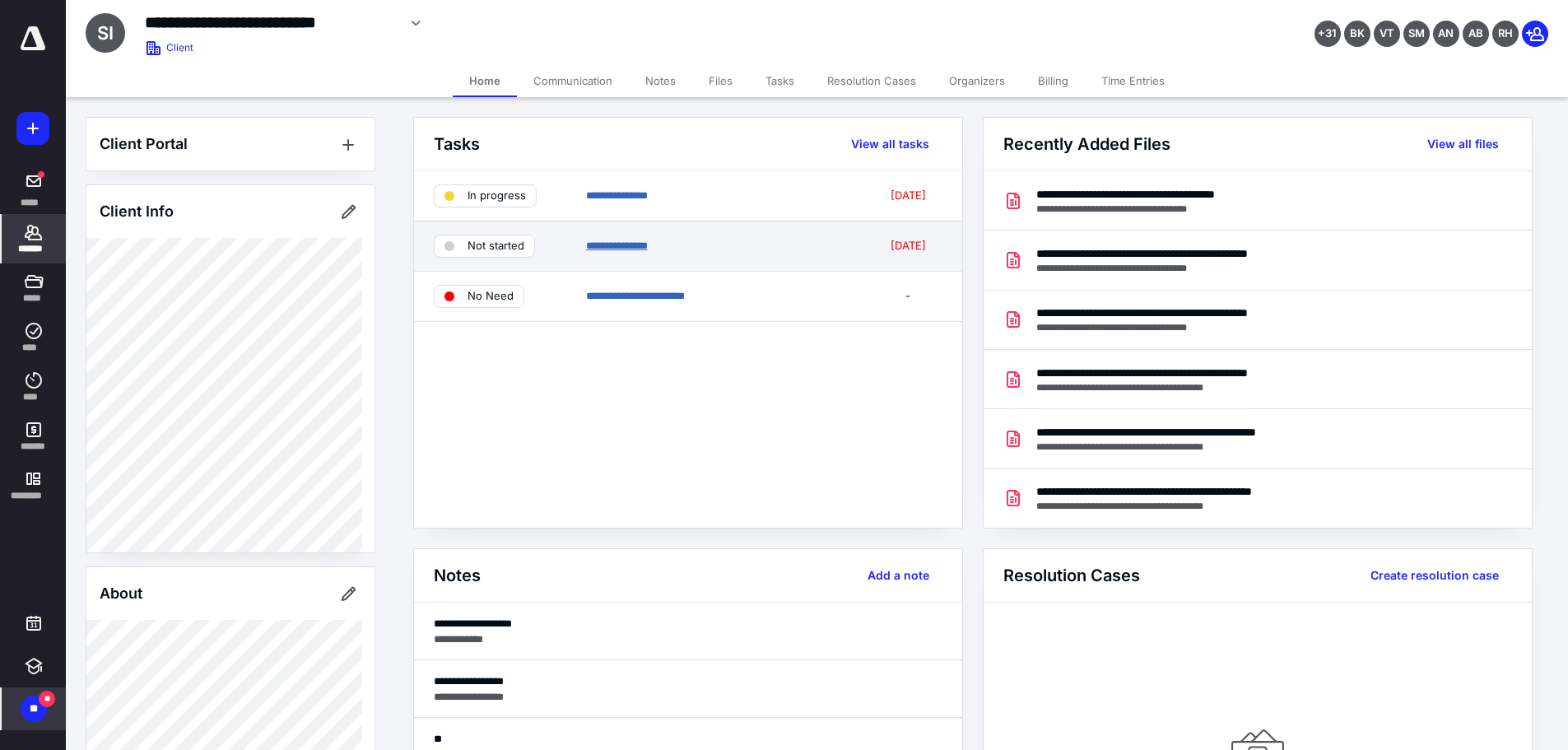 click on "**********" at bounding box center [616, 245] 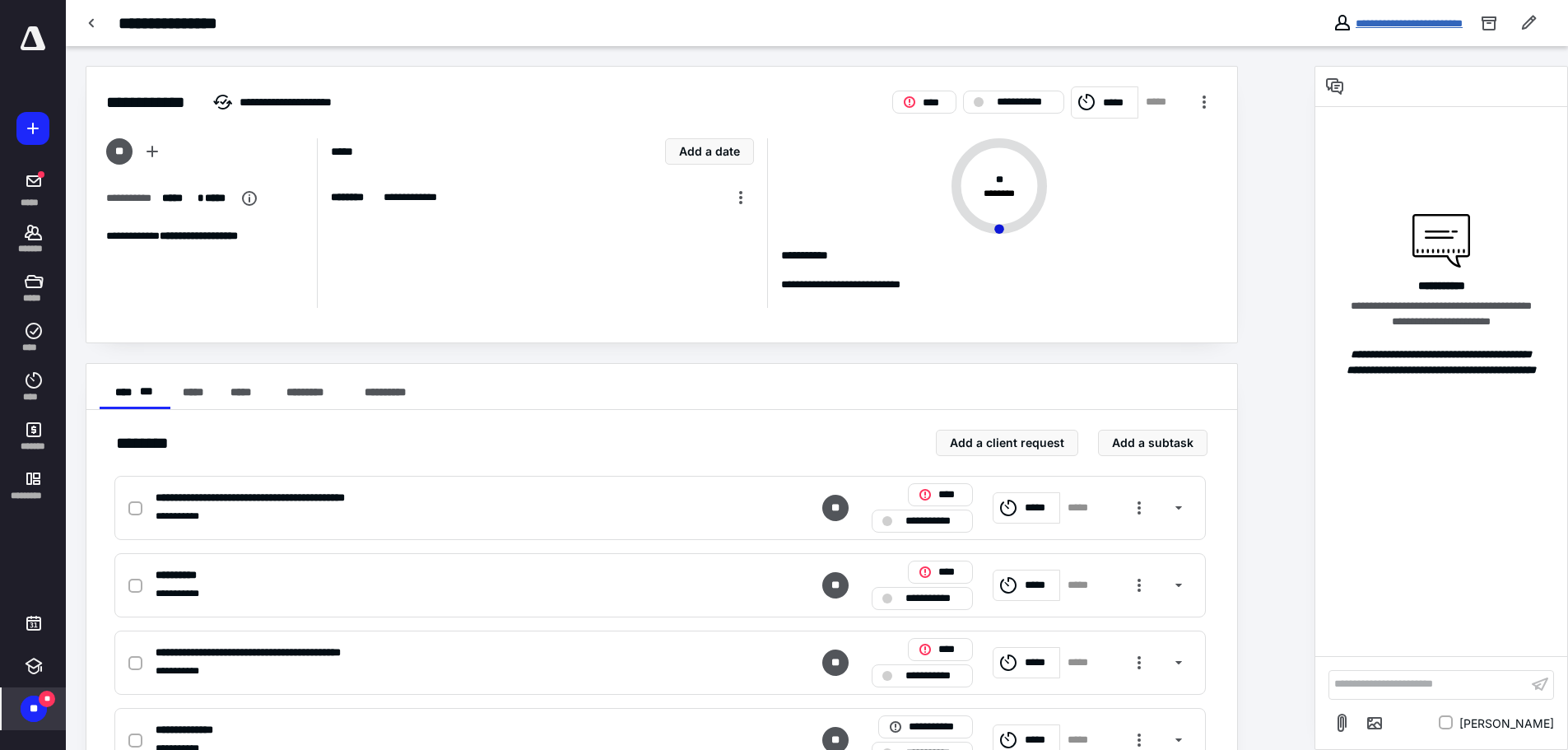 click on "**********" at bounding box center (1409, 23) 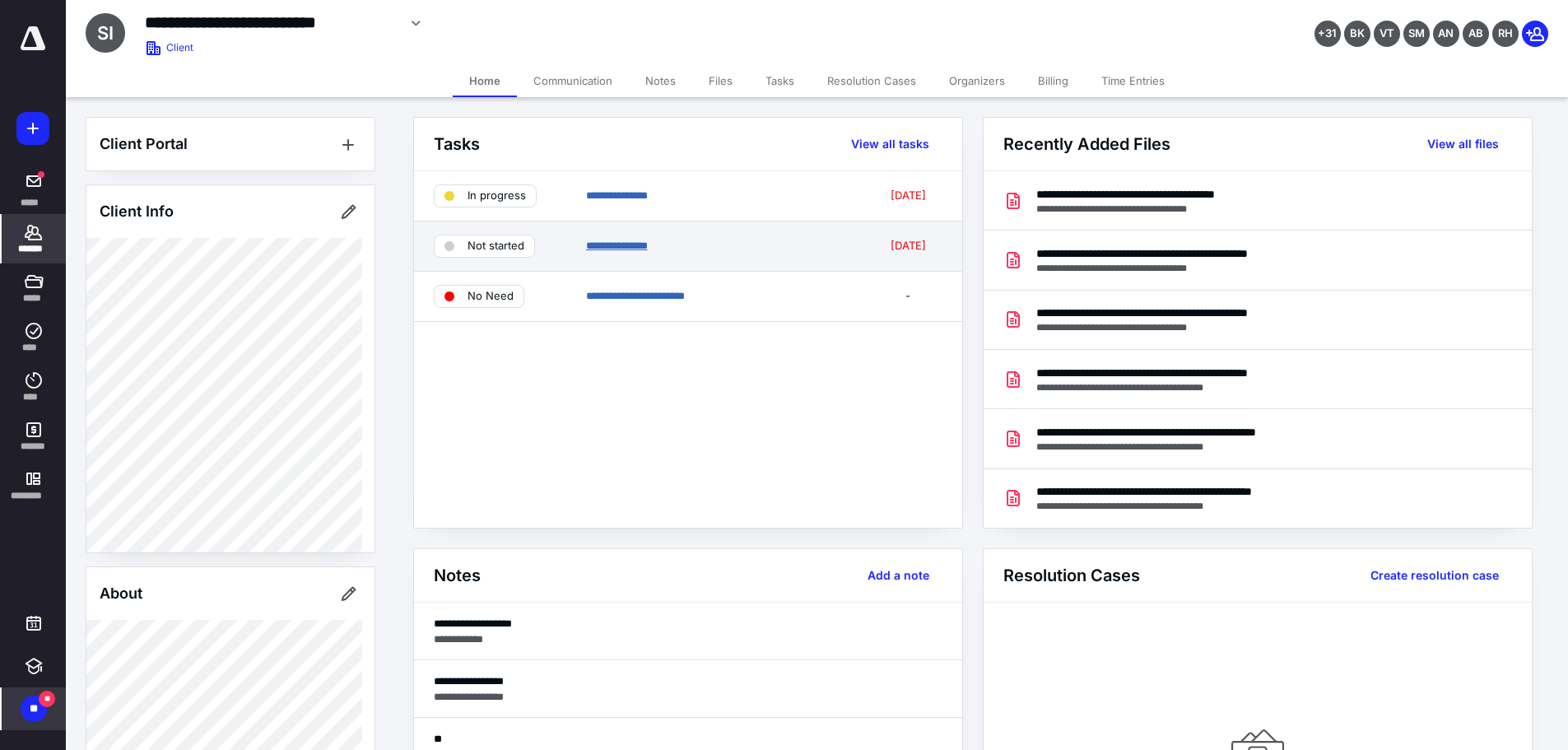 click on "**********" at bounding box center [616, 245] 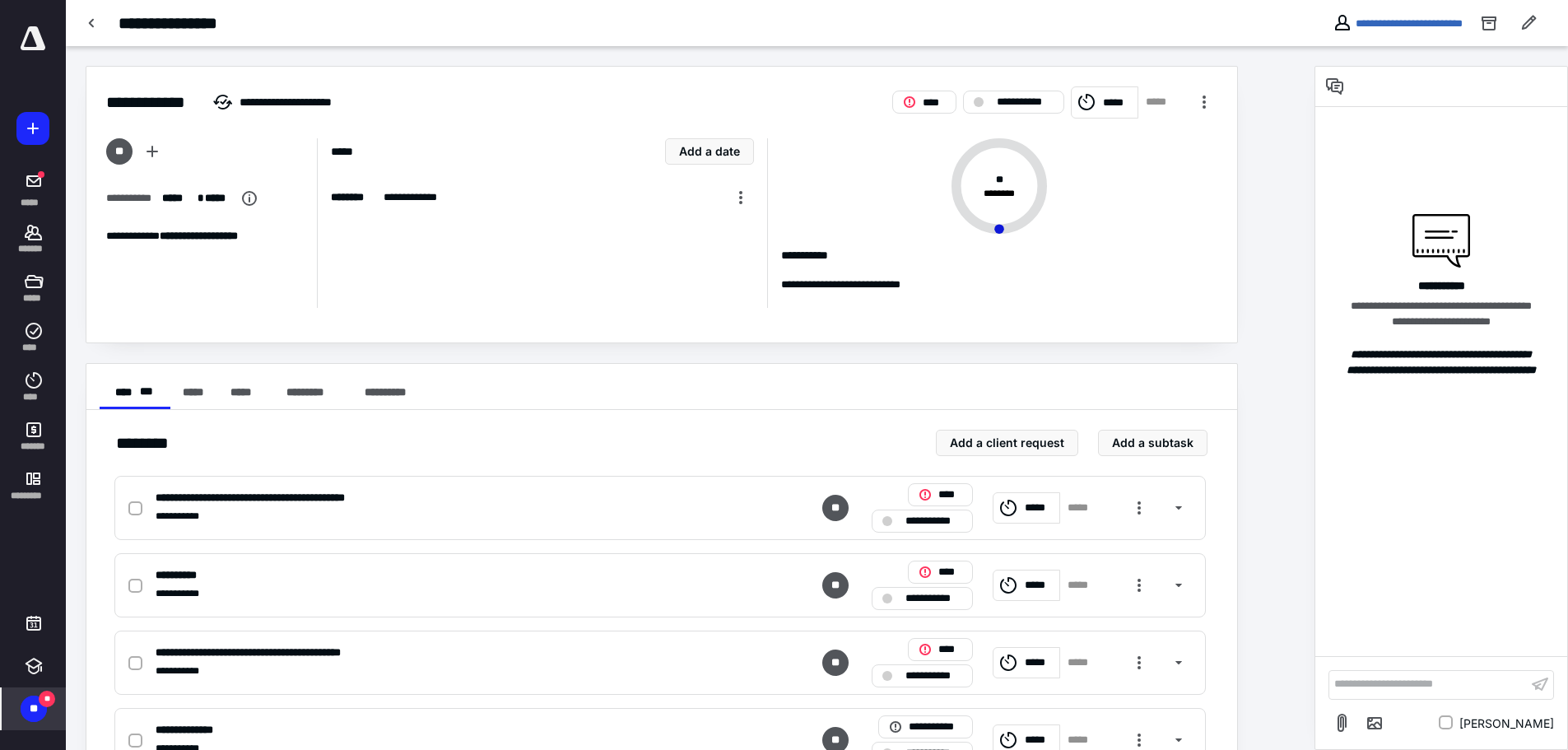 scroll, scrollTop: 63, scrollLeft: 0, axis: vertical 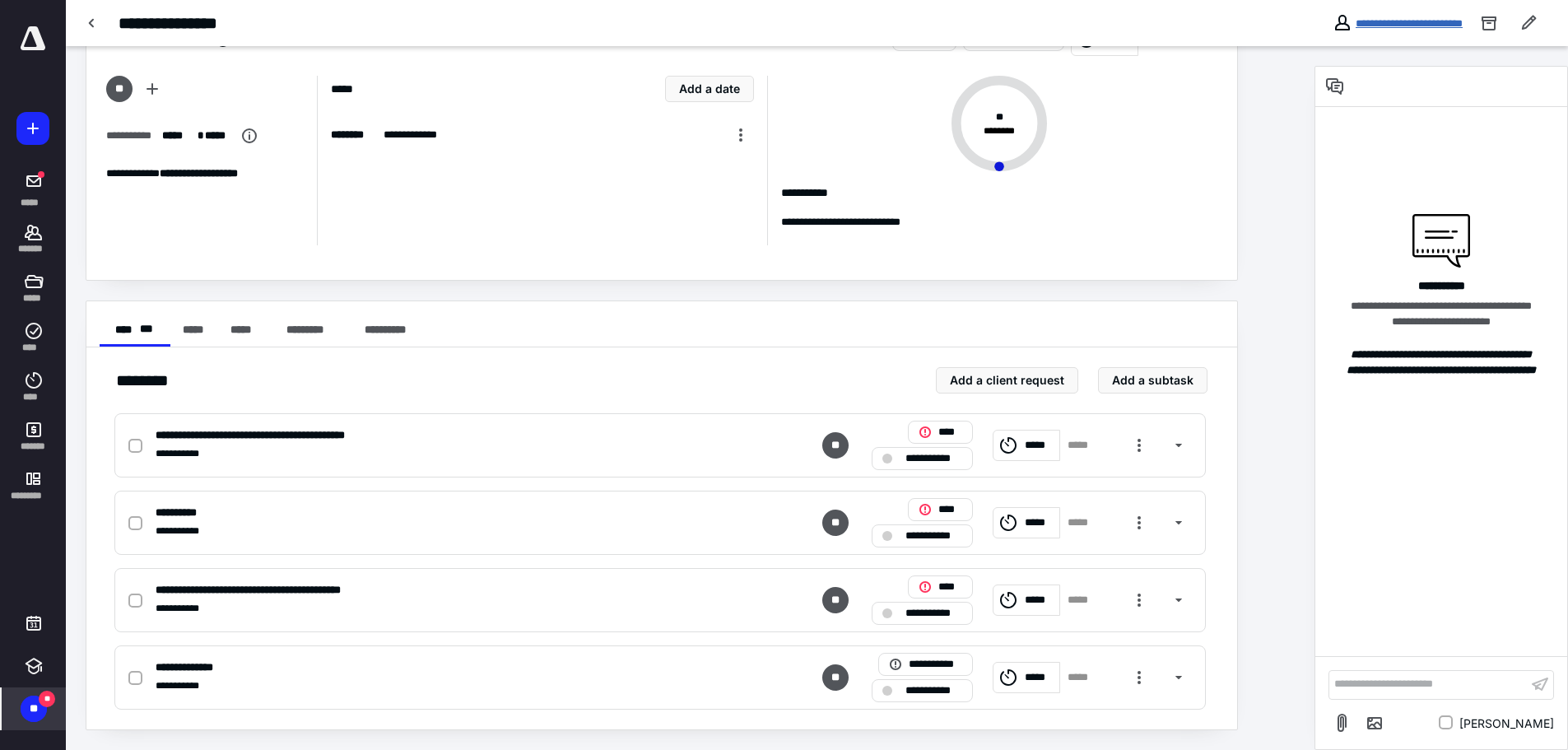 click on "**********" at bounding box center [1409, 23] 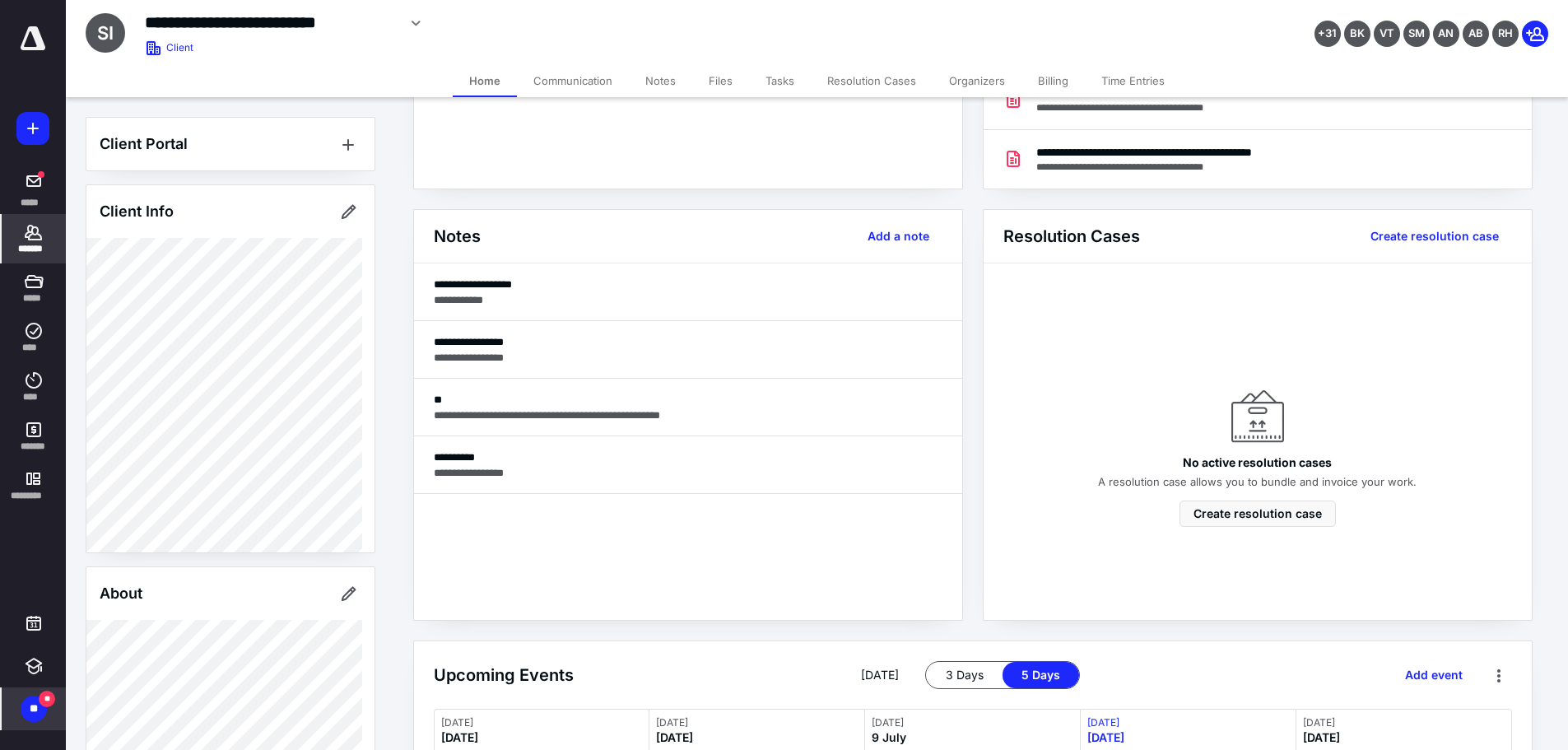 scroll, scrollTop: 197, scrollLeft: 0, axis: vertical 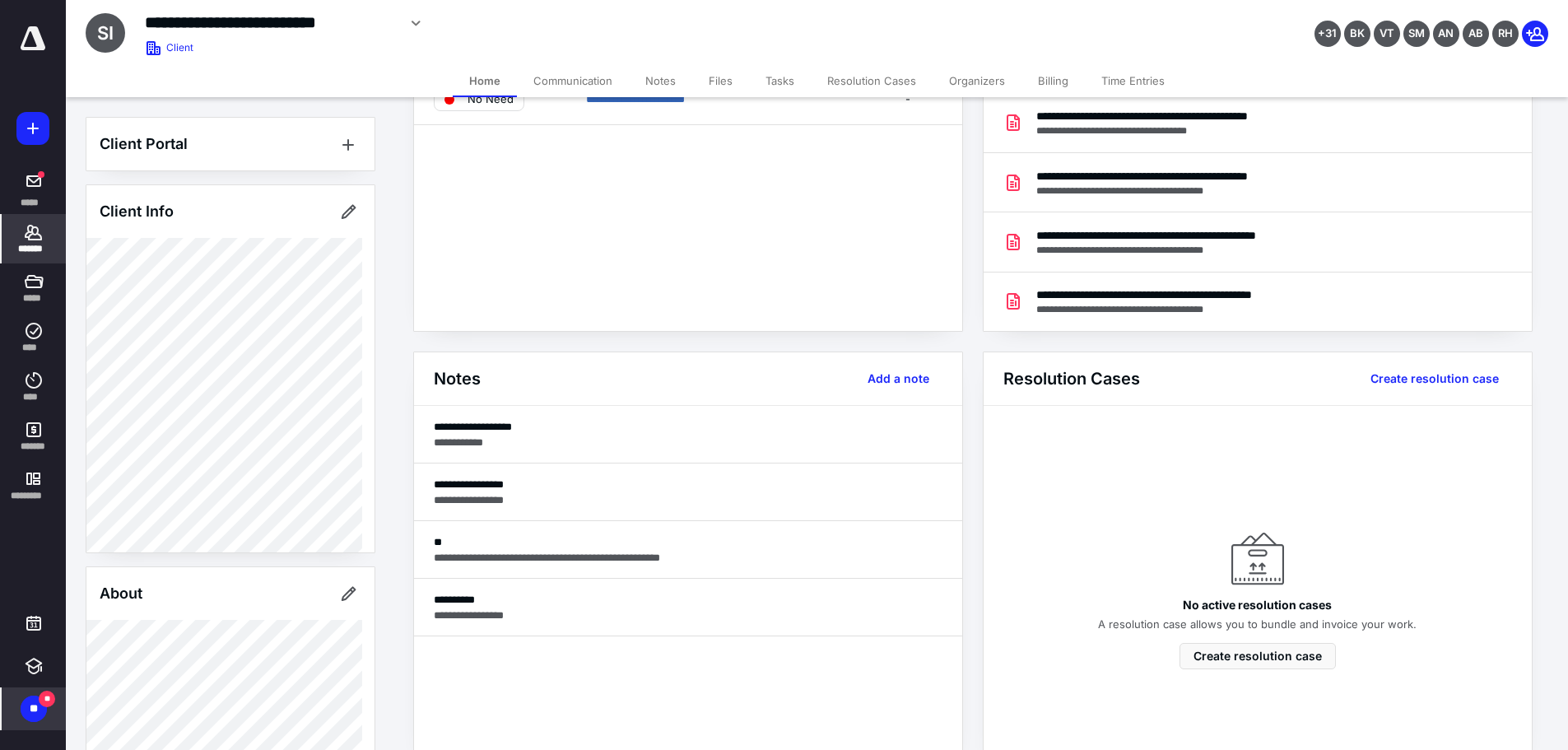 click on "Tasks" at bounding box center [779, 81] 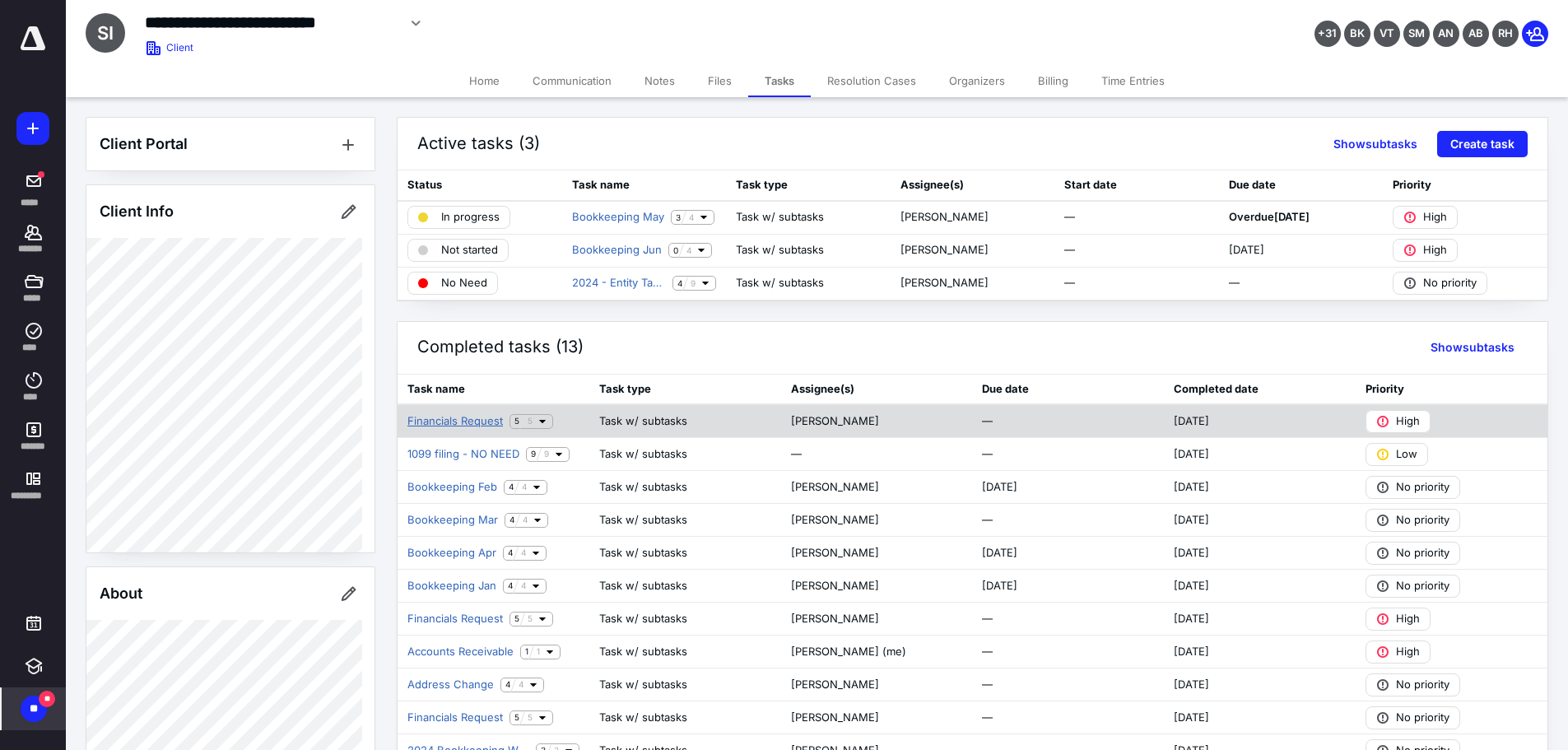 click on "Financials Request" at bounding box center (455, 422) 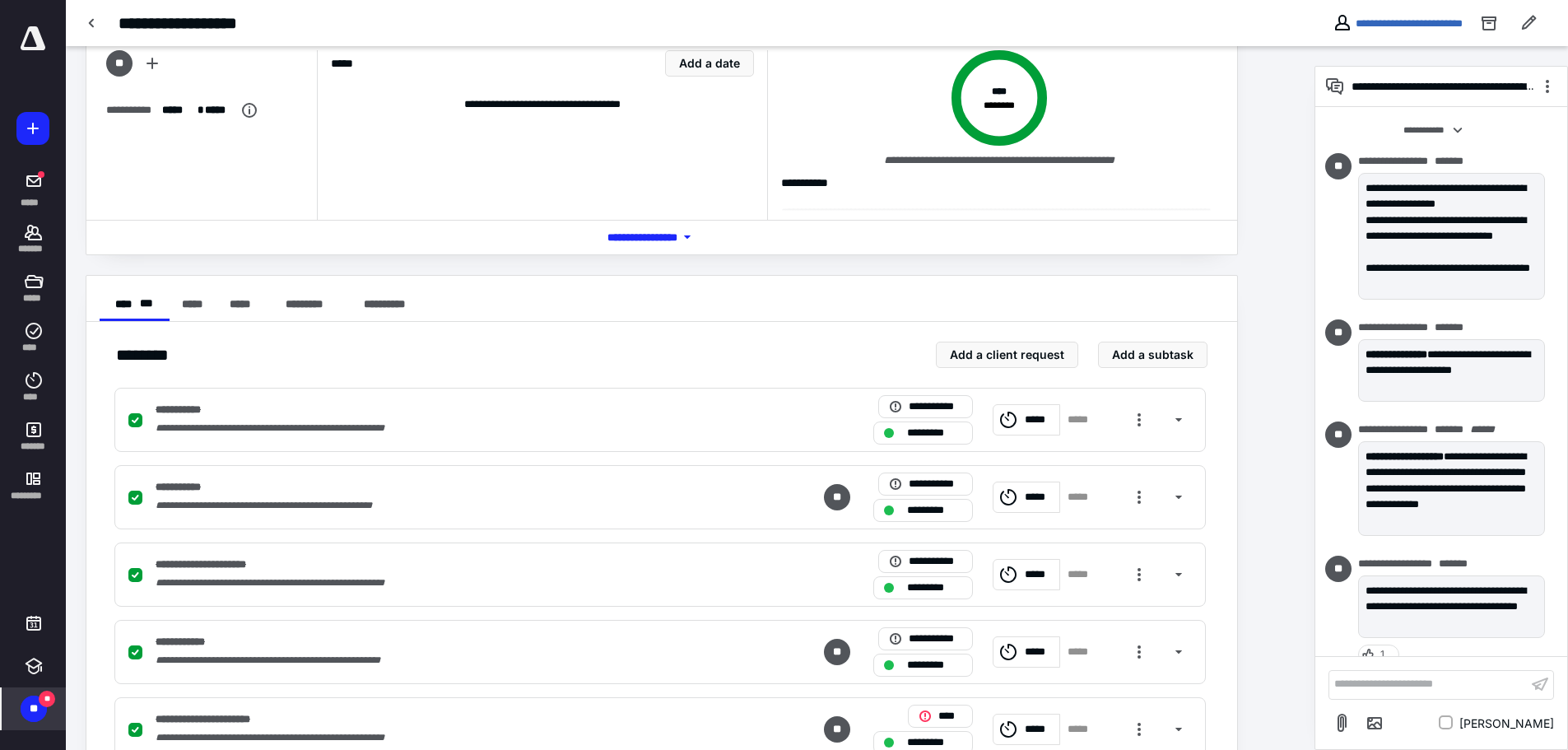 scroll, scrollTop: 140, scrollLeft: 0, axis: vertical 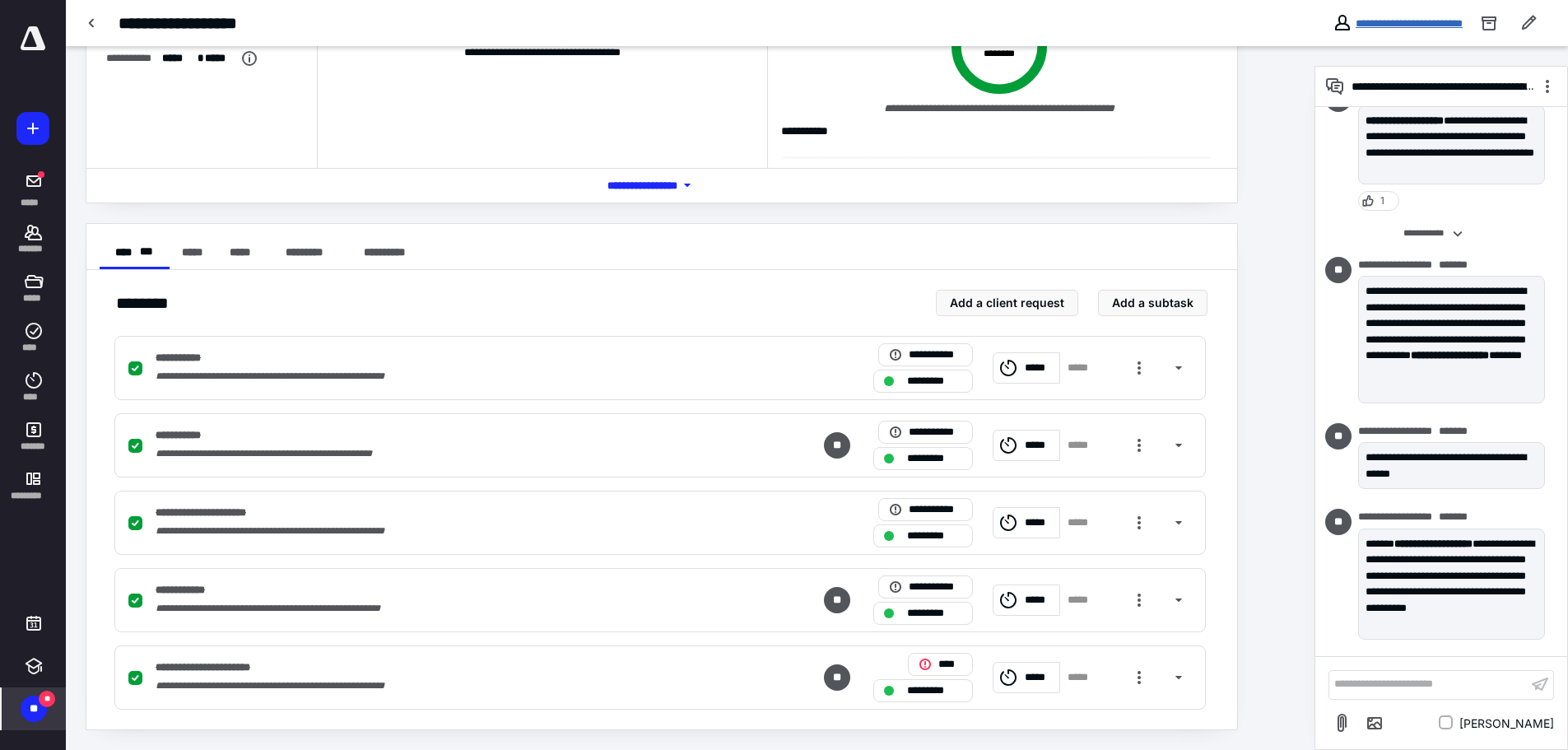 click on "**********" at bounding box center [1409, 23] 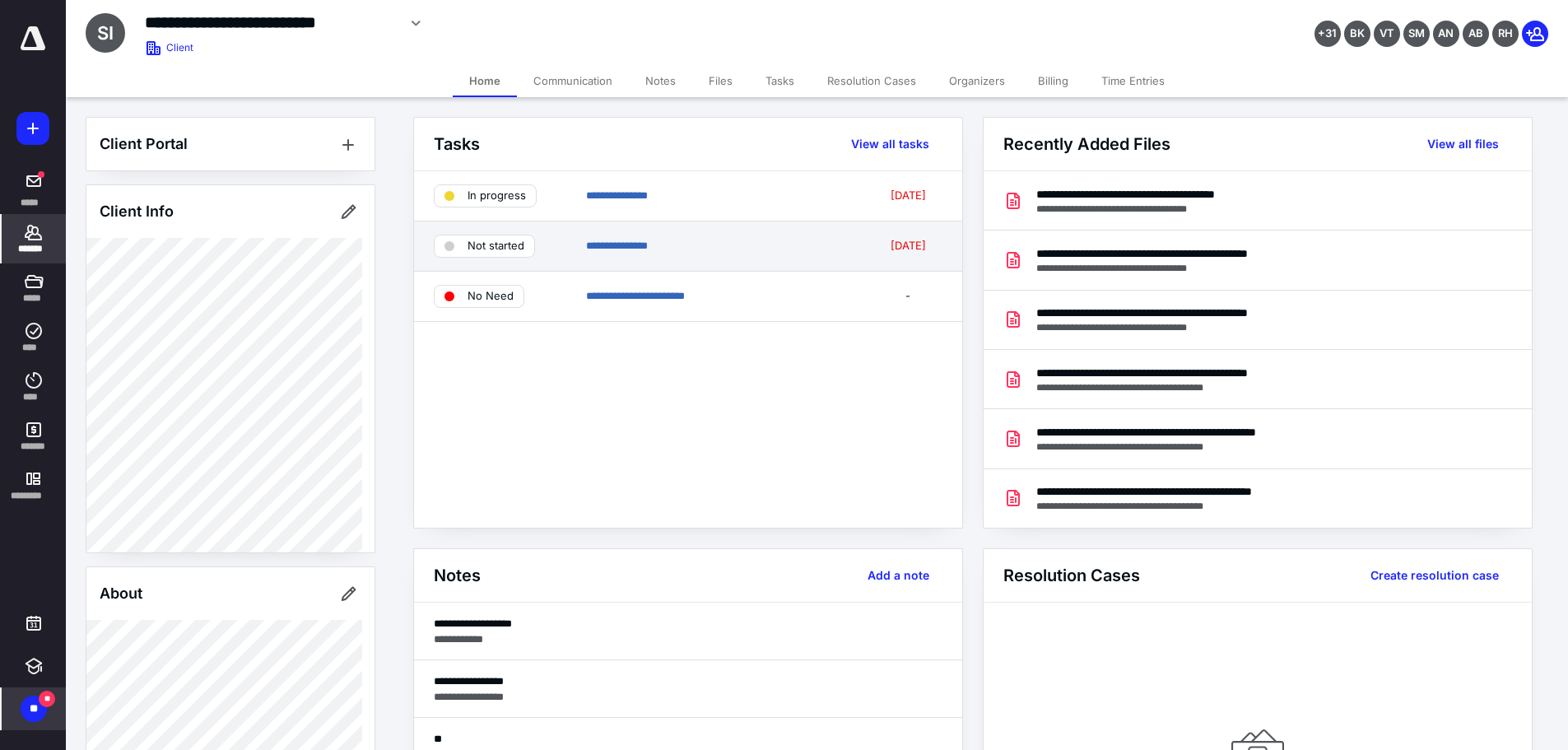 click on "**********" at bounding box center (722, 246) 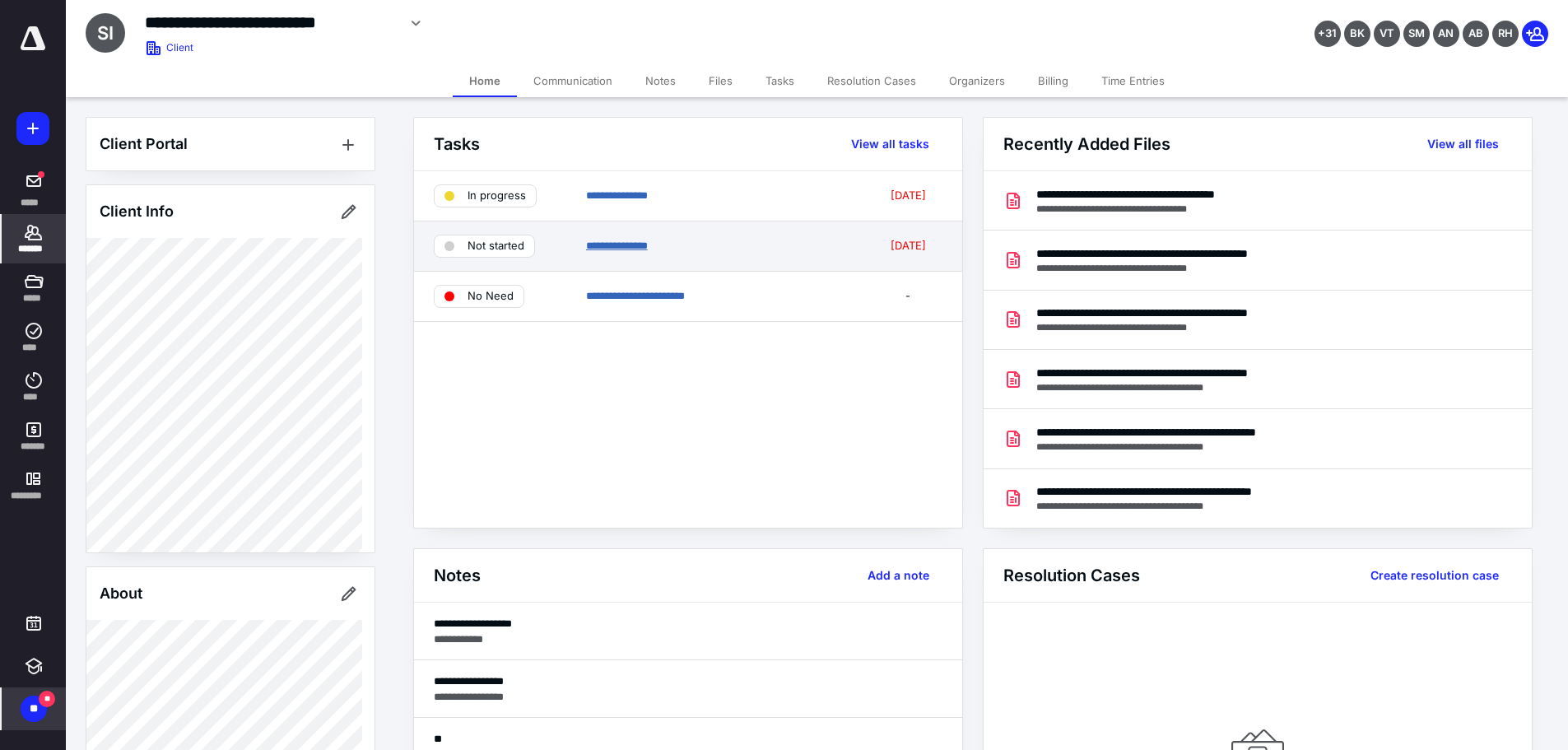 drag, startPoint x: 607, startPoint y: 245, endPoint x: 625, endPoint y: 249, distance: 18.43909 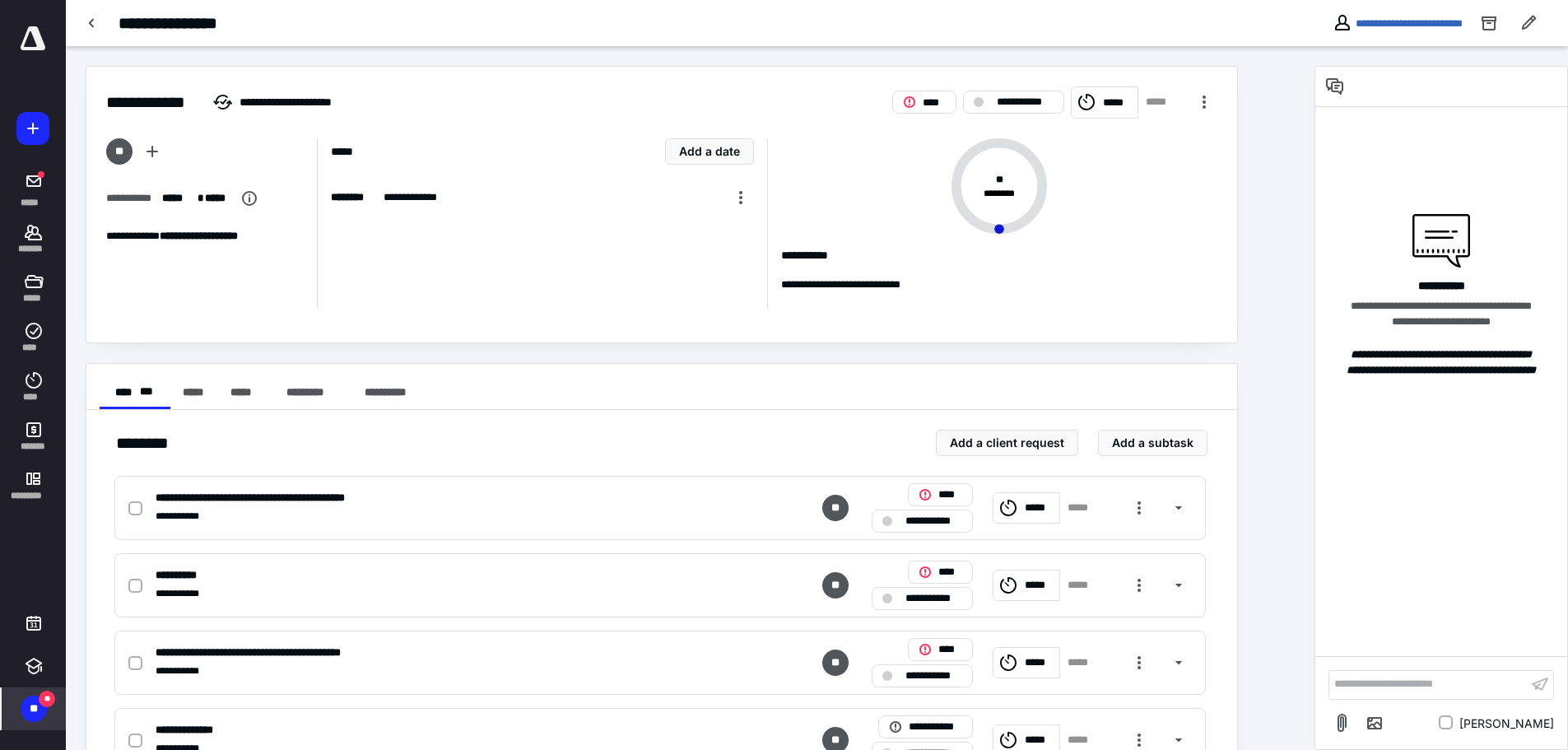 click on "**********" at bounding box center [1428, 684] 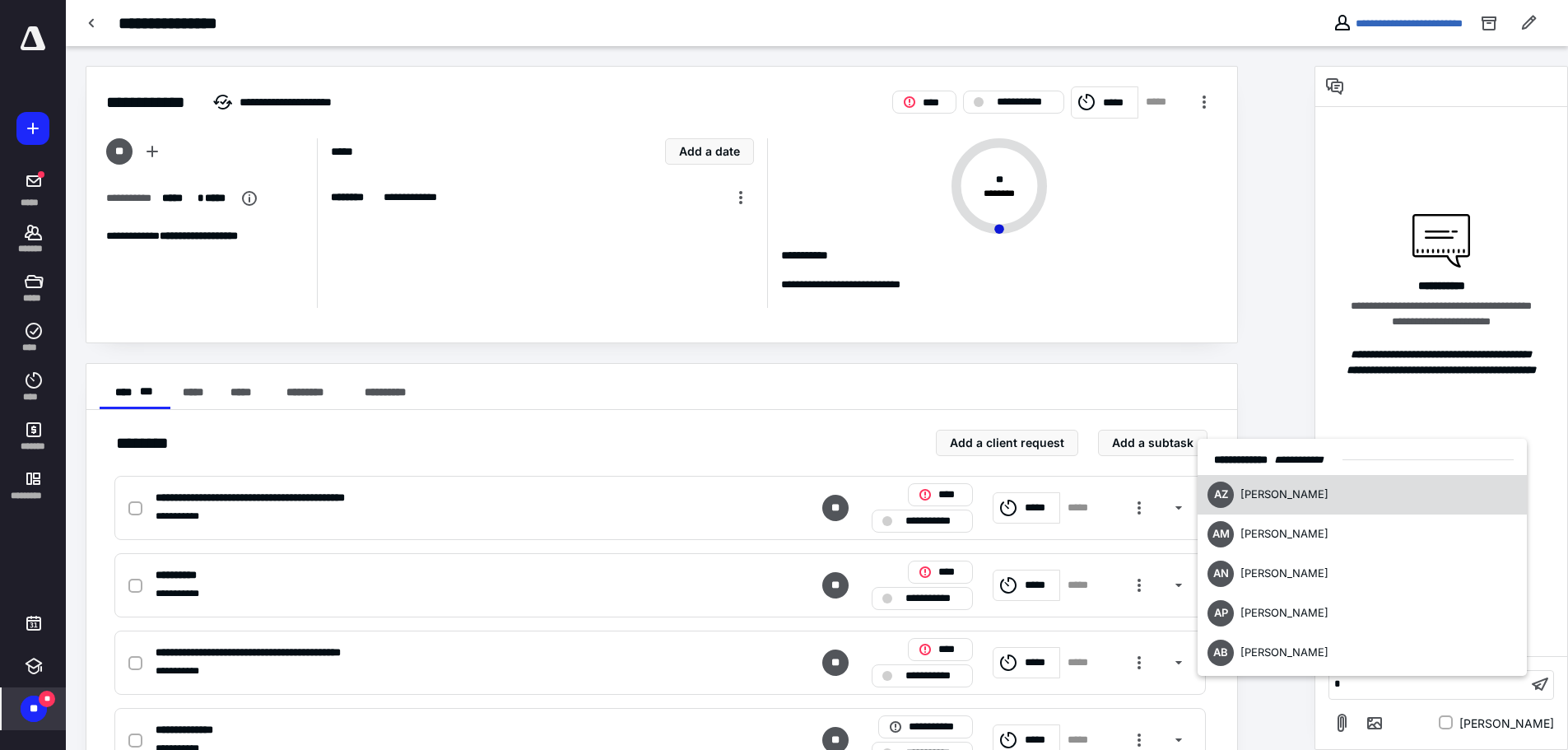 type 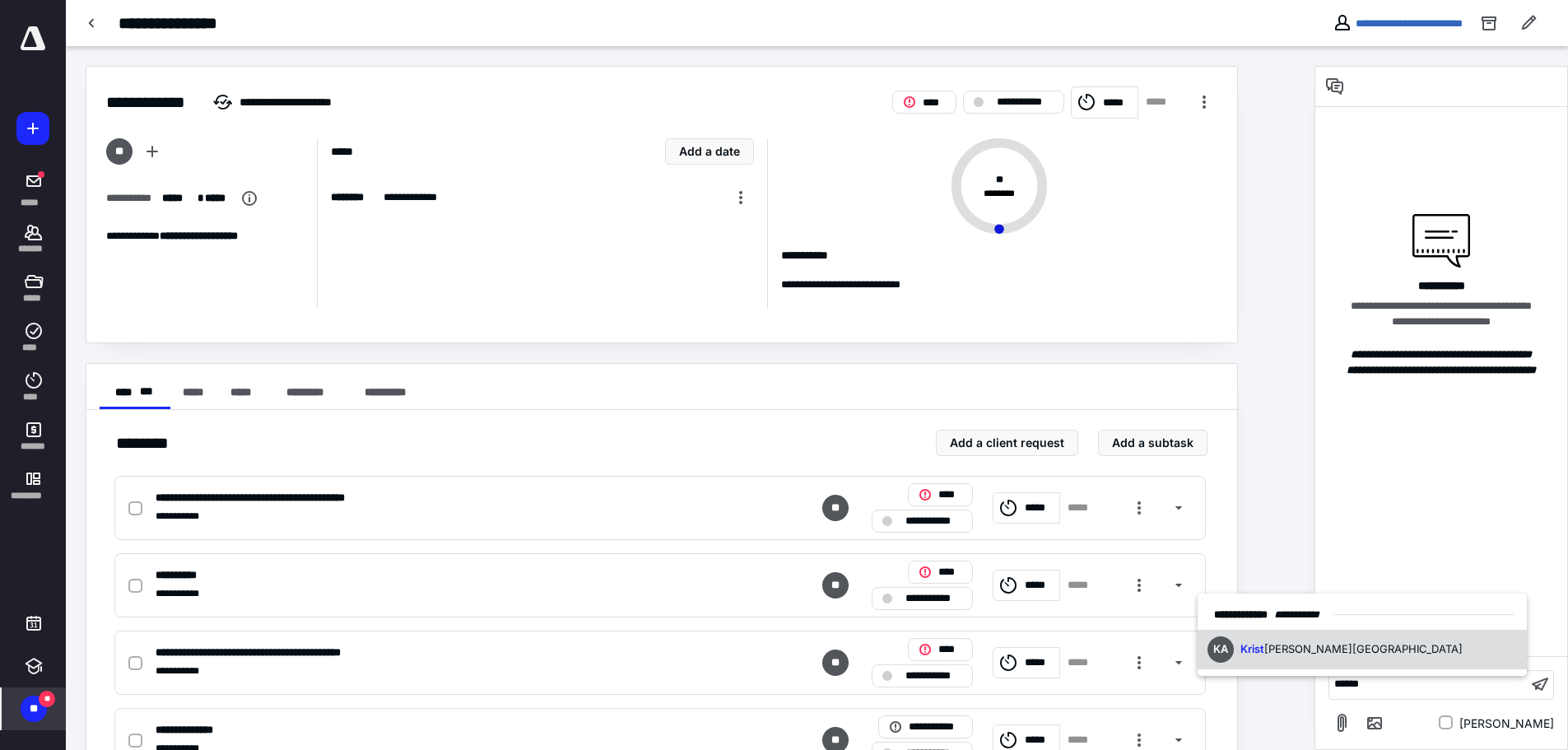 click on "[PERSON_NAME] [PERSON_NAME]" at bounding box center [1362, 650] 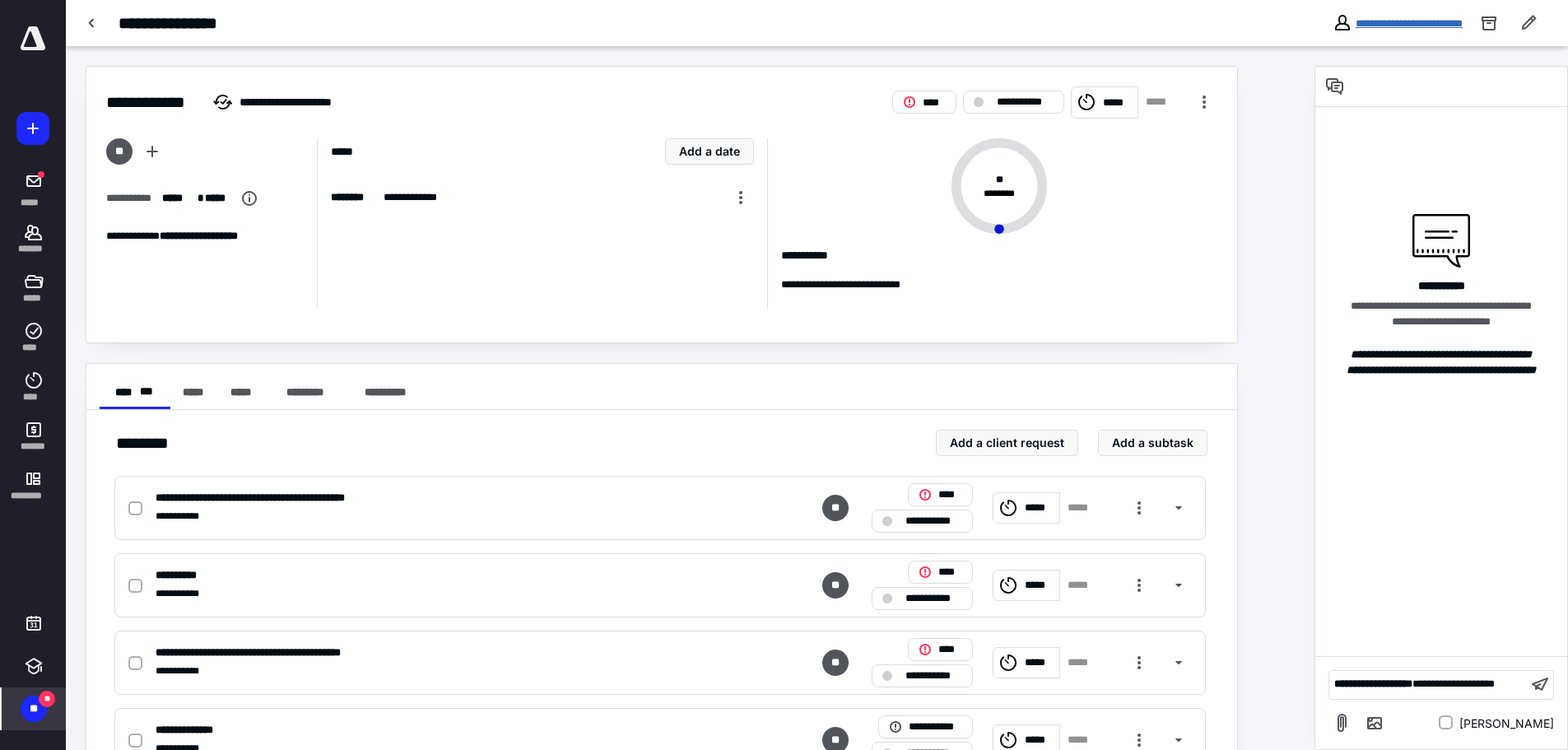 click on "**********" at bounding box center (1409, 23) 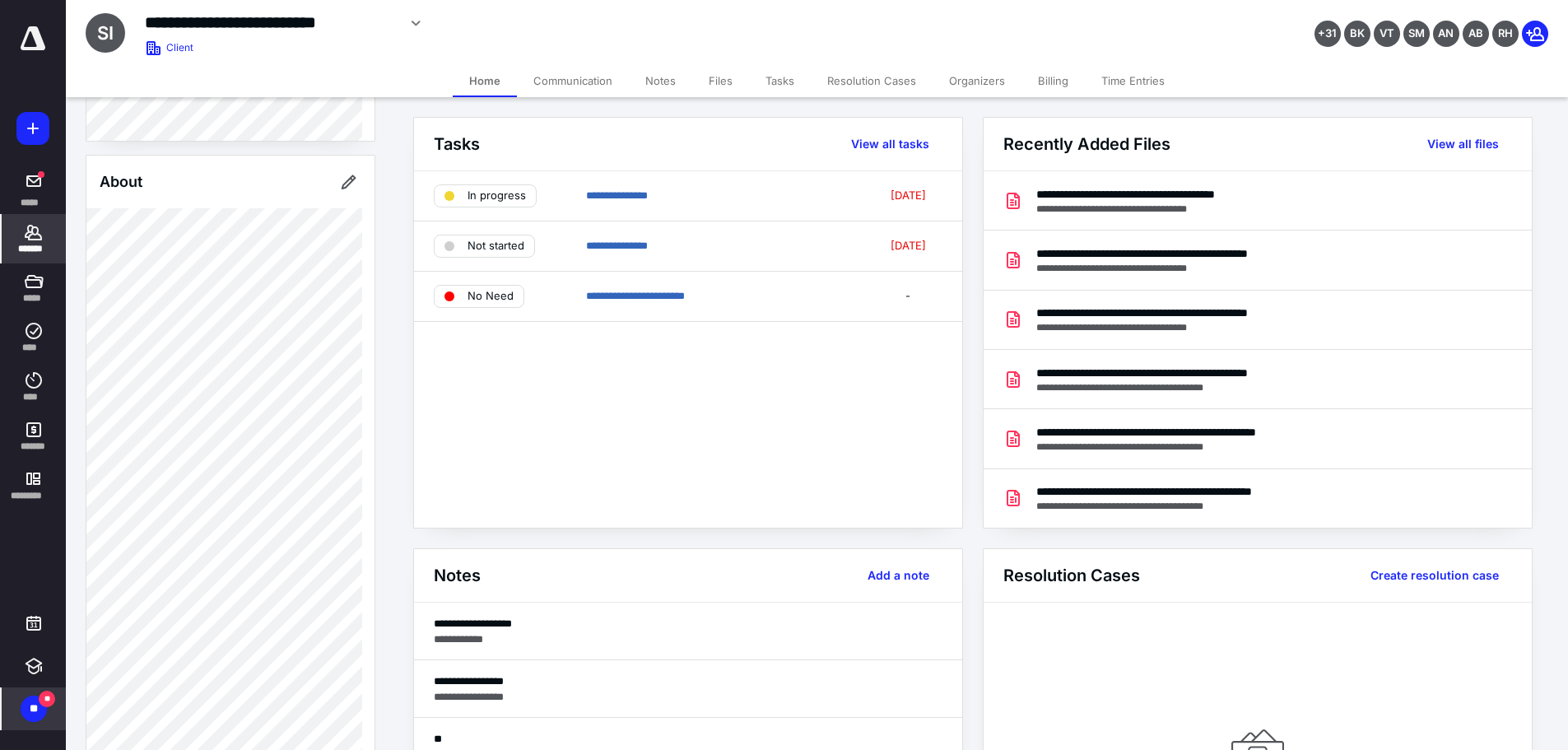 scroll, scrollTop: 852, scrollLeft: 0, axis: vertical 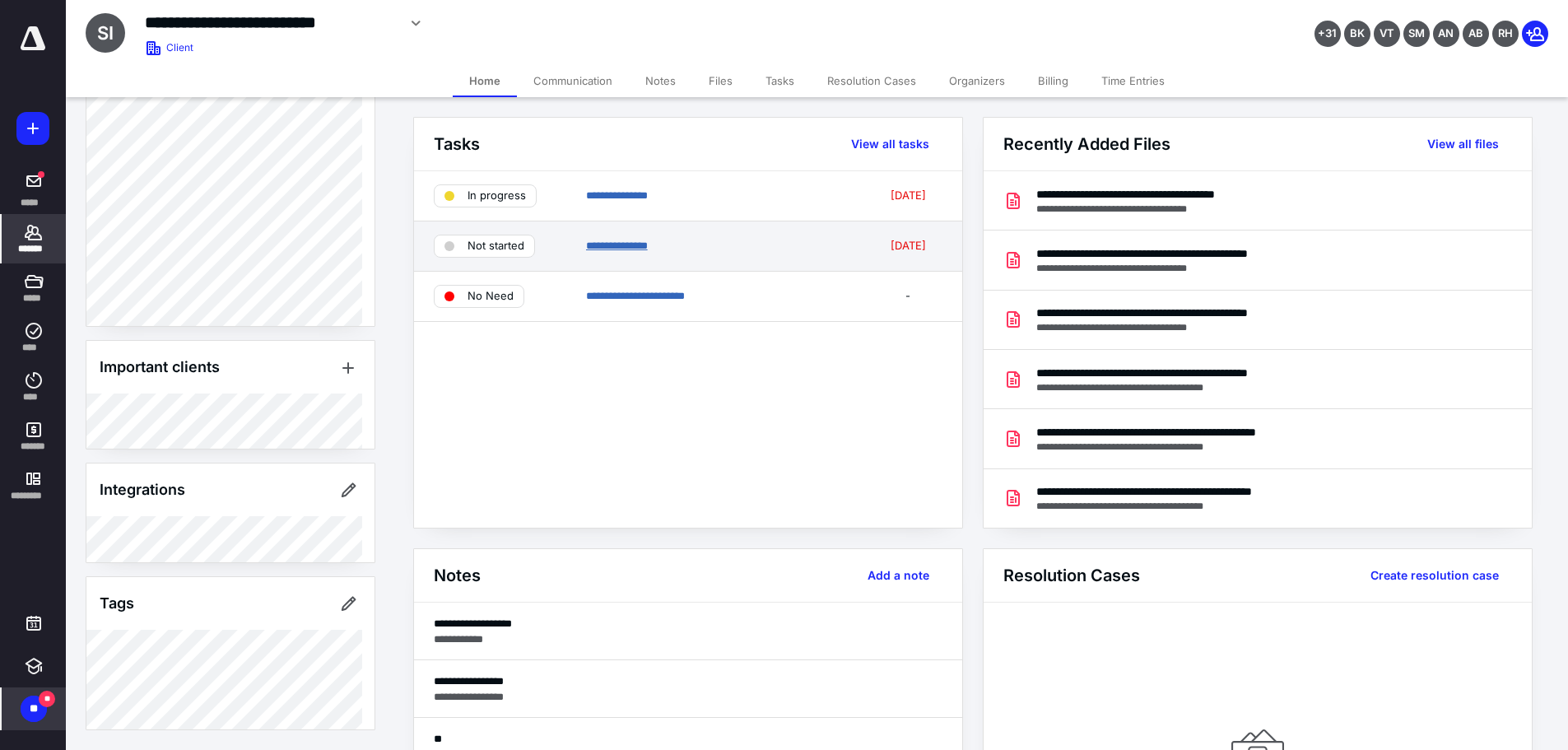 click on "**********" at bounding box center [616, 245] 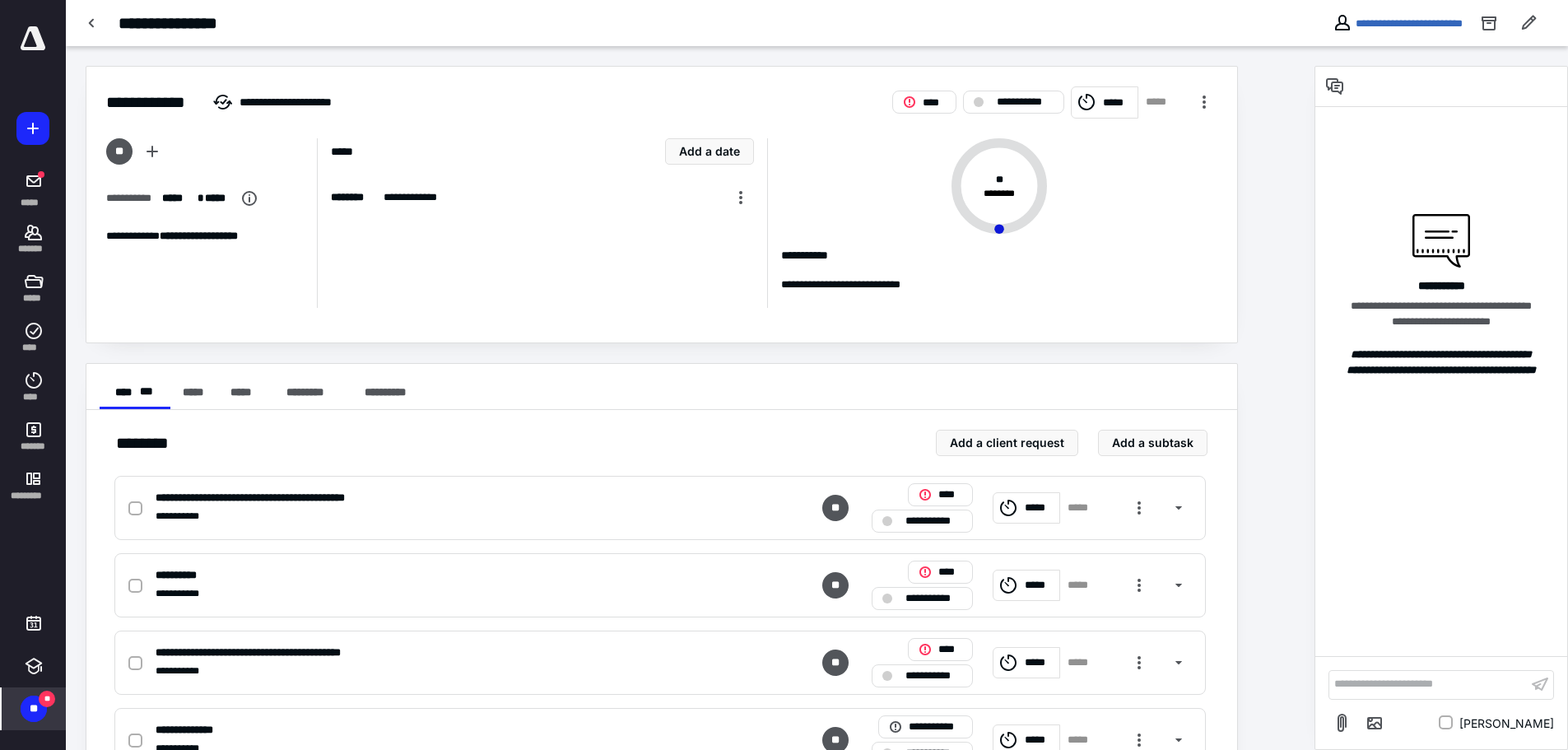 click on "**********" at bounding box center [1428, 684] 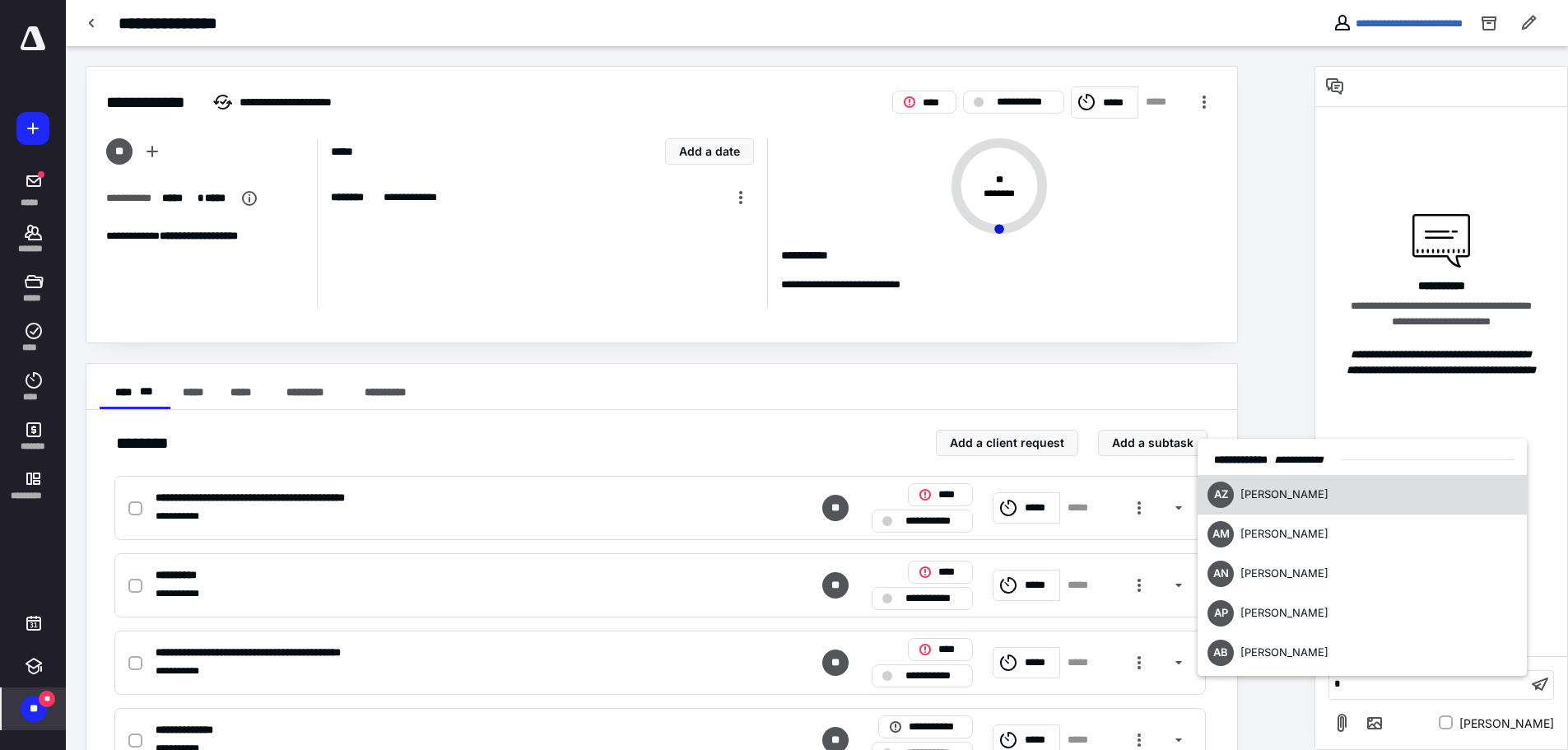 type 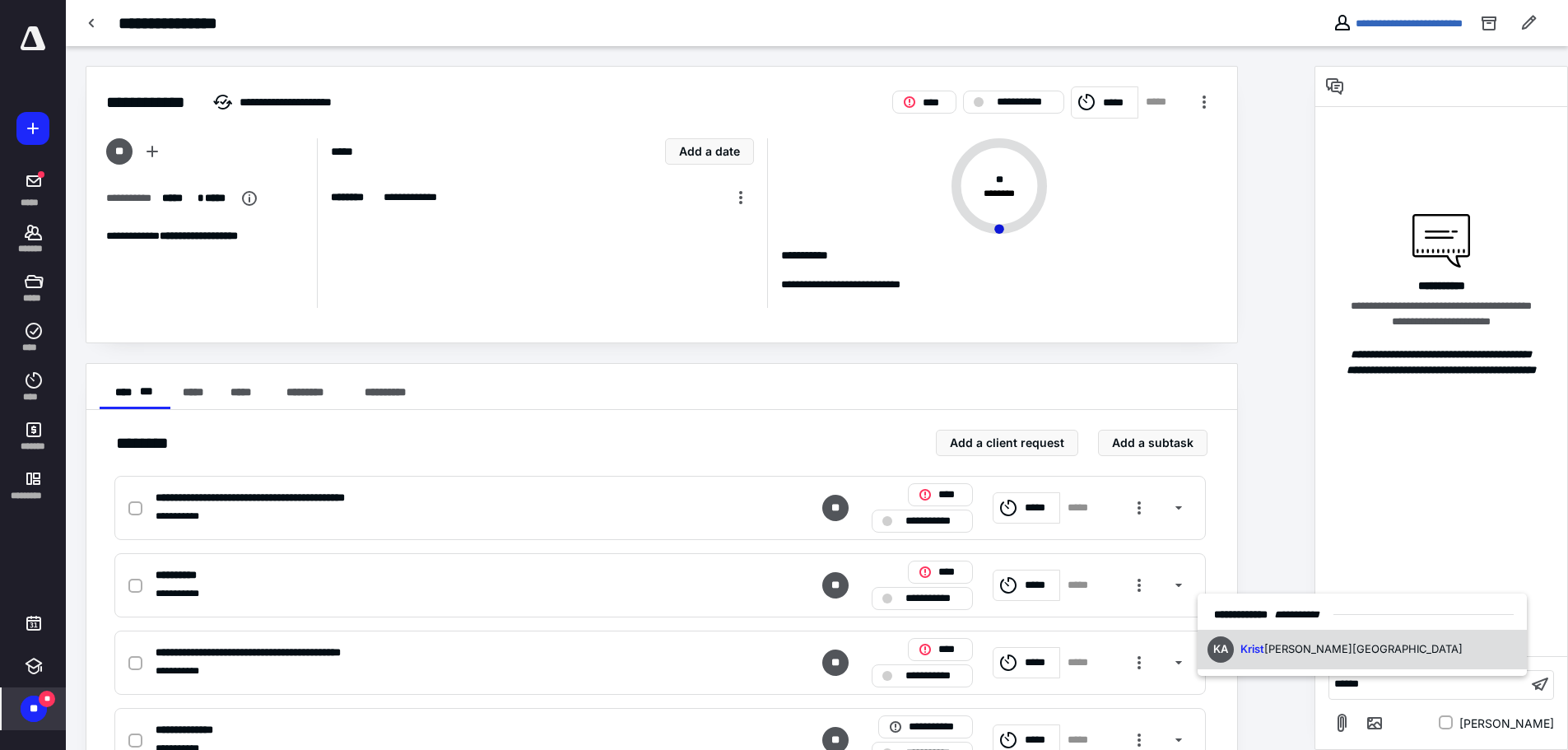 click on "[PERSON_NAME] [PERSON_NAME]" at bounding box center (1362, 650) 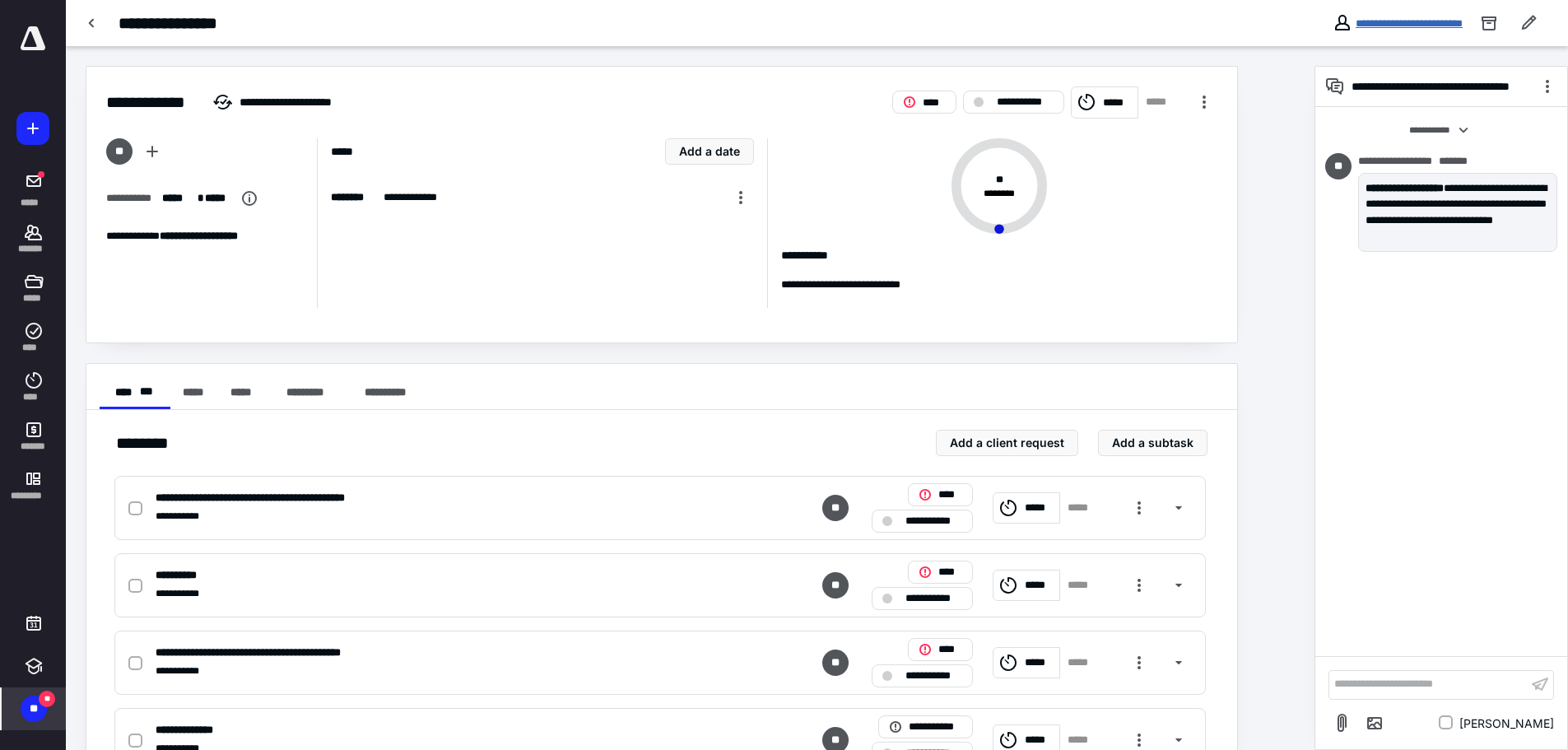 click on "**********" at bounding box center [1409, 23] 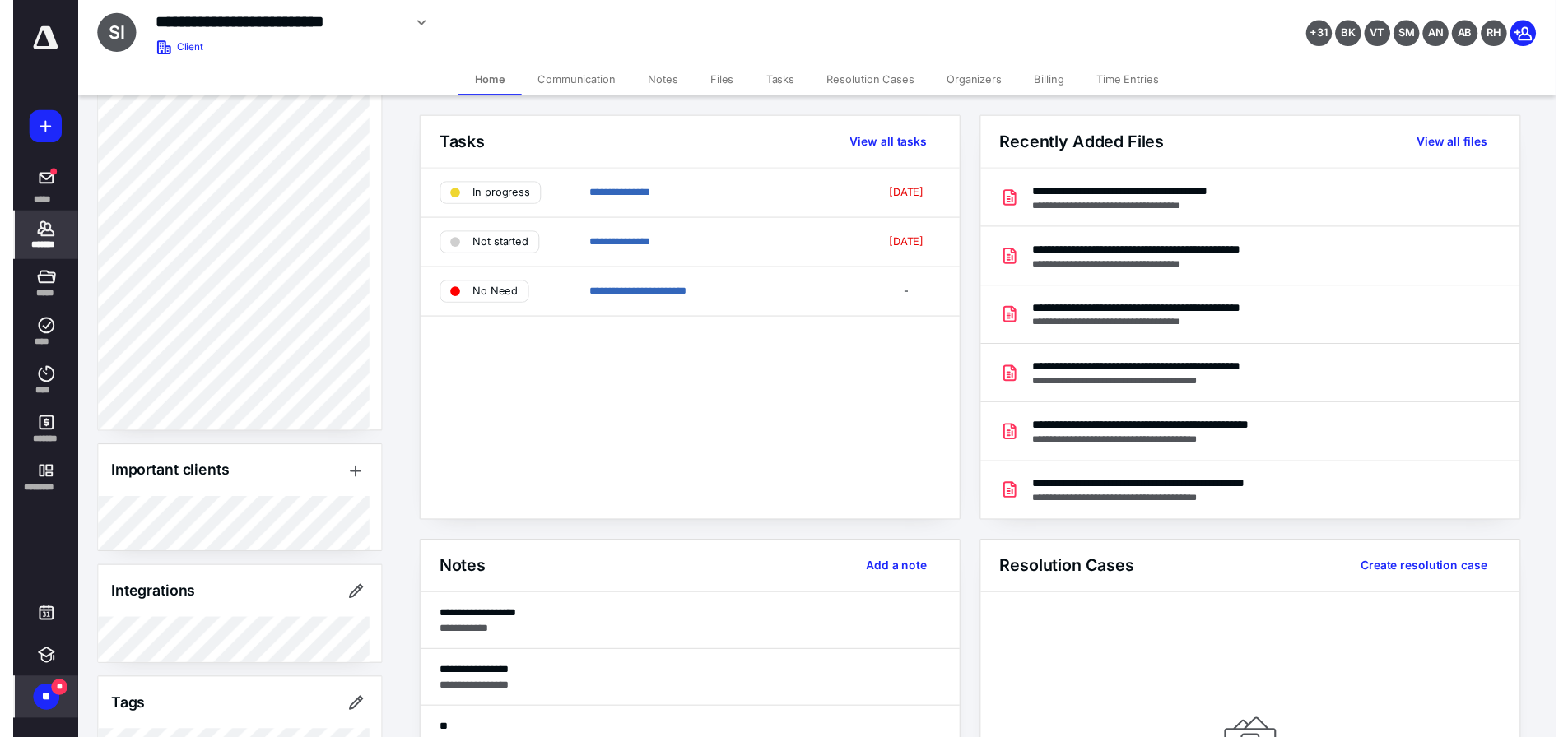 scroll, scrollTop: 851, scrollLeft: 0, axis: vertical 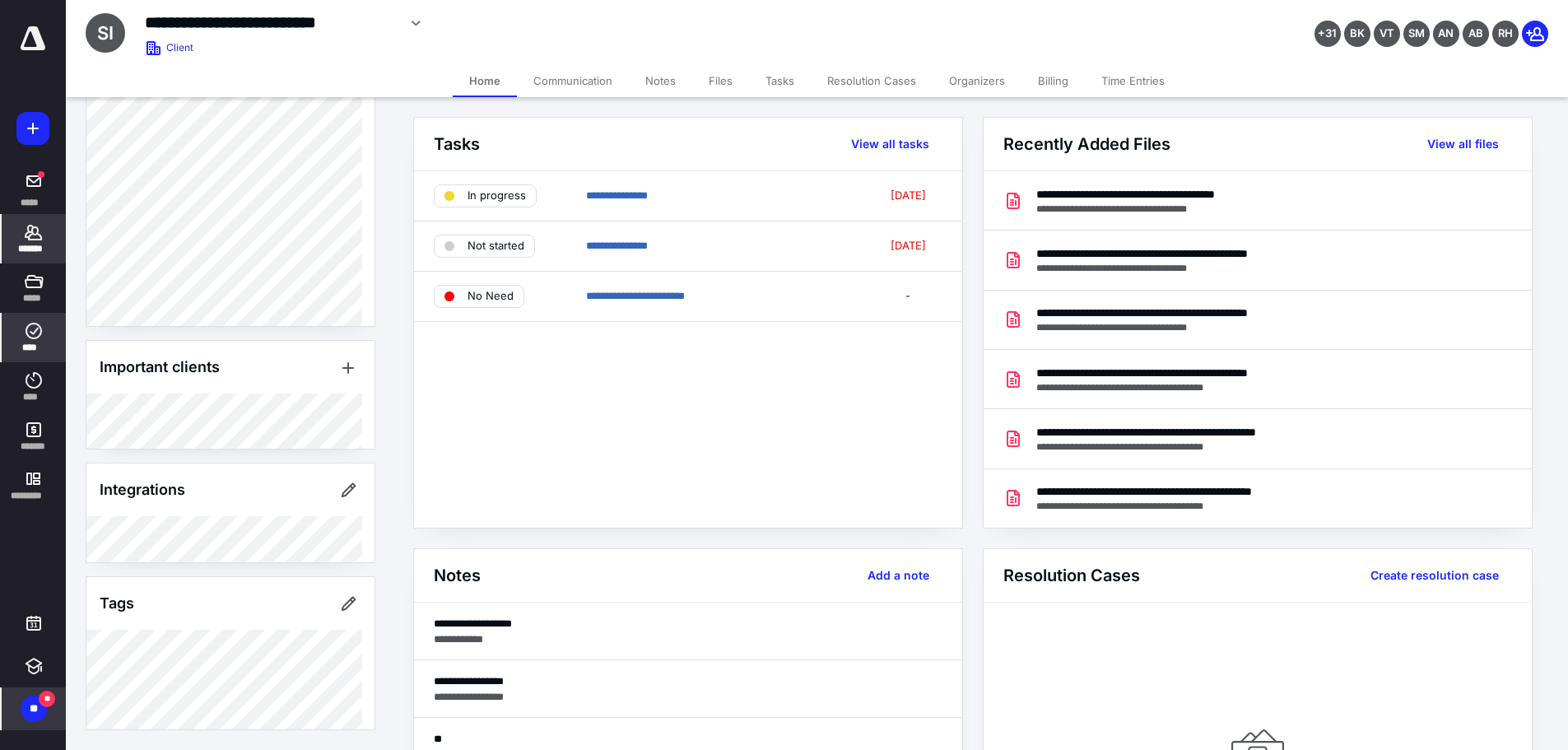 click on "****" at bounding box center [34, 347] 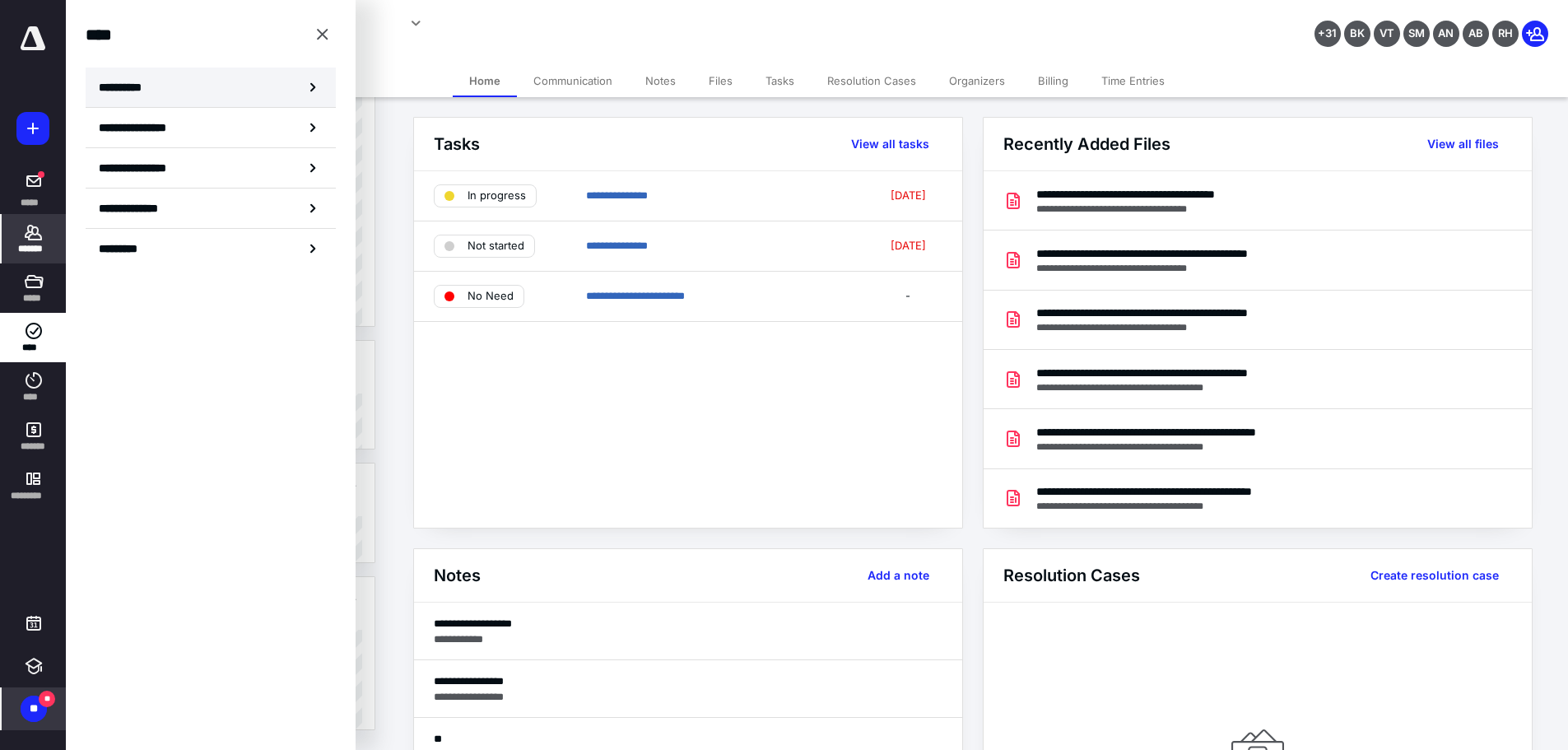 click on "**********" at bounding box center [211, 87] 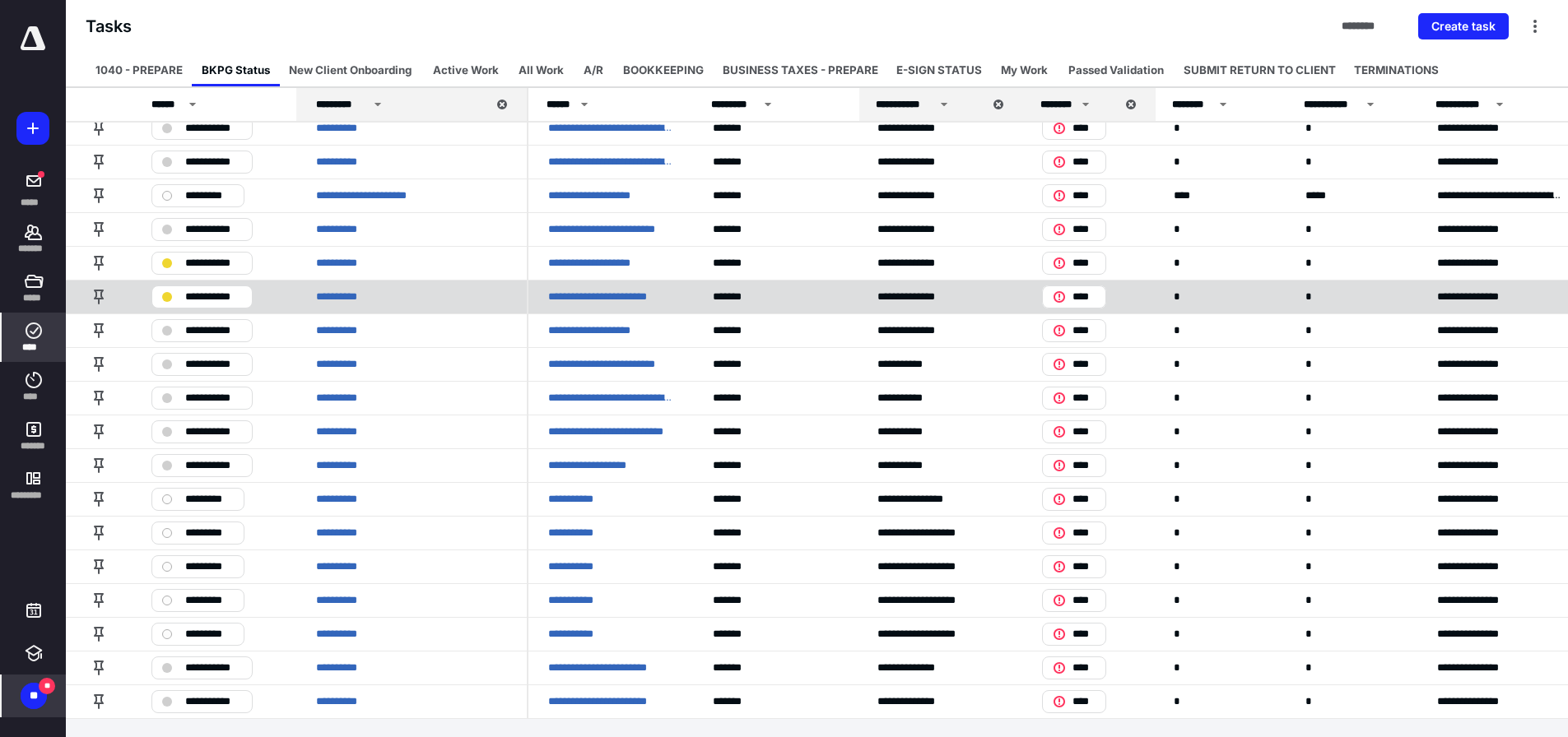 scroll, scrollTop: 291, scrollLeft: 0, axis: vertical 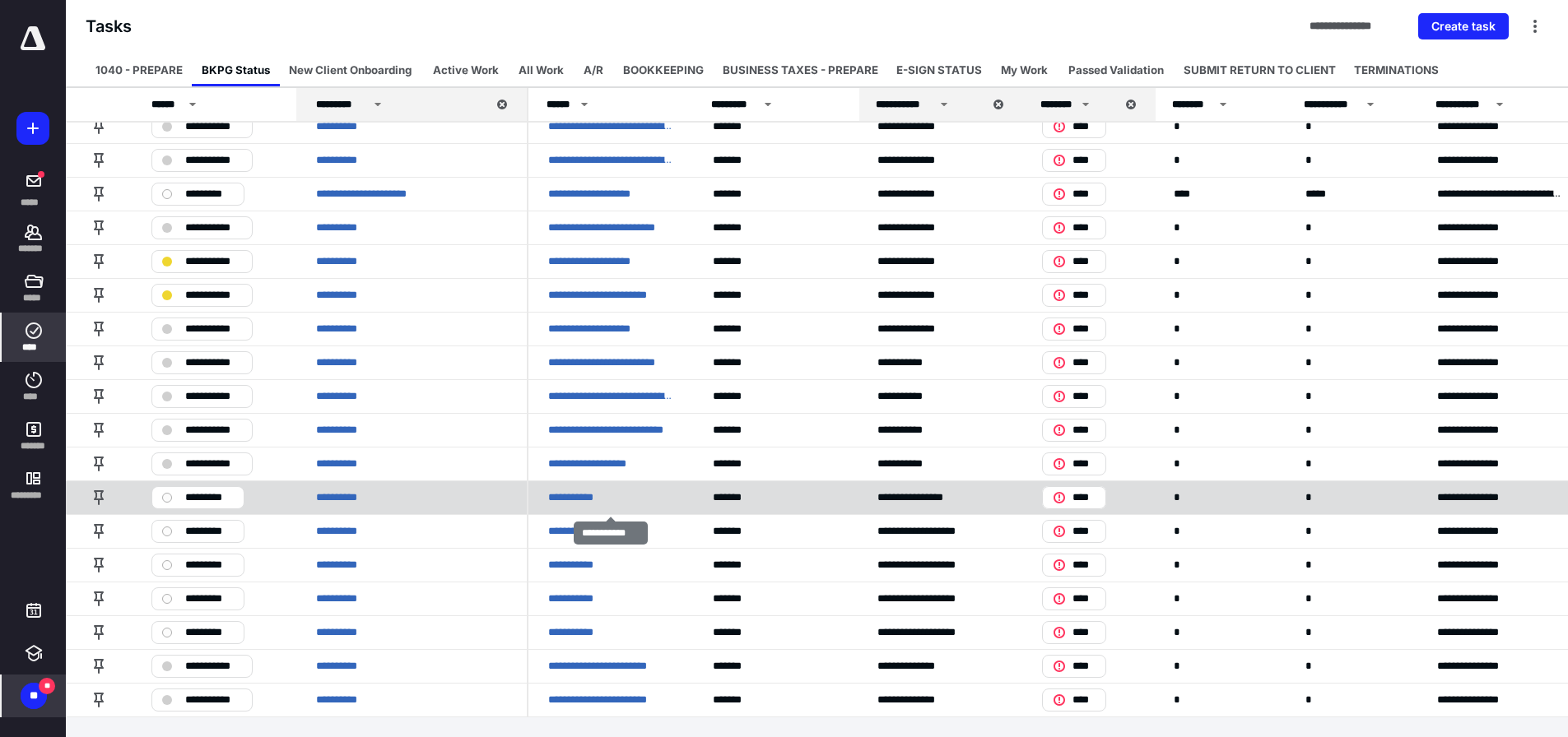 click on "**********" at bounding box center [579, 498] 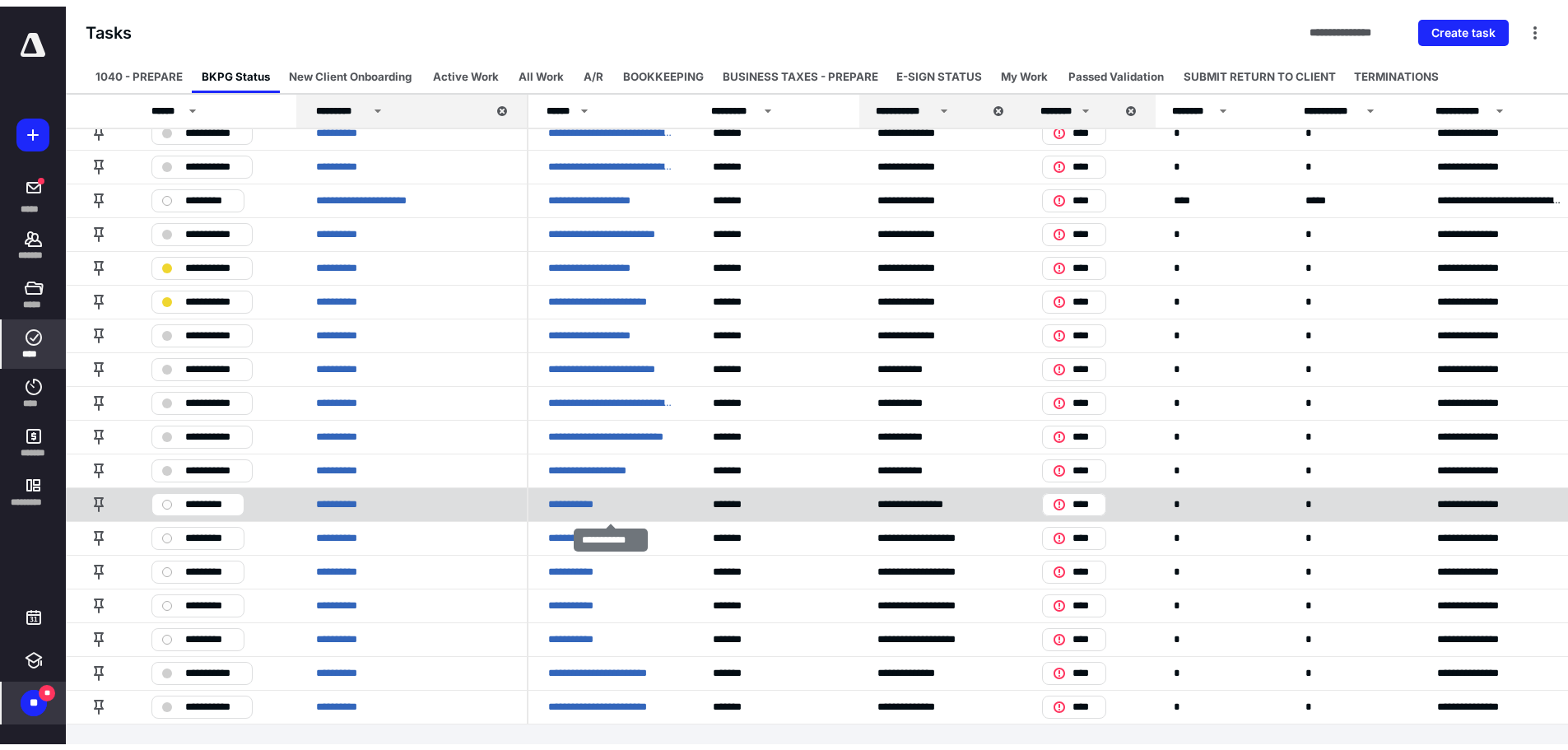 scroll, scrollTop: 0, scrollLeft: 0, axis: both 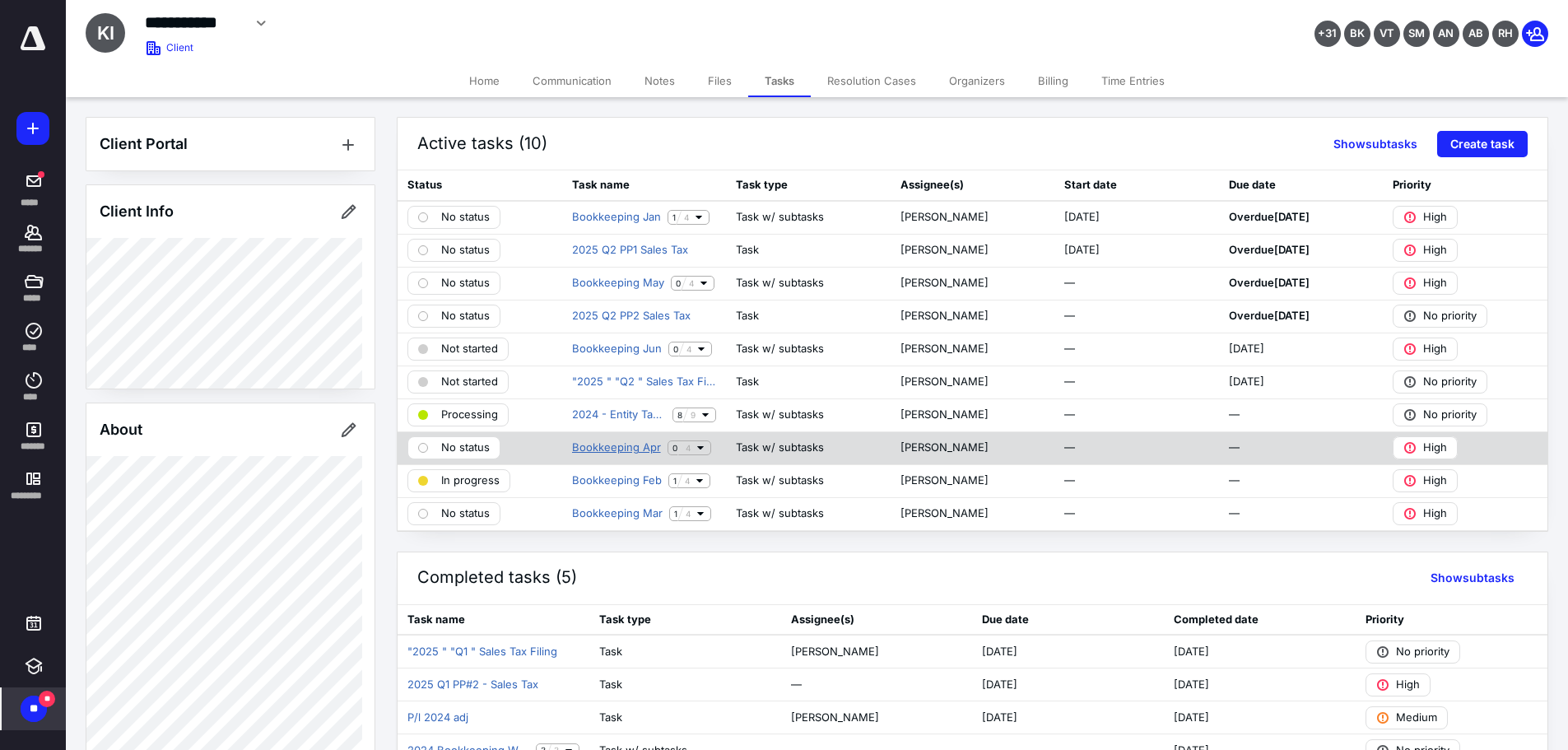 click on "Bookkeeping Apr" at bounding box center (616, 448) 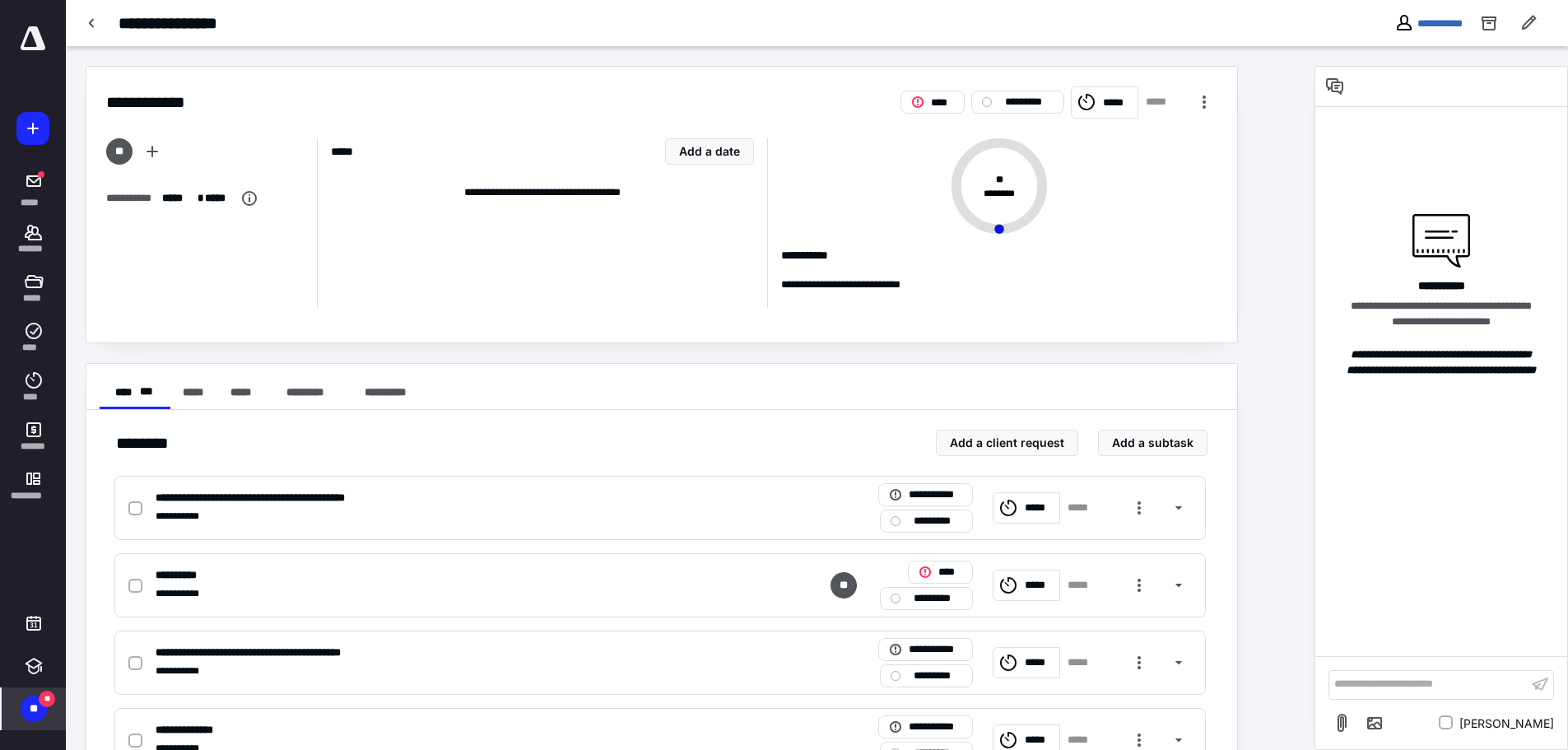 click on "**********" at bounding box center [1428, 23] 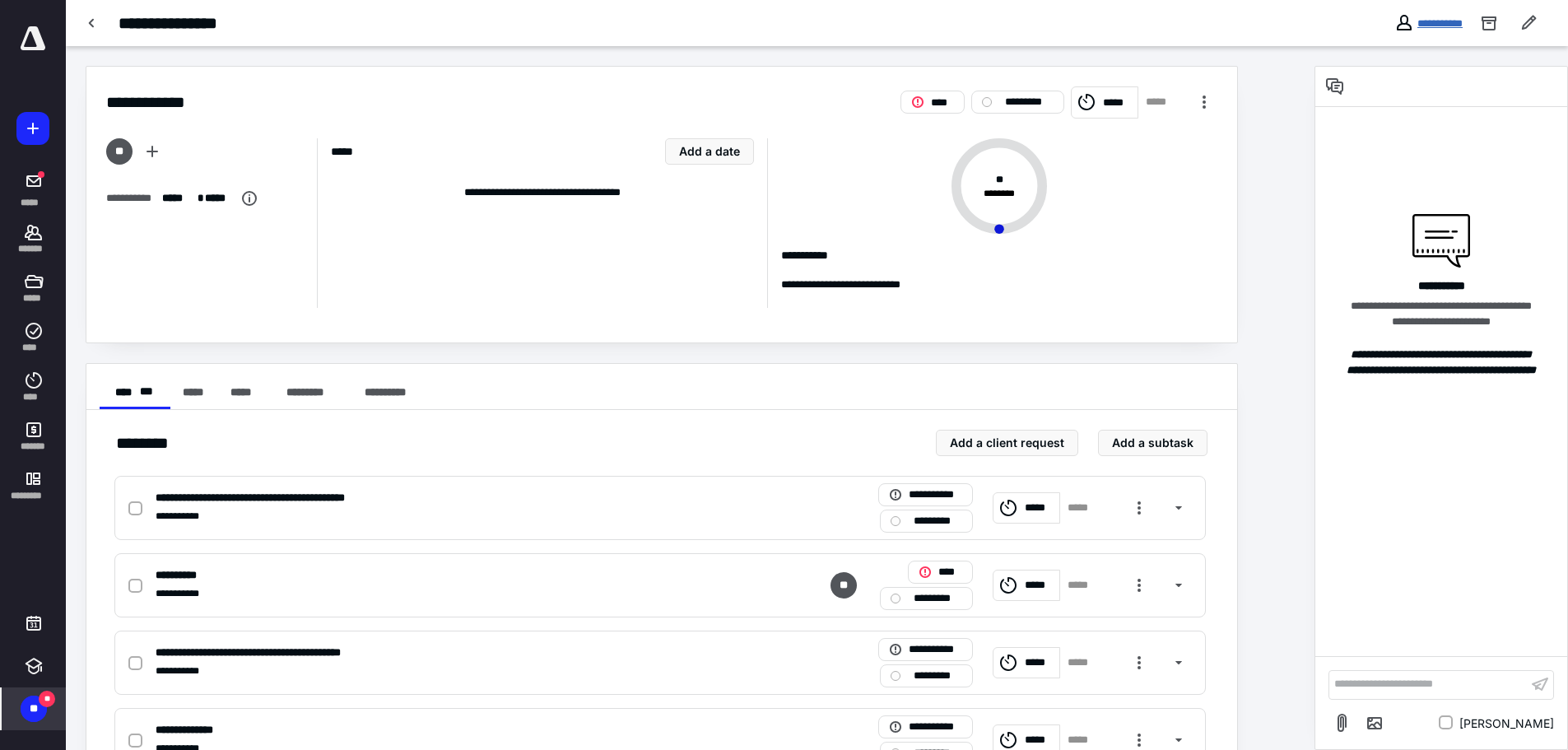 click on "**********" at bounding box center (1440, 23) 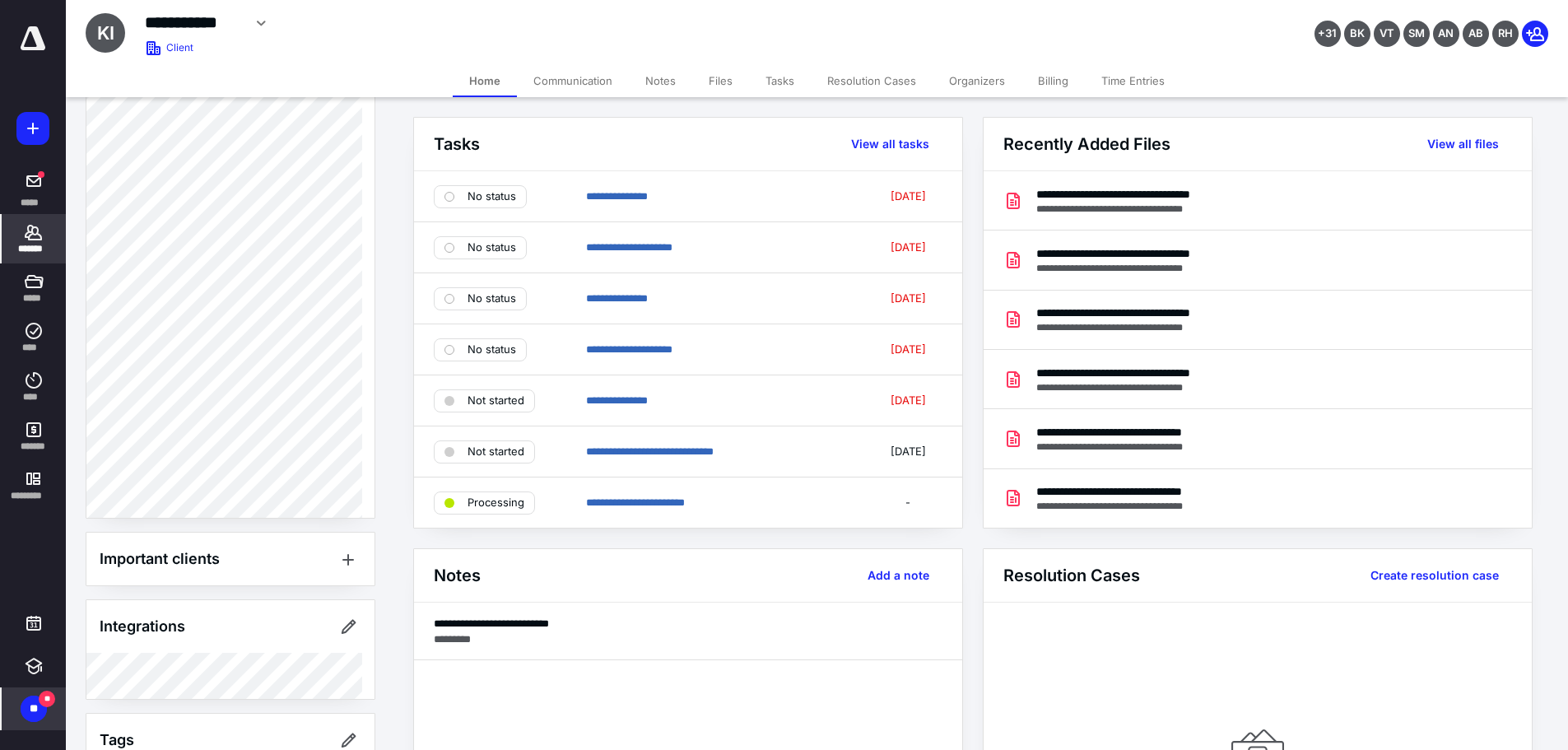 scroll, scrollTop: 587, scrollLeft: 0, axis: vertical 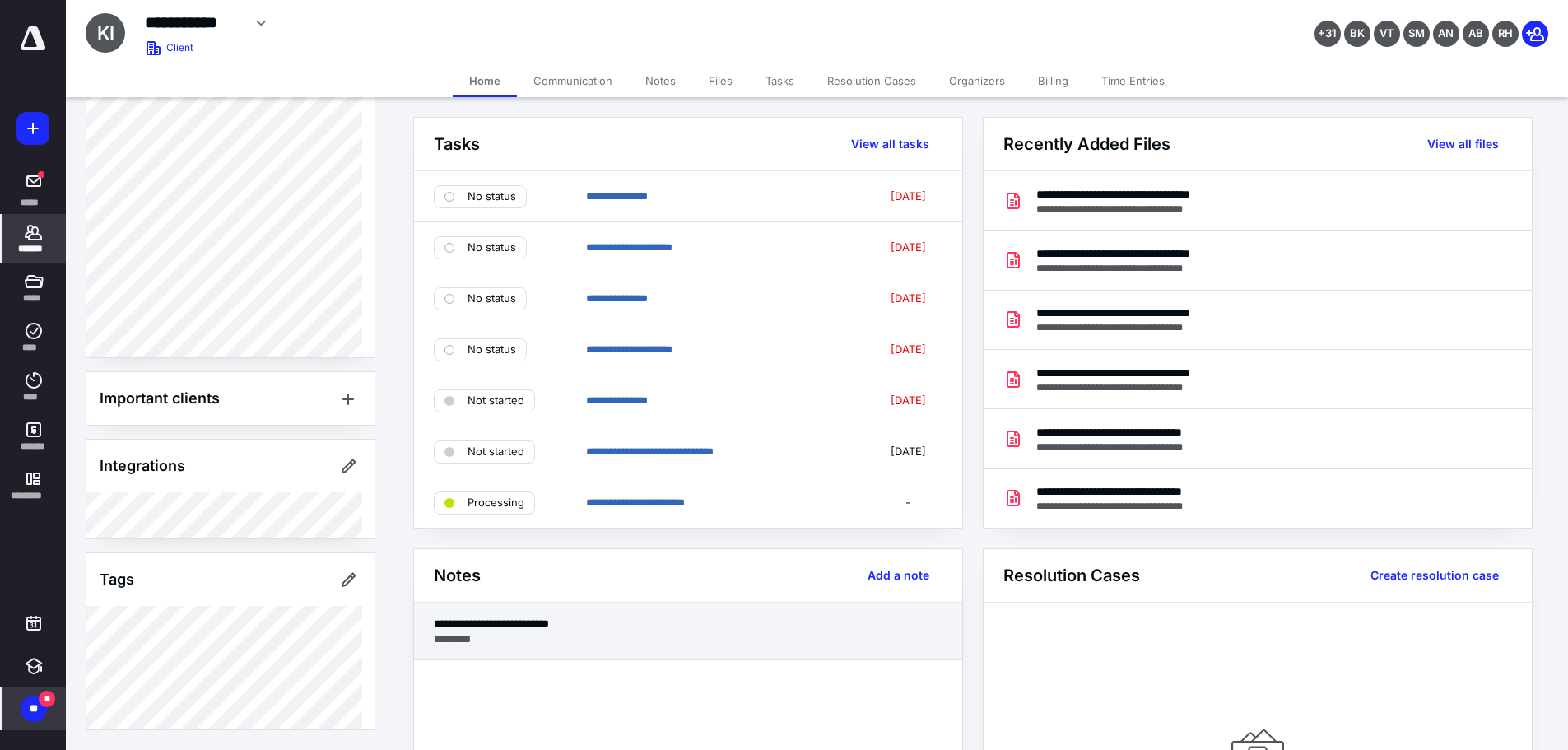 click on "*********" at bounding box center [688, 639] 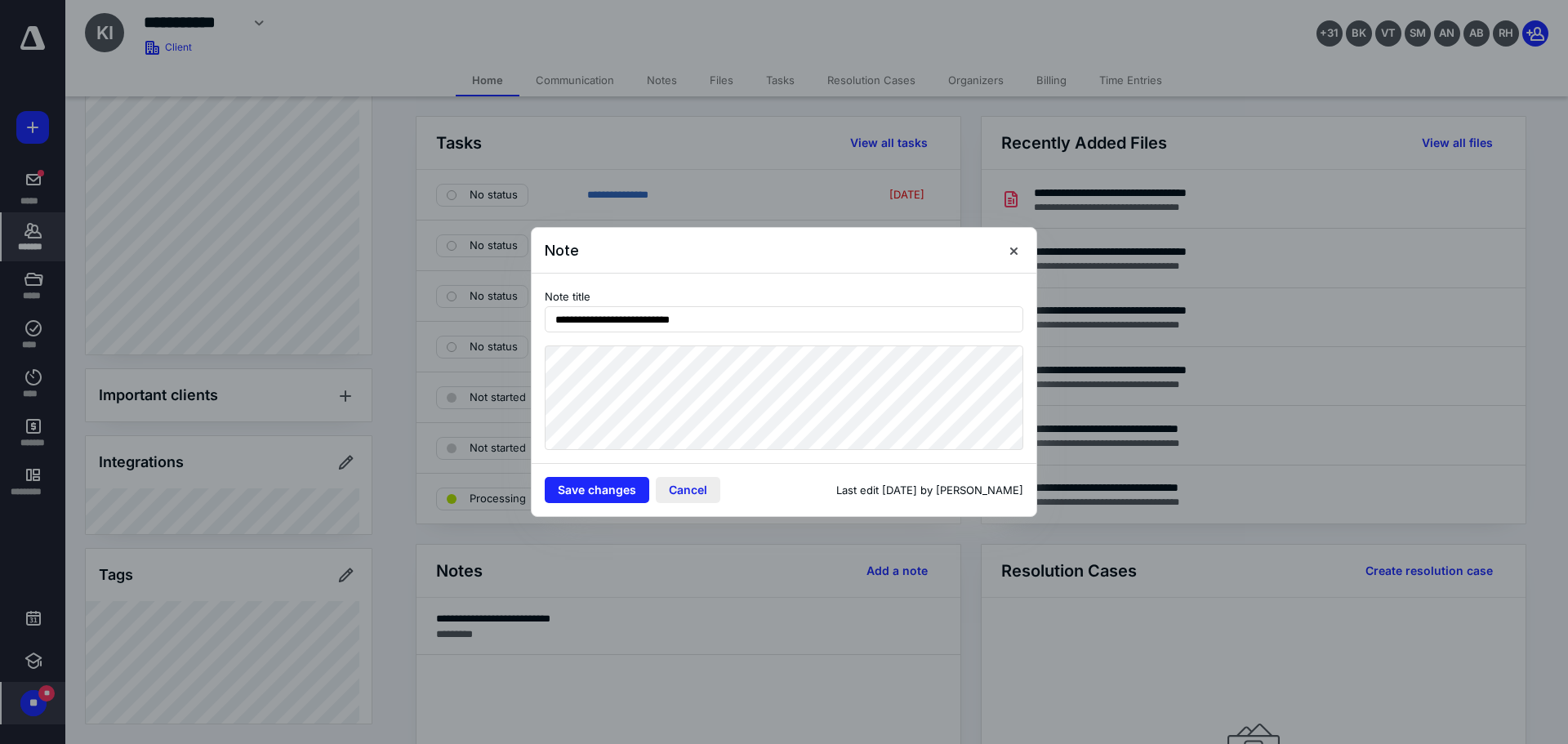 click on "Cancel" at bounding box center [688, 490] 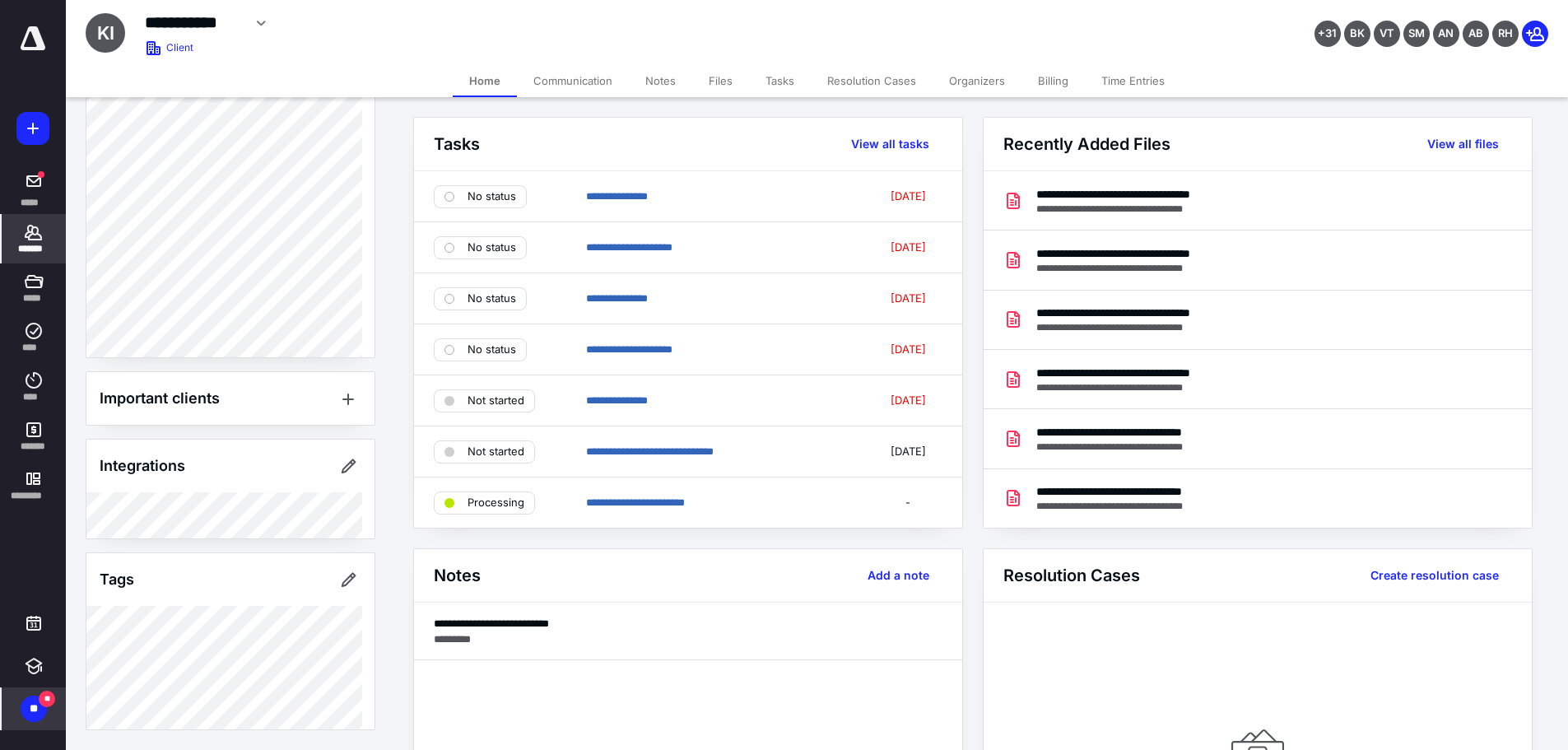 click on "**" at bounding box center [34, 709] 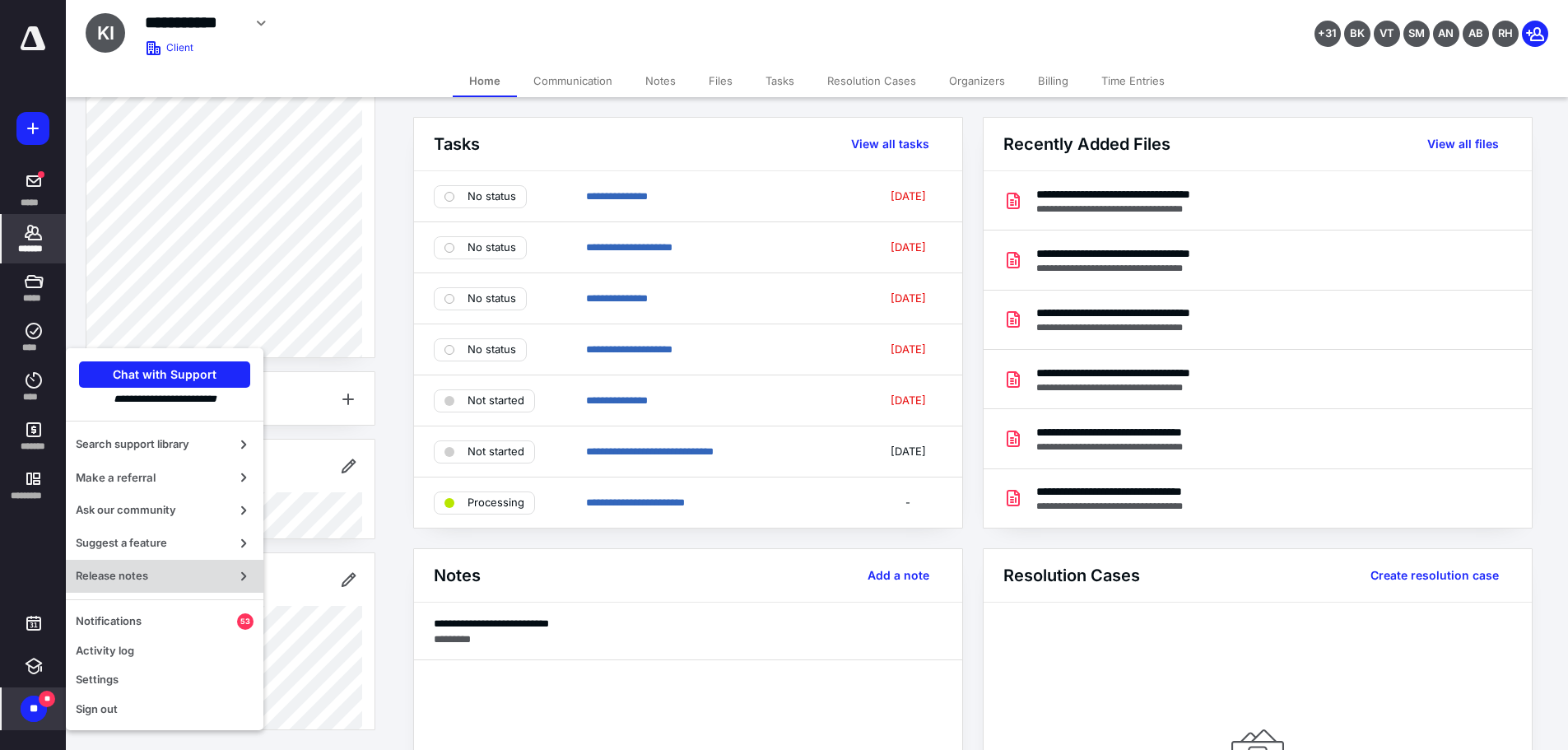 drag, startPoint x: 116, startPoint y: 610, endPoint x: 171, endPoint y: 586, distance: 60.00833 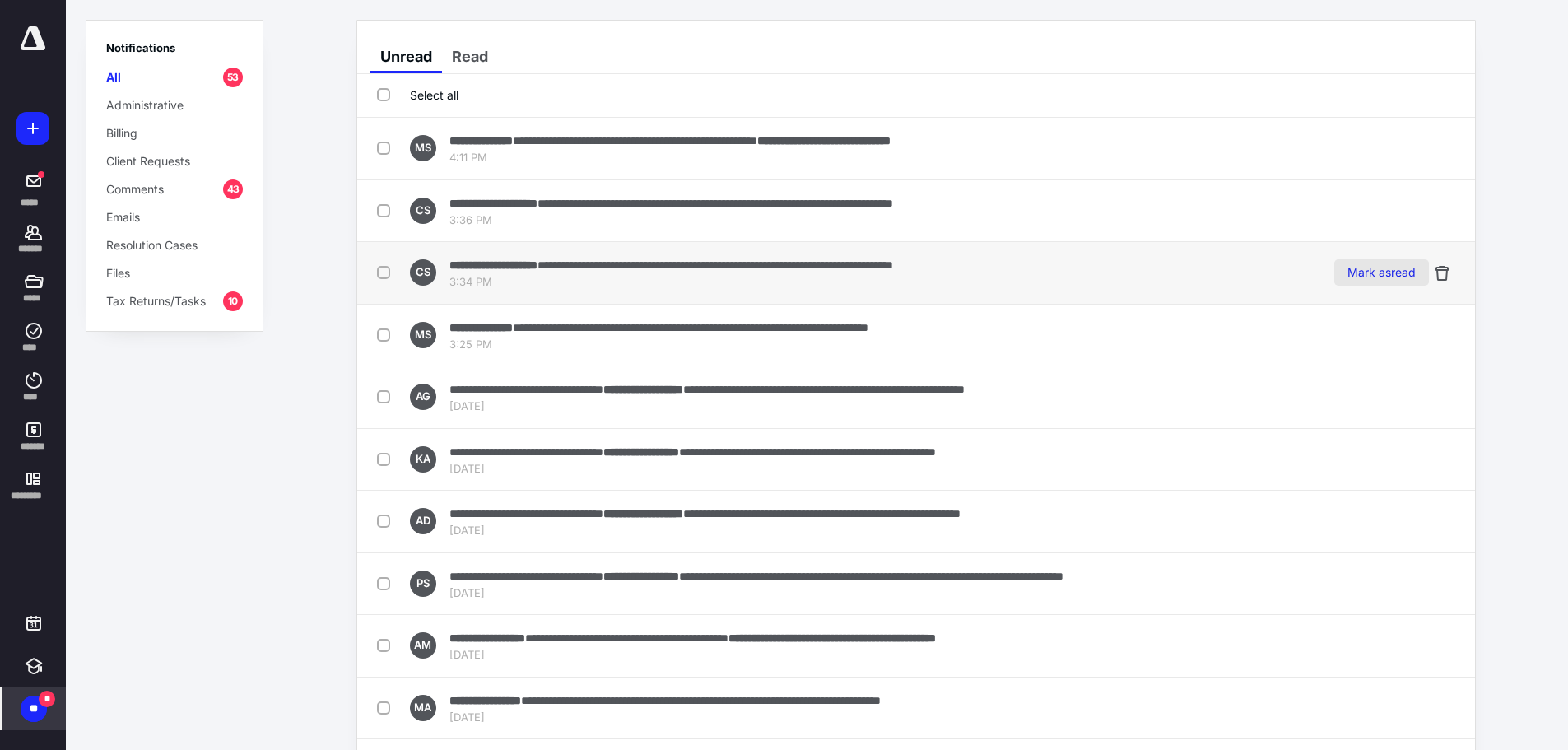 click on "Mark as  read" at bounding box center [1381, 273] 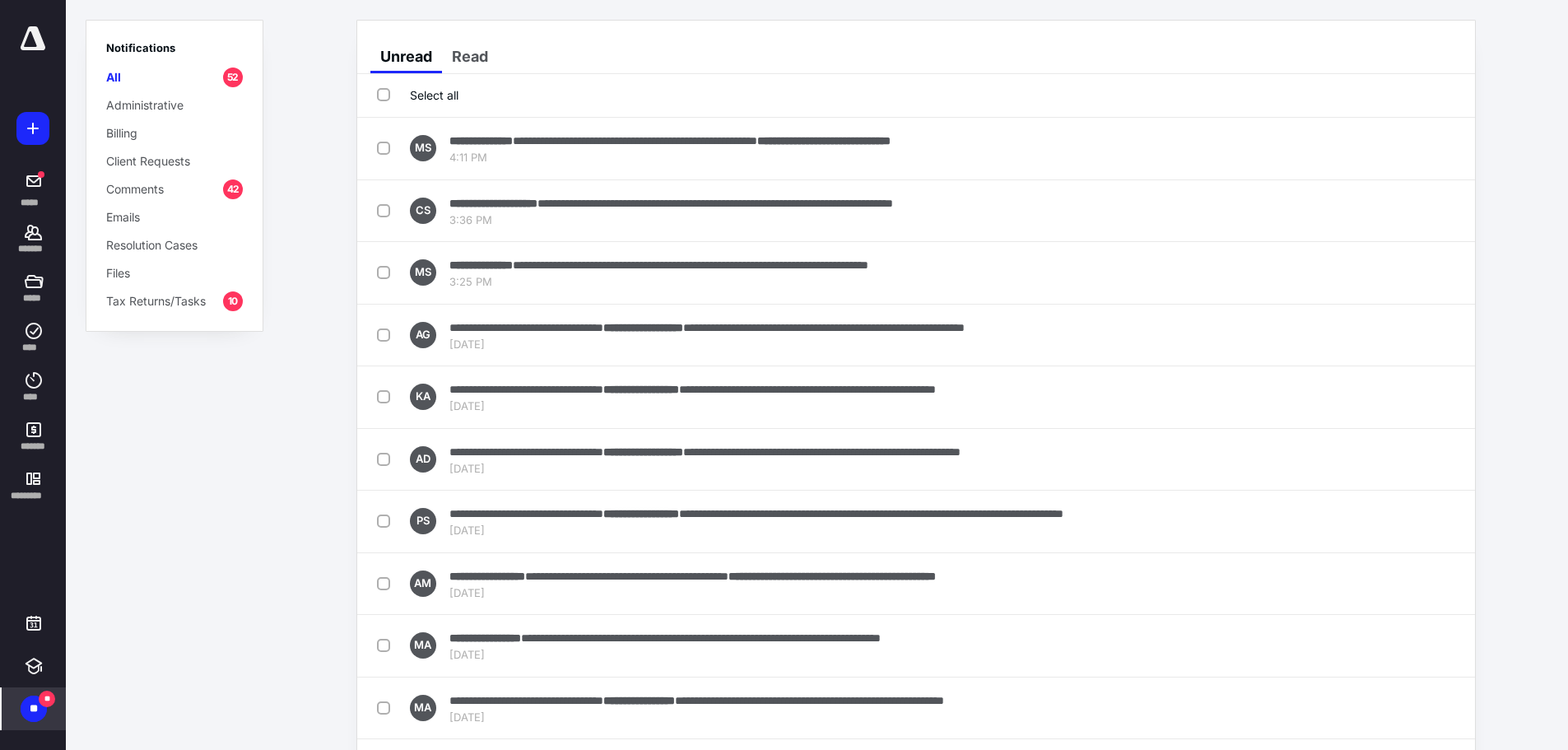 click on "Mark as  read" at bounding box center (1381, 273) 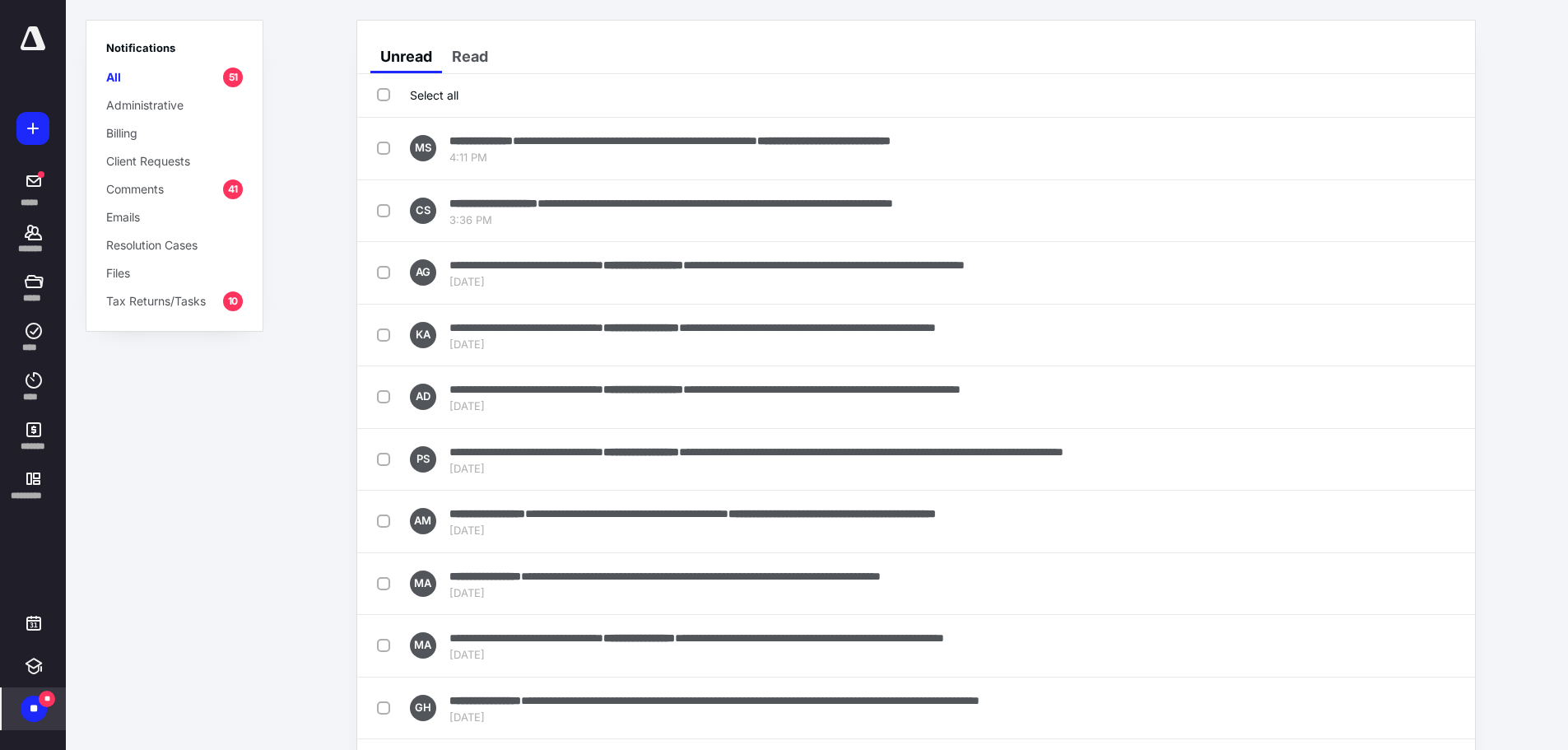 click on "Mark as  read" at bounding box center [1381, 273] 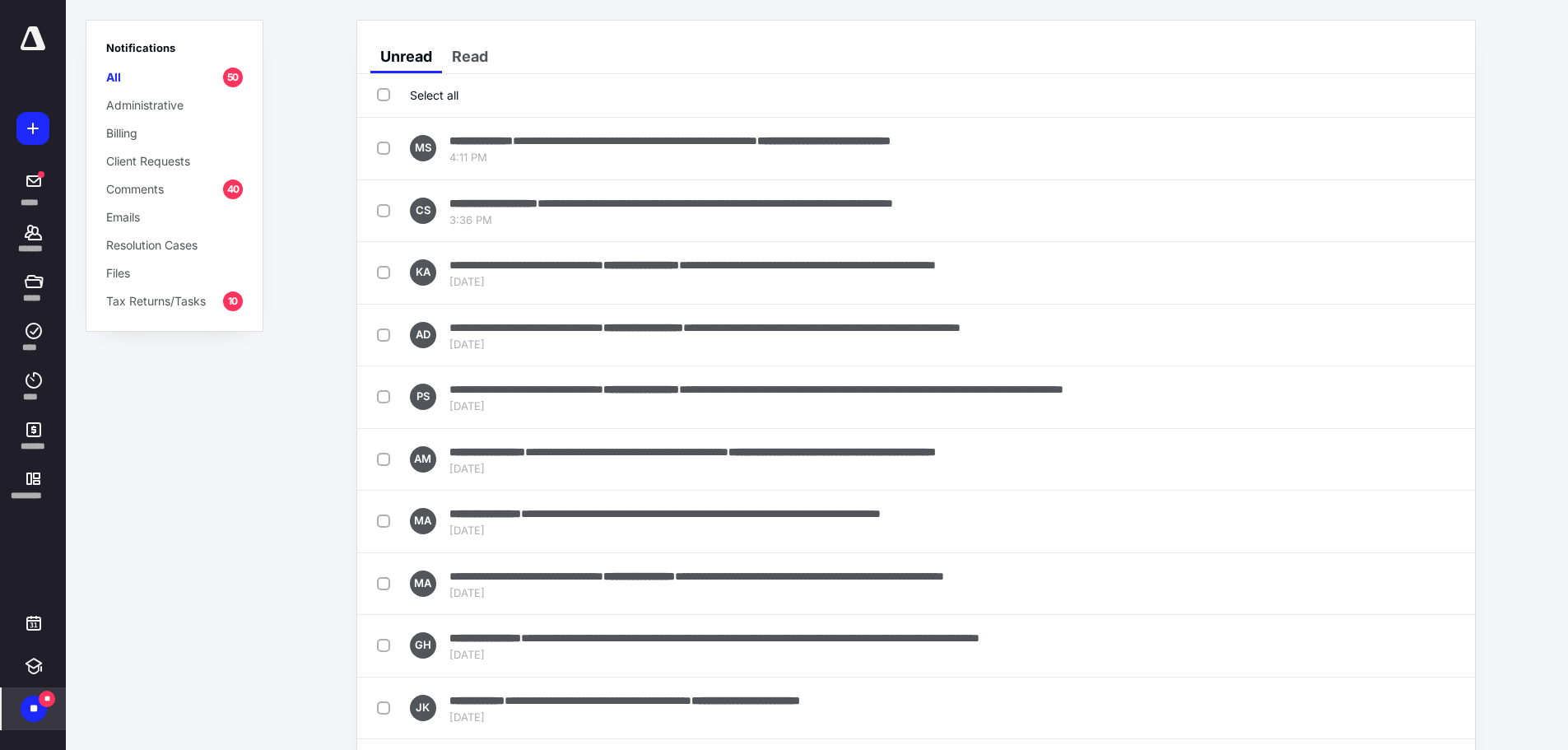 click on "Mark as  read" at bounding box center (1381, 273) 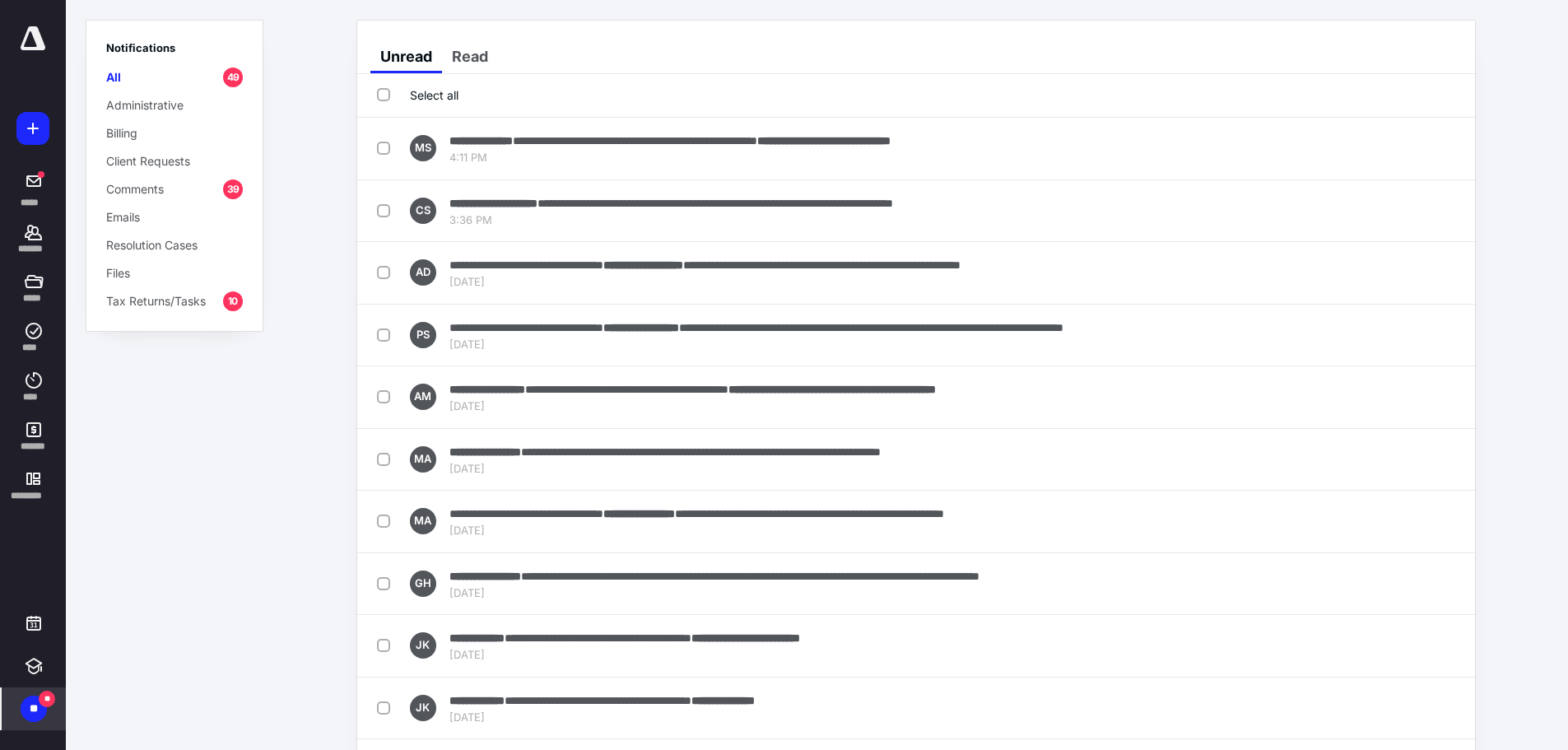 click on "**" at bounding box center (34, 709) 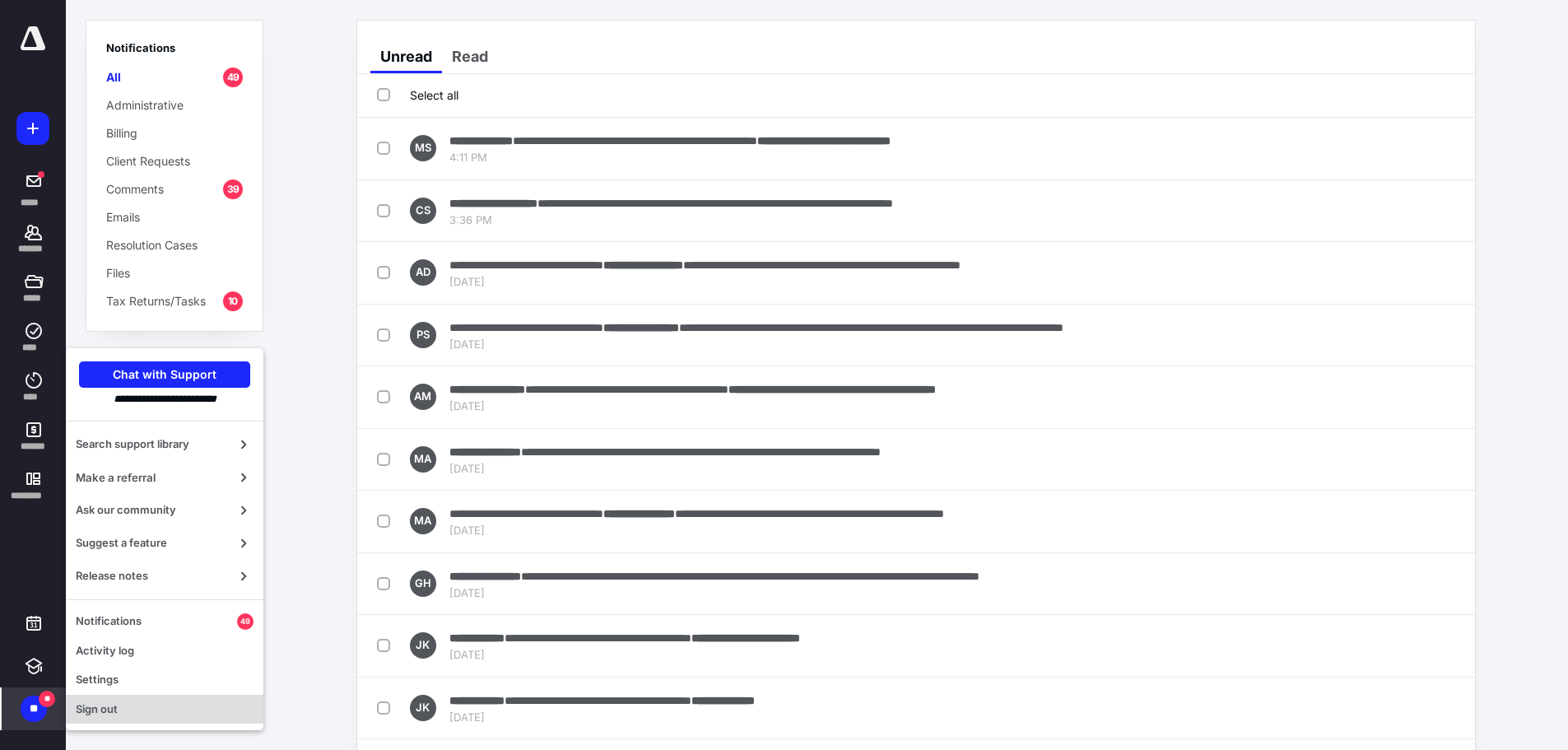 click on "Sign out" at bounding box center [165, 710] 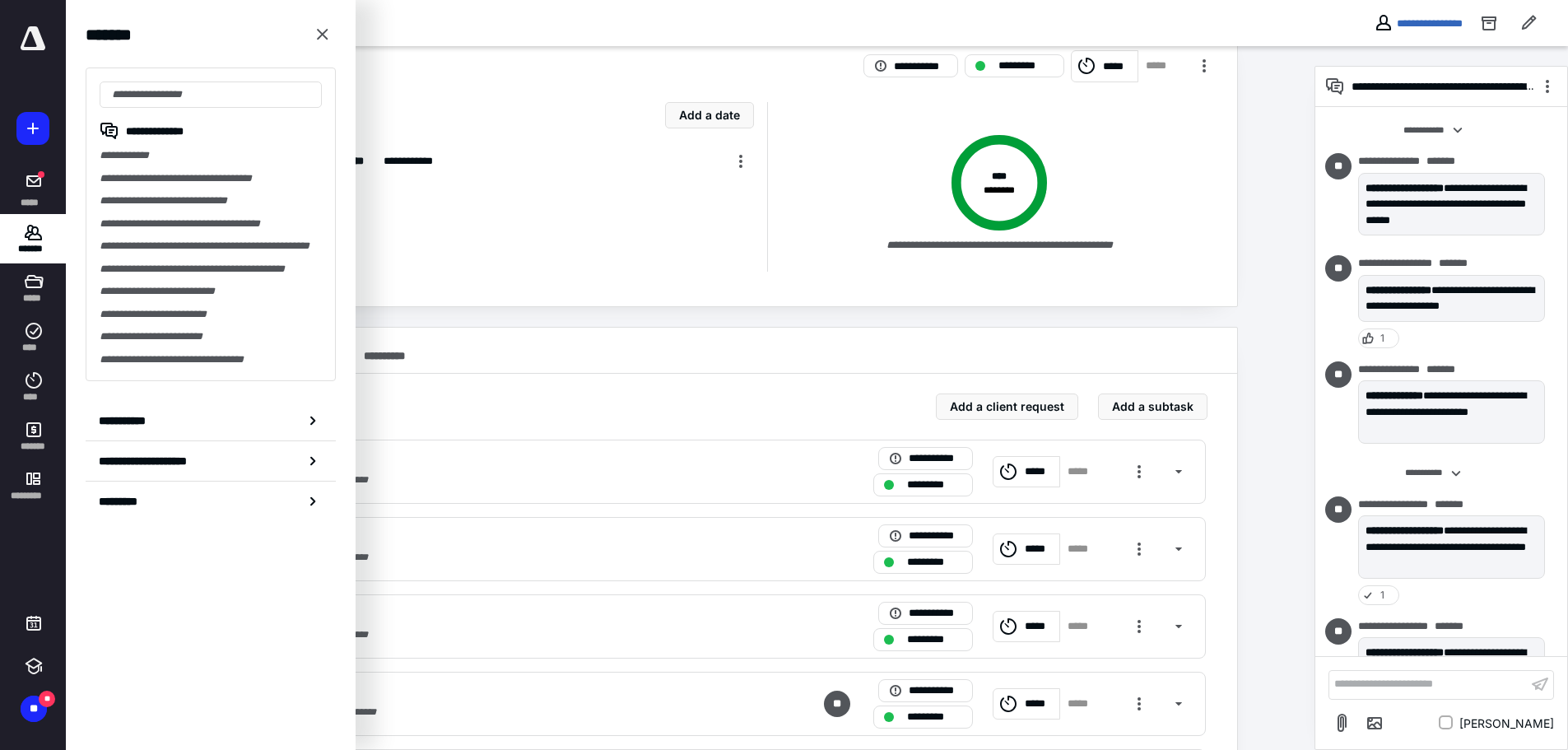 scroll, scrollTop: 36, scrollLeft: 0, axis: vertical 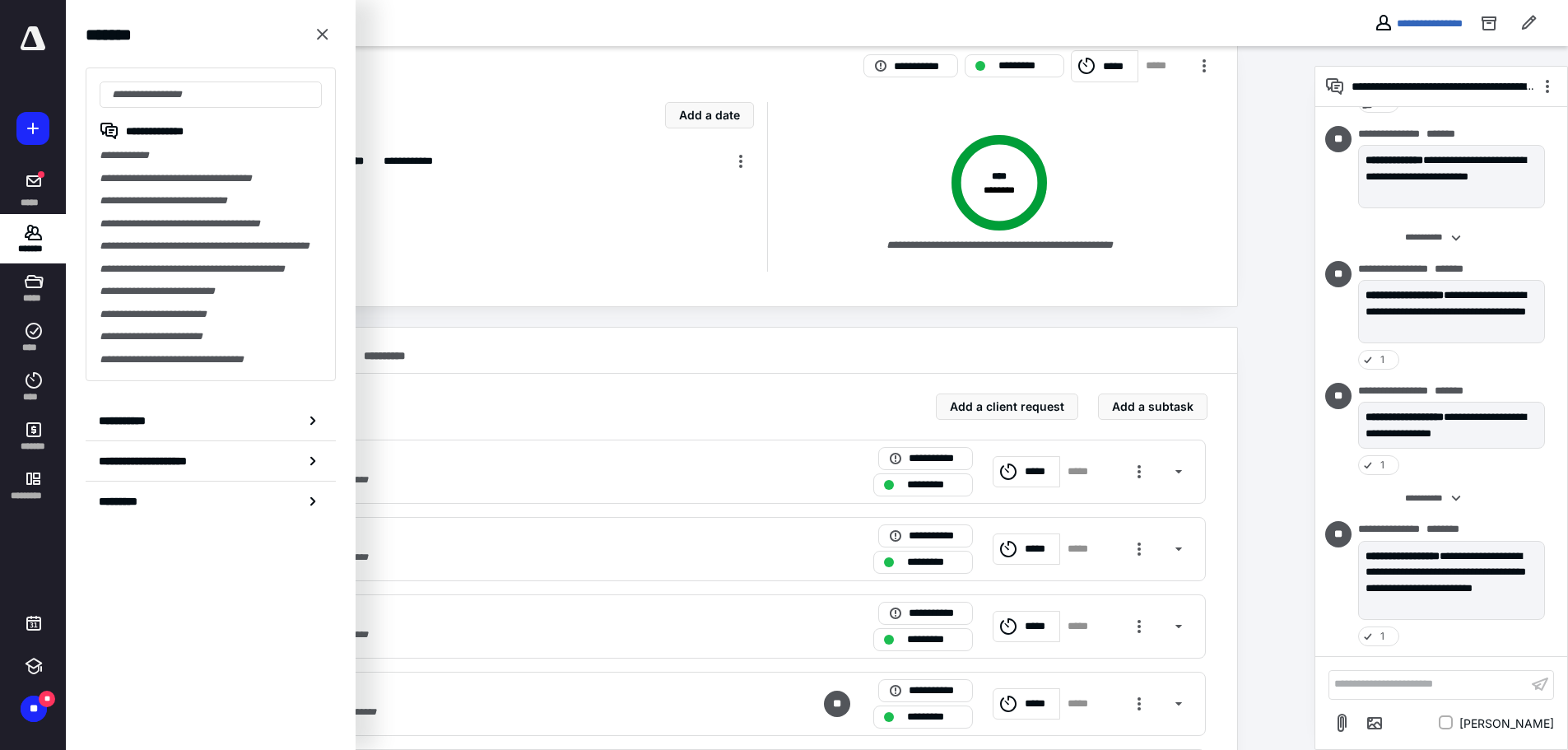 click on "**********" at bounding box center [211, 224] 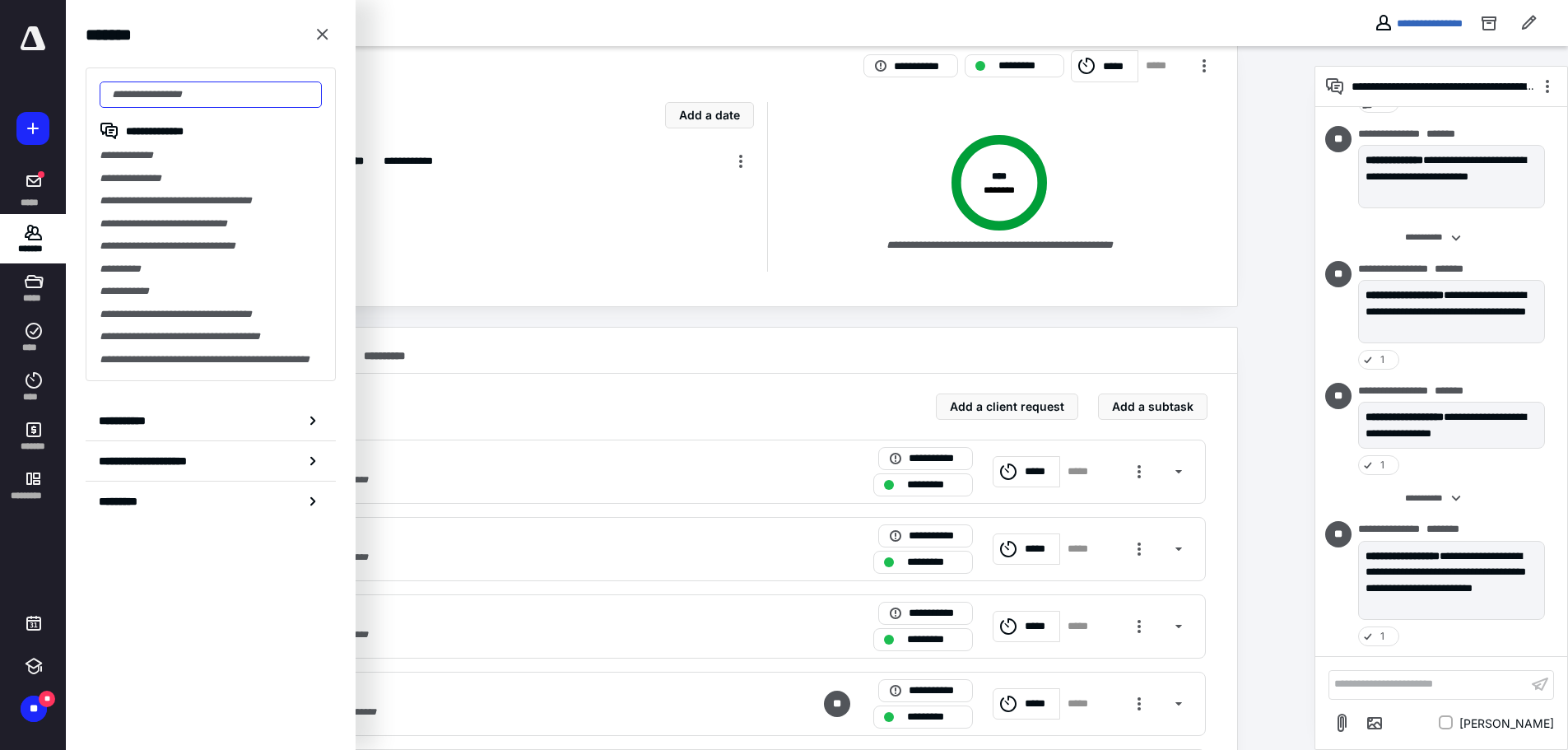 click at bounding box center [211, 95] 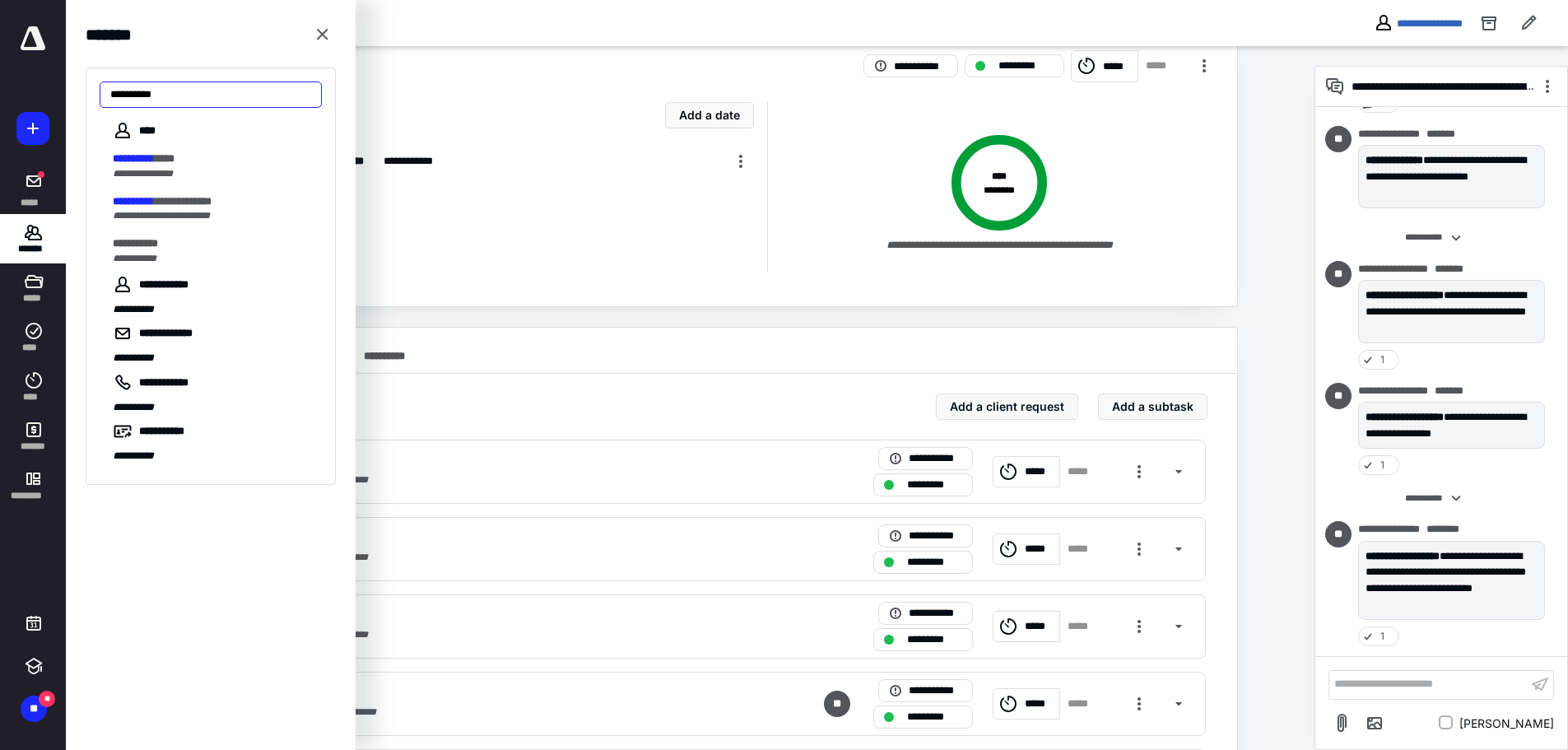 type on "**********" 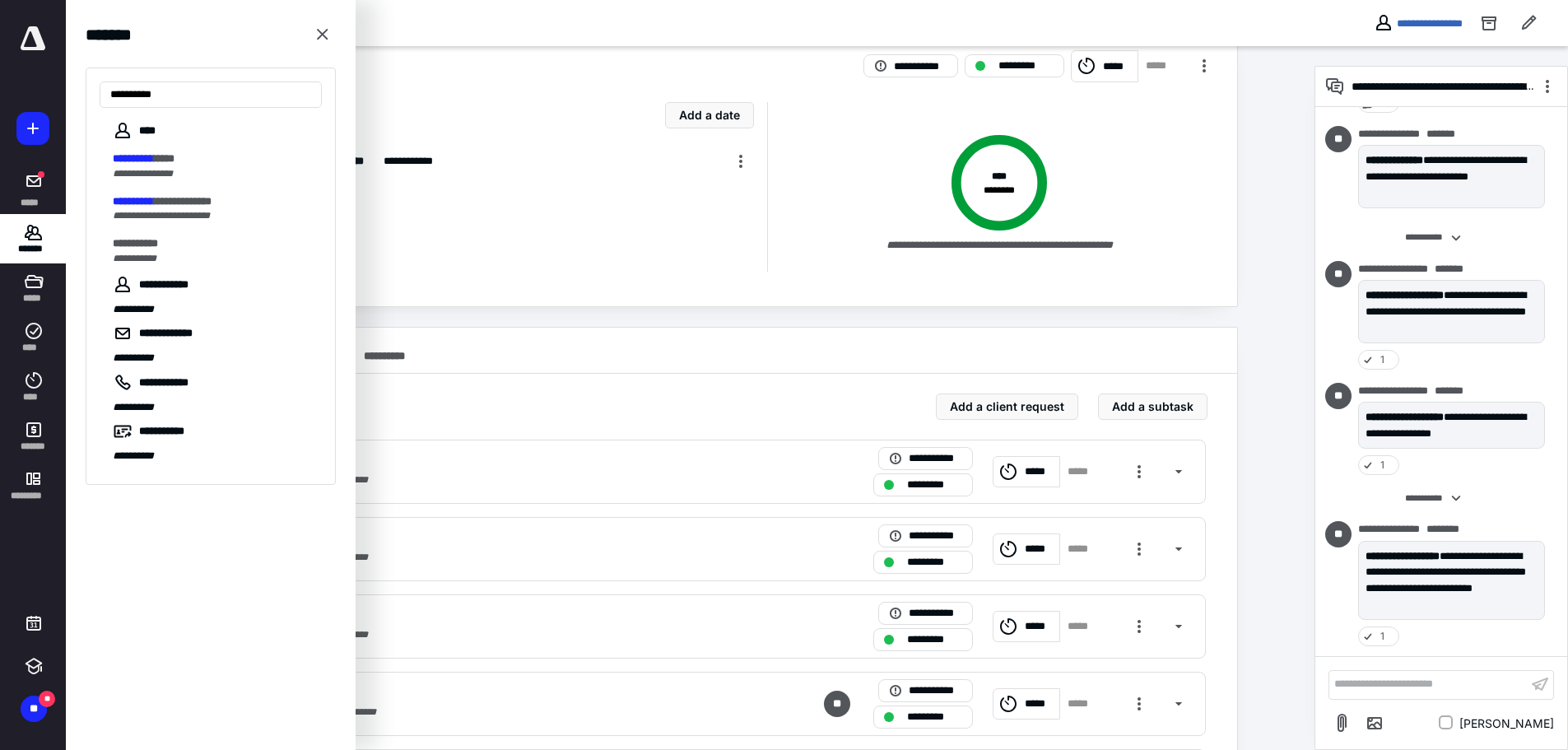 click on "**********" at bounding box center (133, 158) 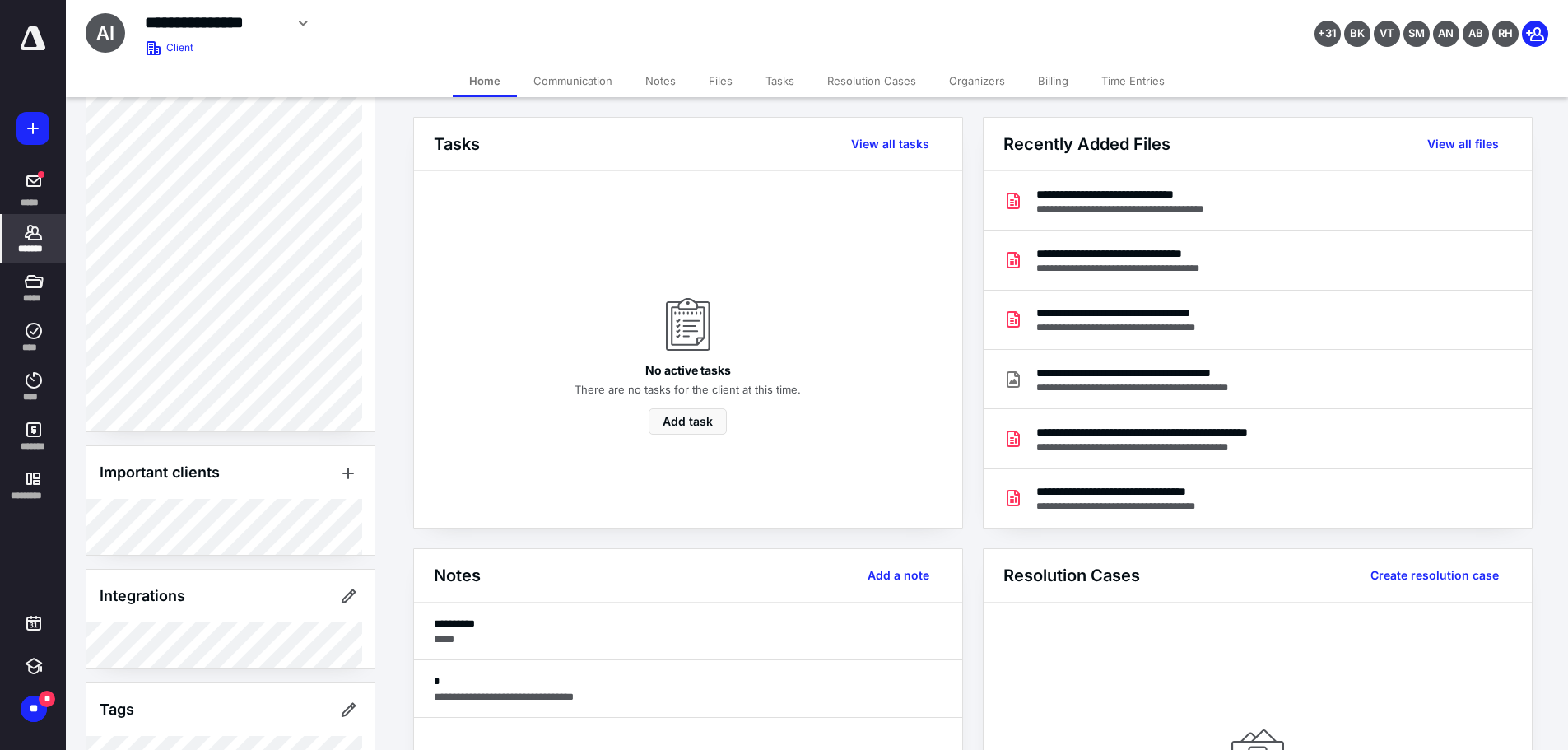 scroll, scrollTop: 787, scrollLeft: 0, axis: vertical 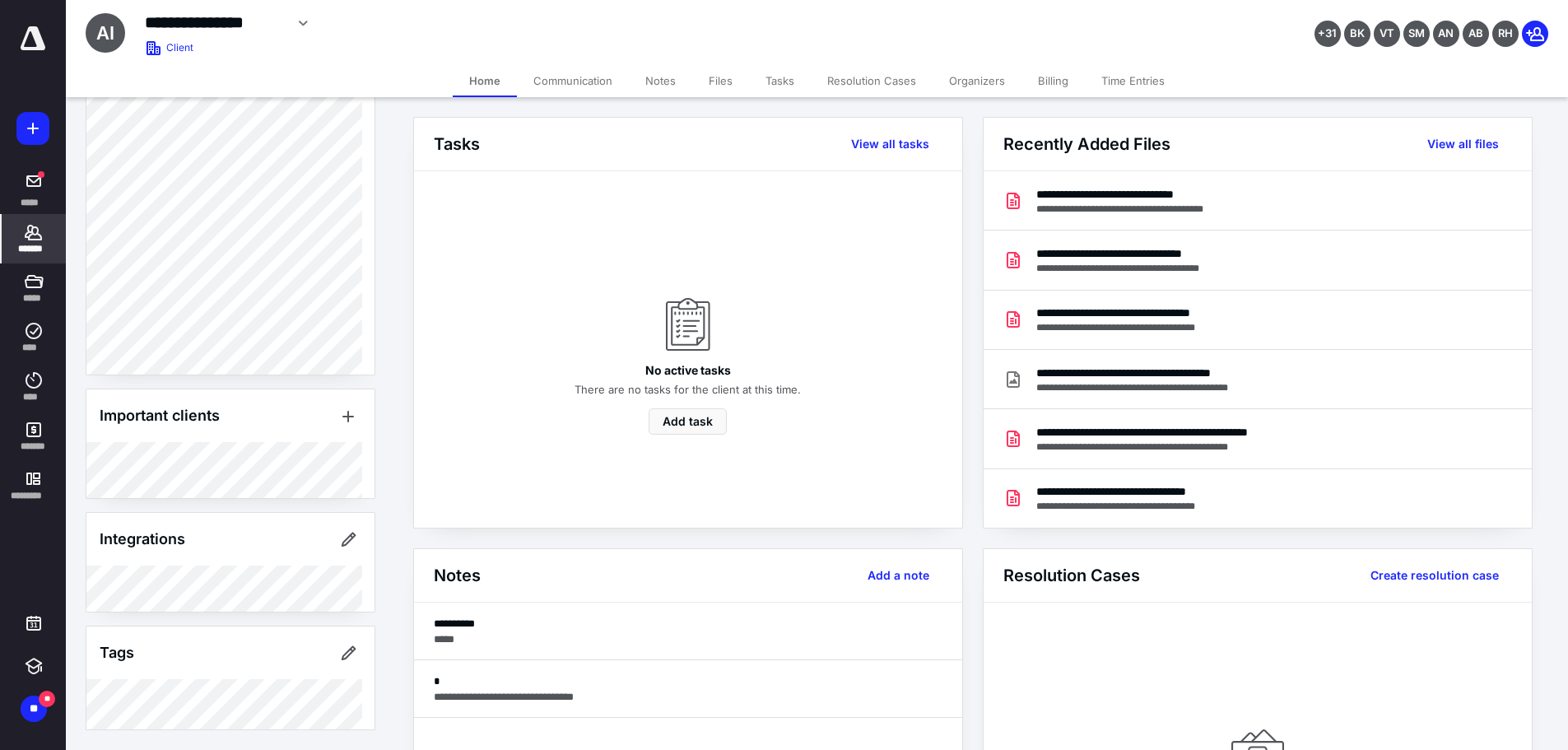click 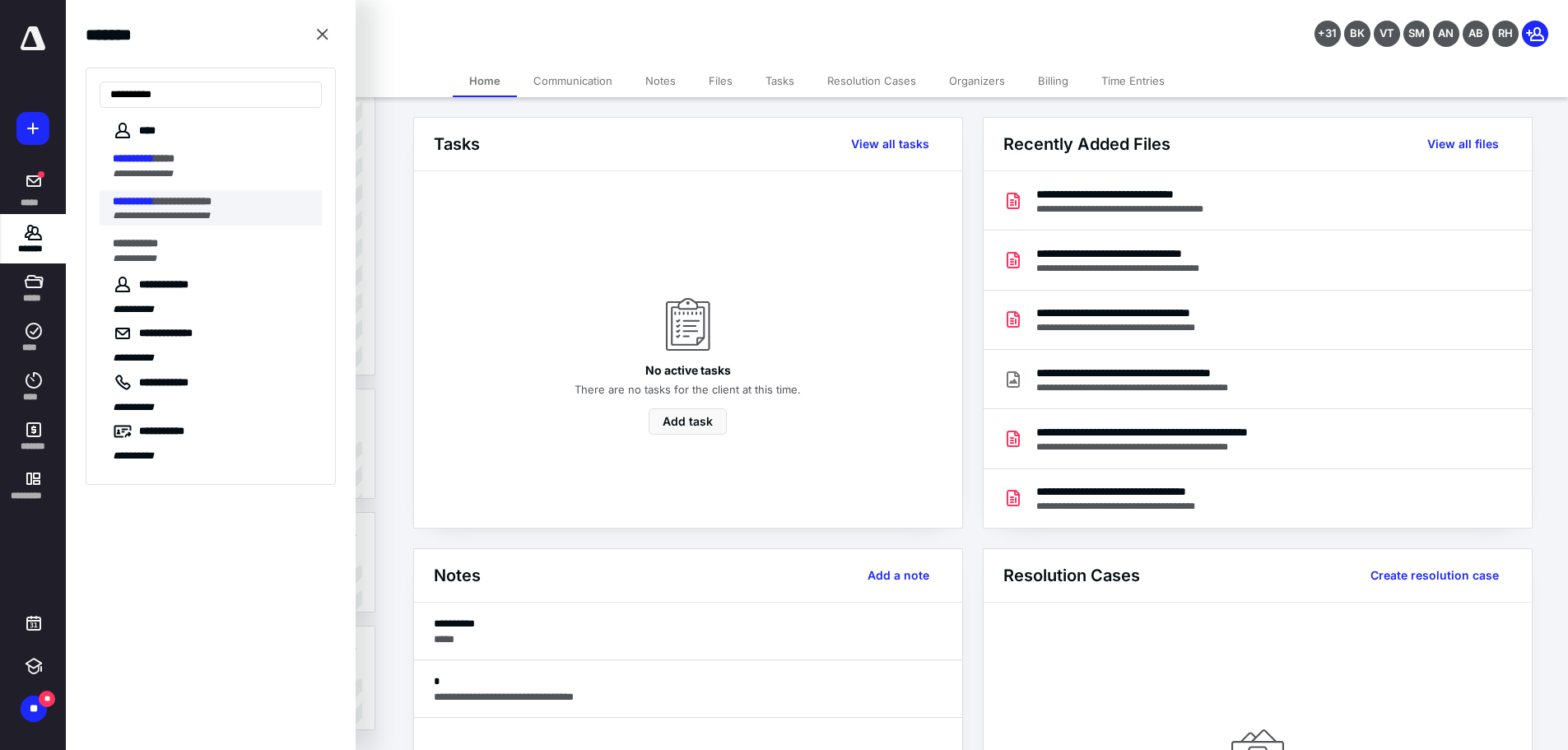 type on "**********" 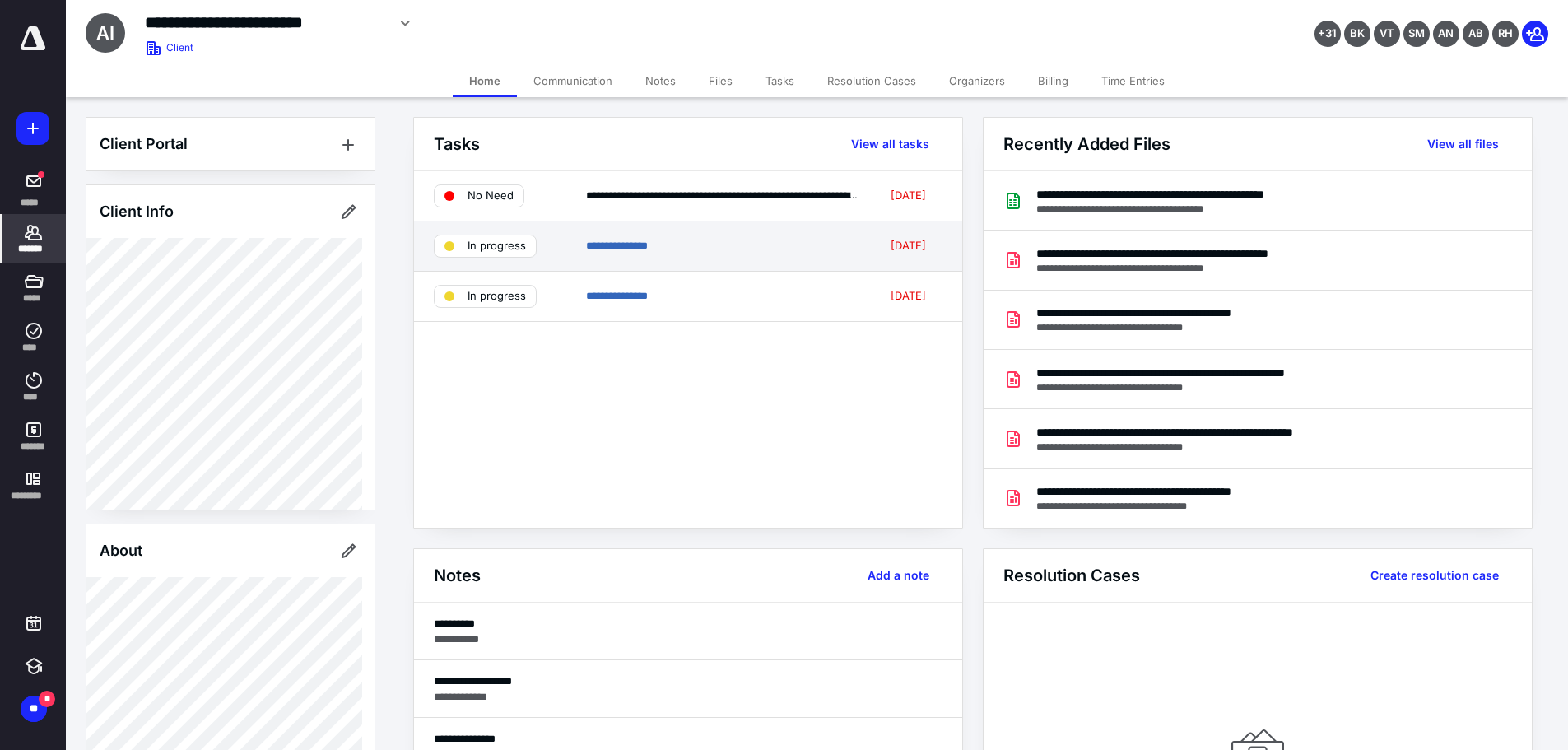 click on "**********" at bounding box center [722, 246] 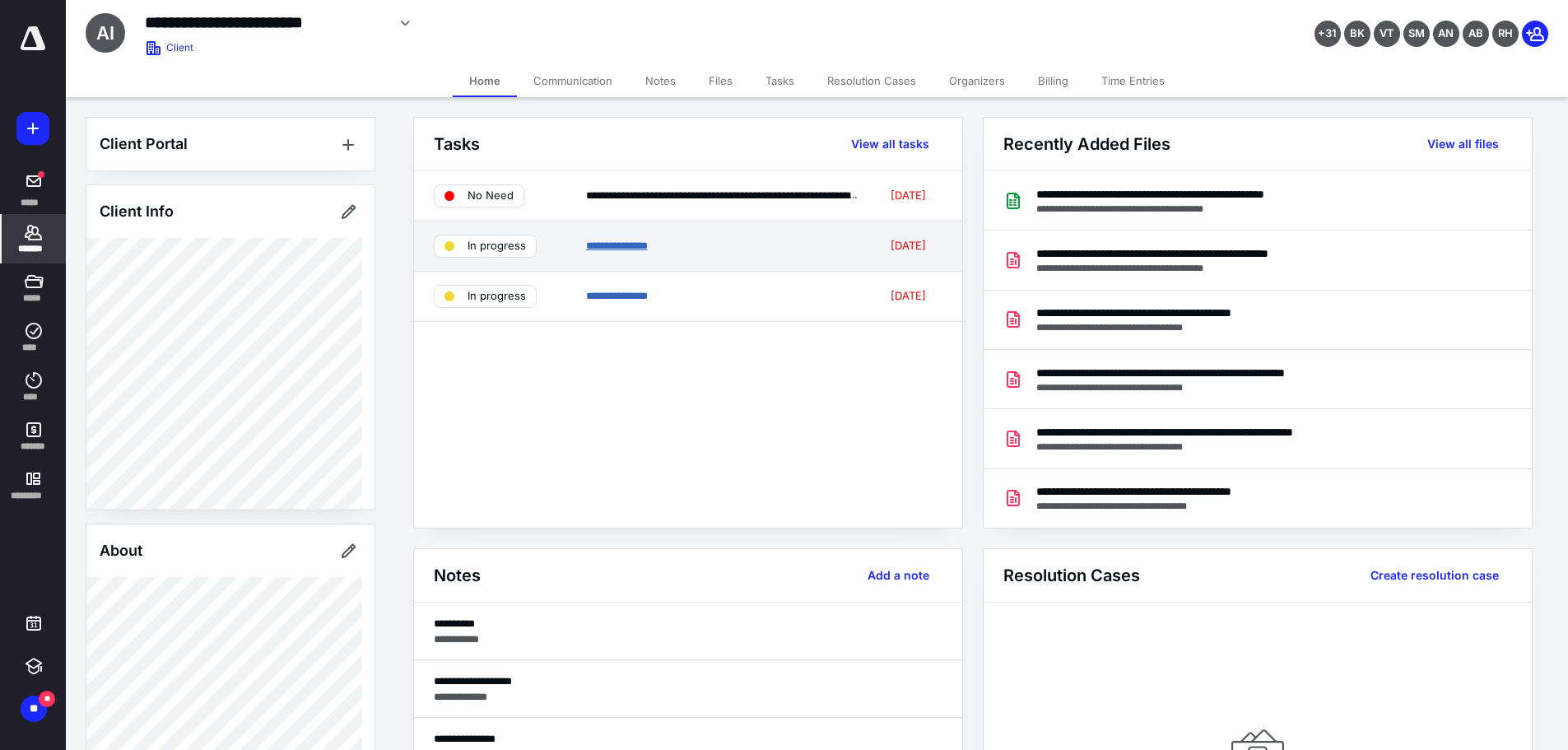 click on "**********" at bounding box center [616, 245] 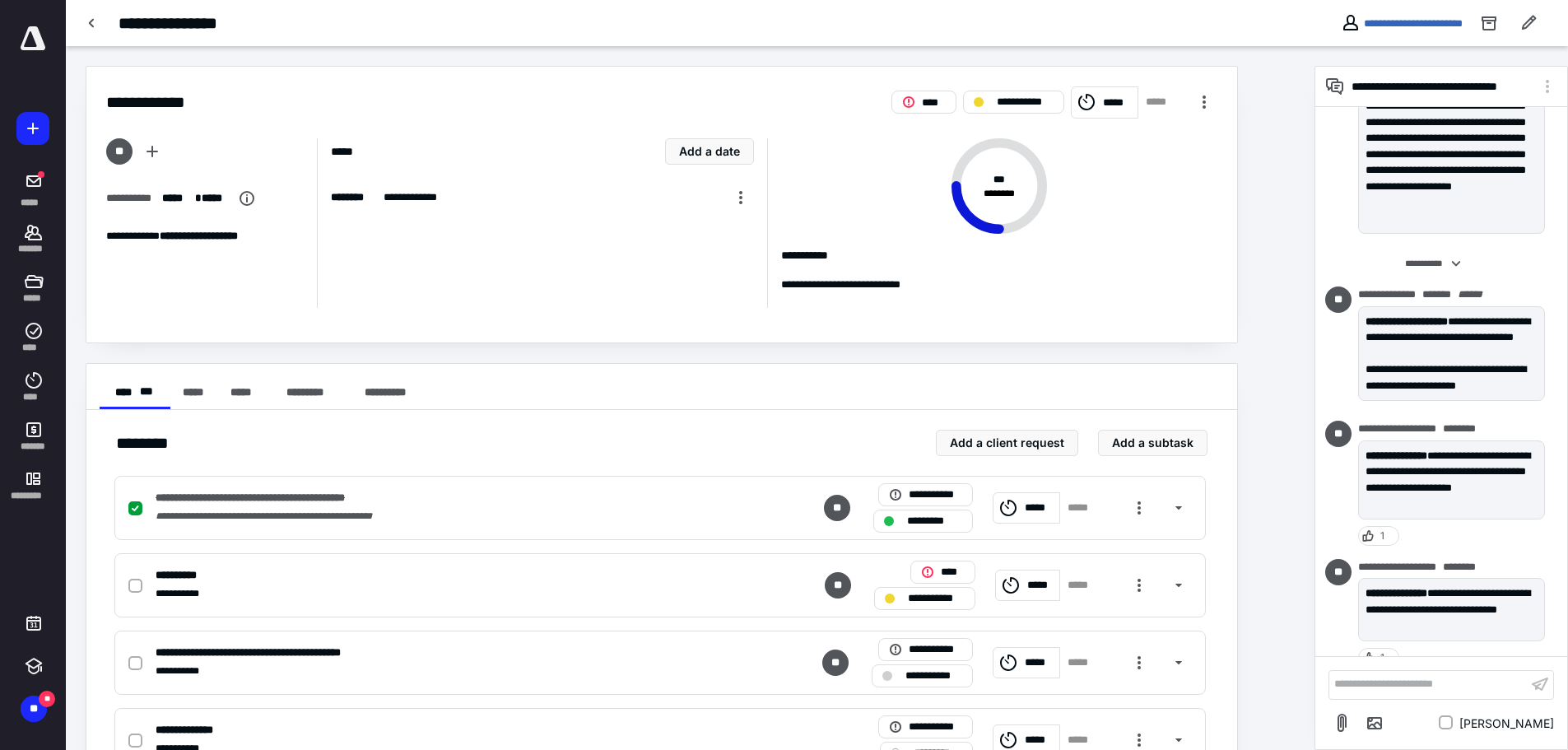 scroll, scrollTop: 37, scrollLeft: 0, axis: vertical 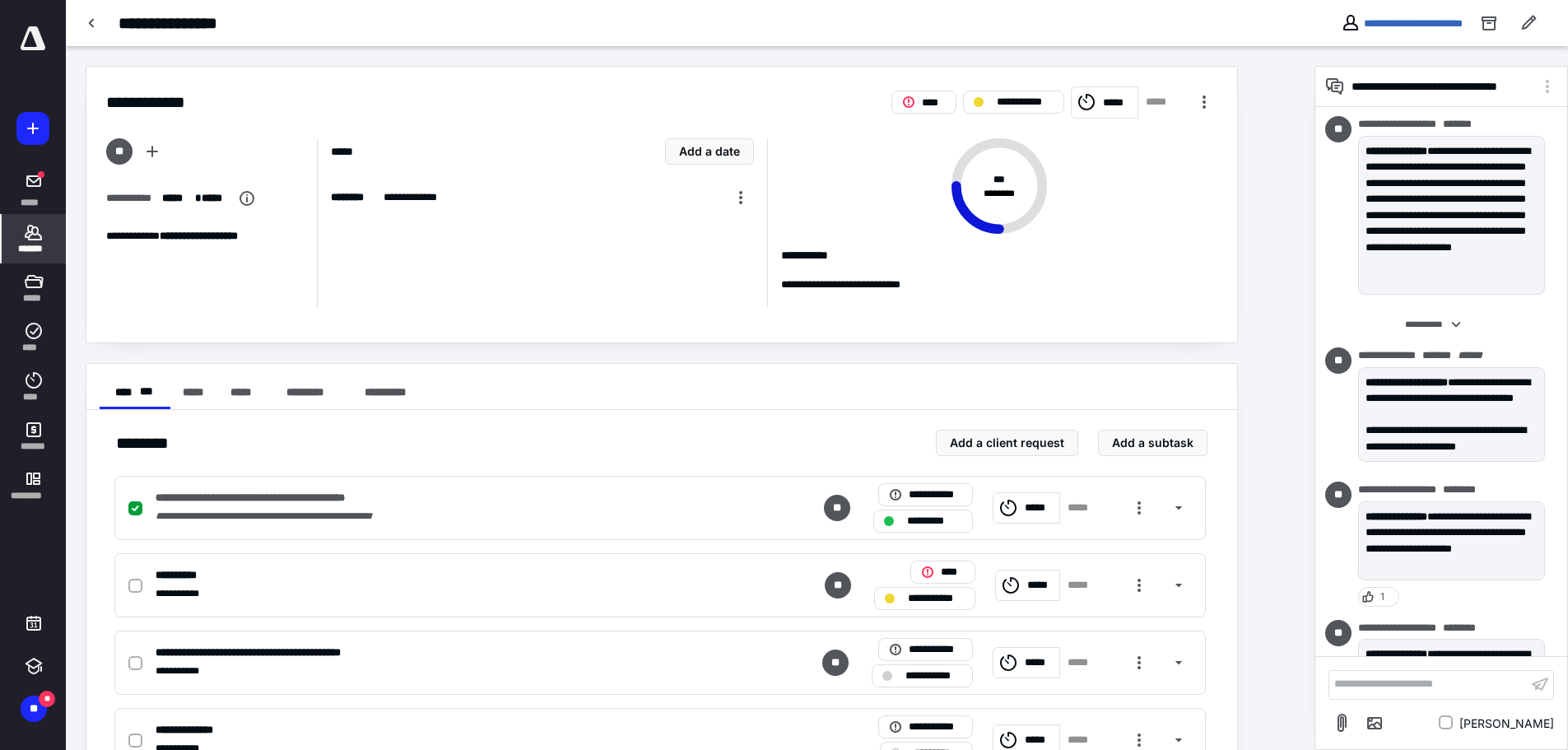 click 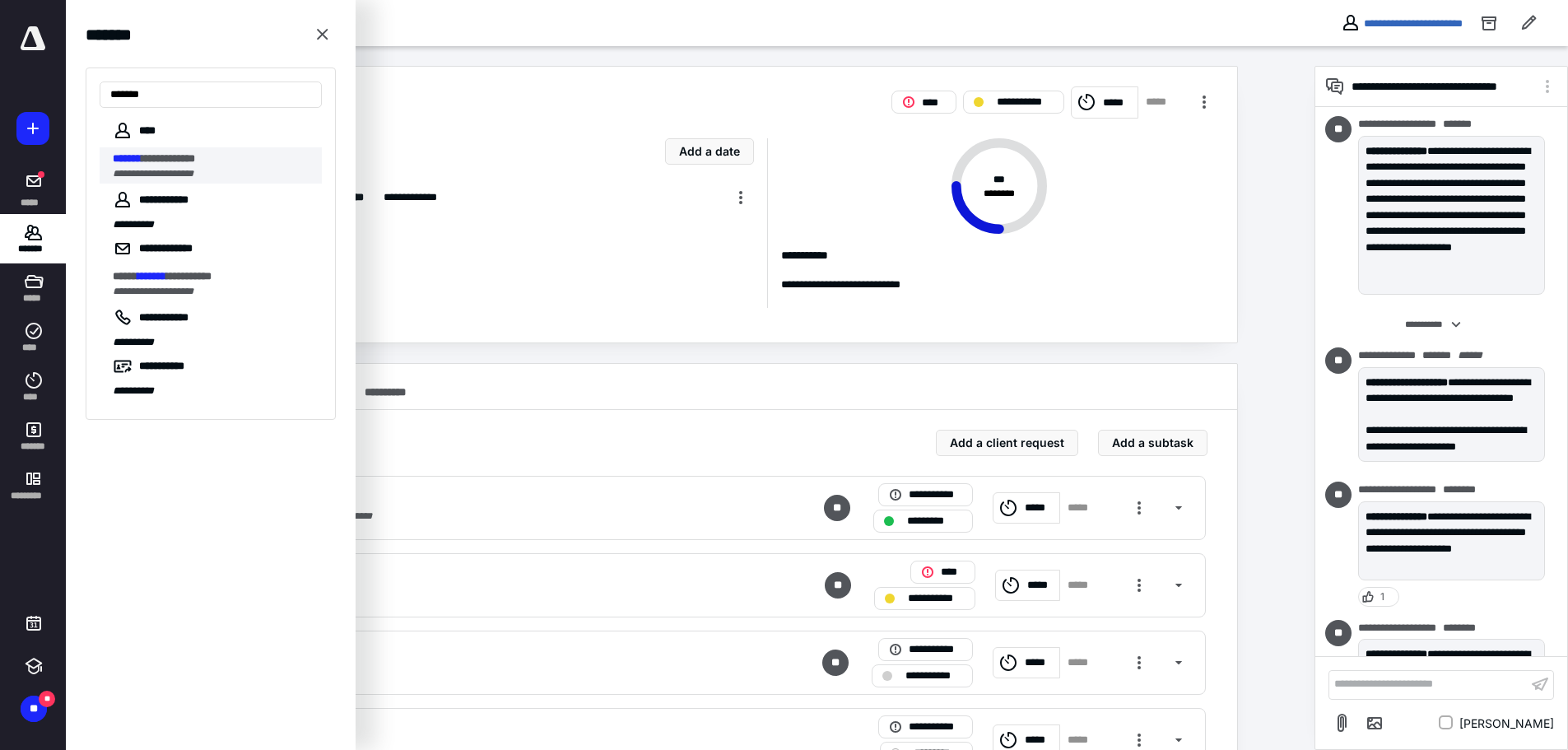 type on "*******" 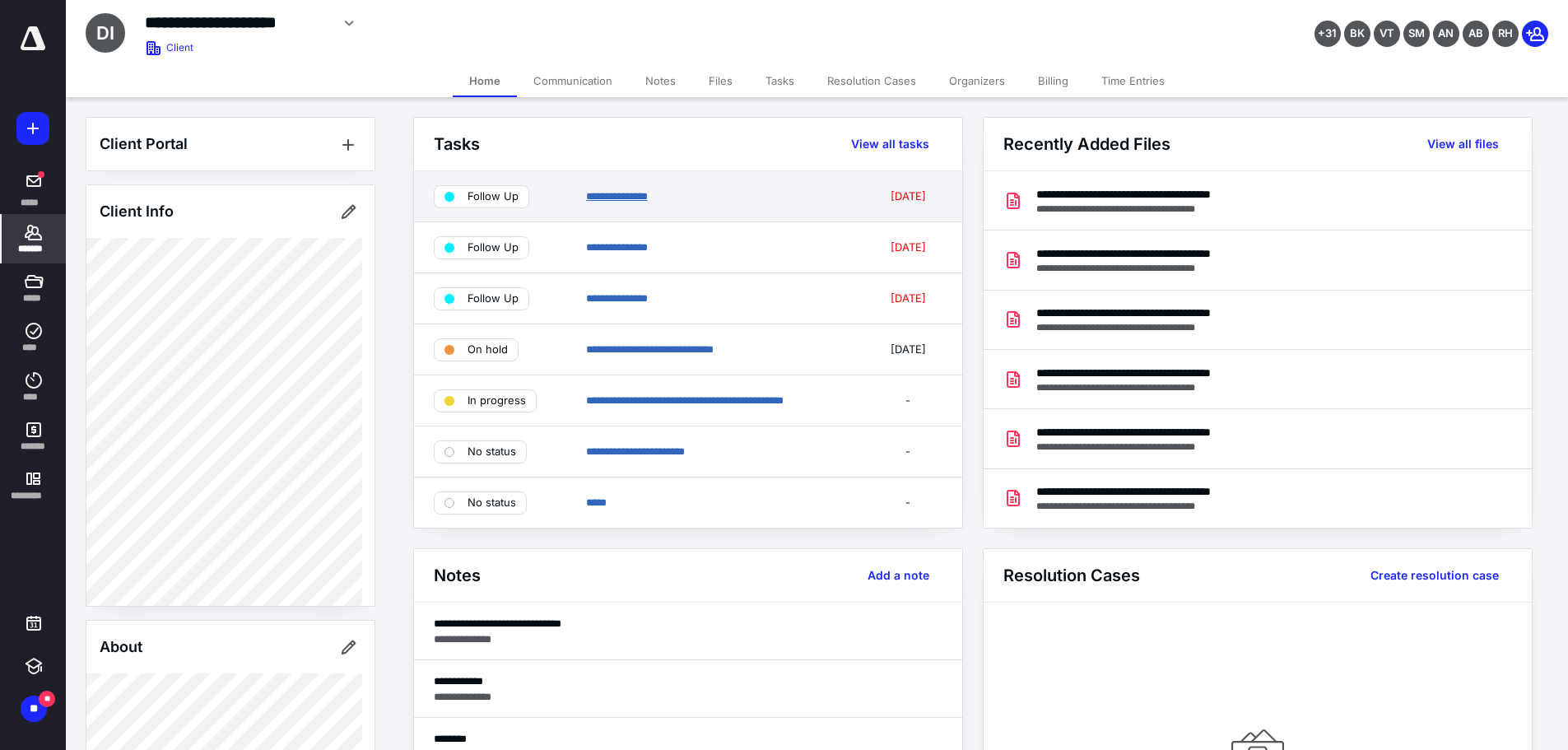 click on "**********" at bounding box center (616, 196) 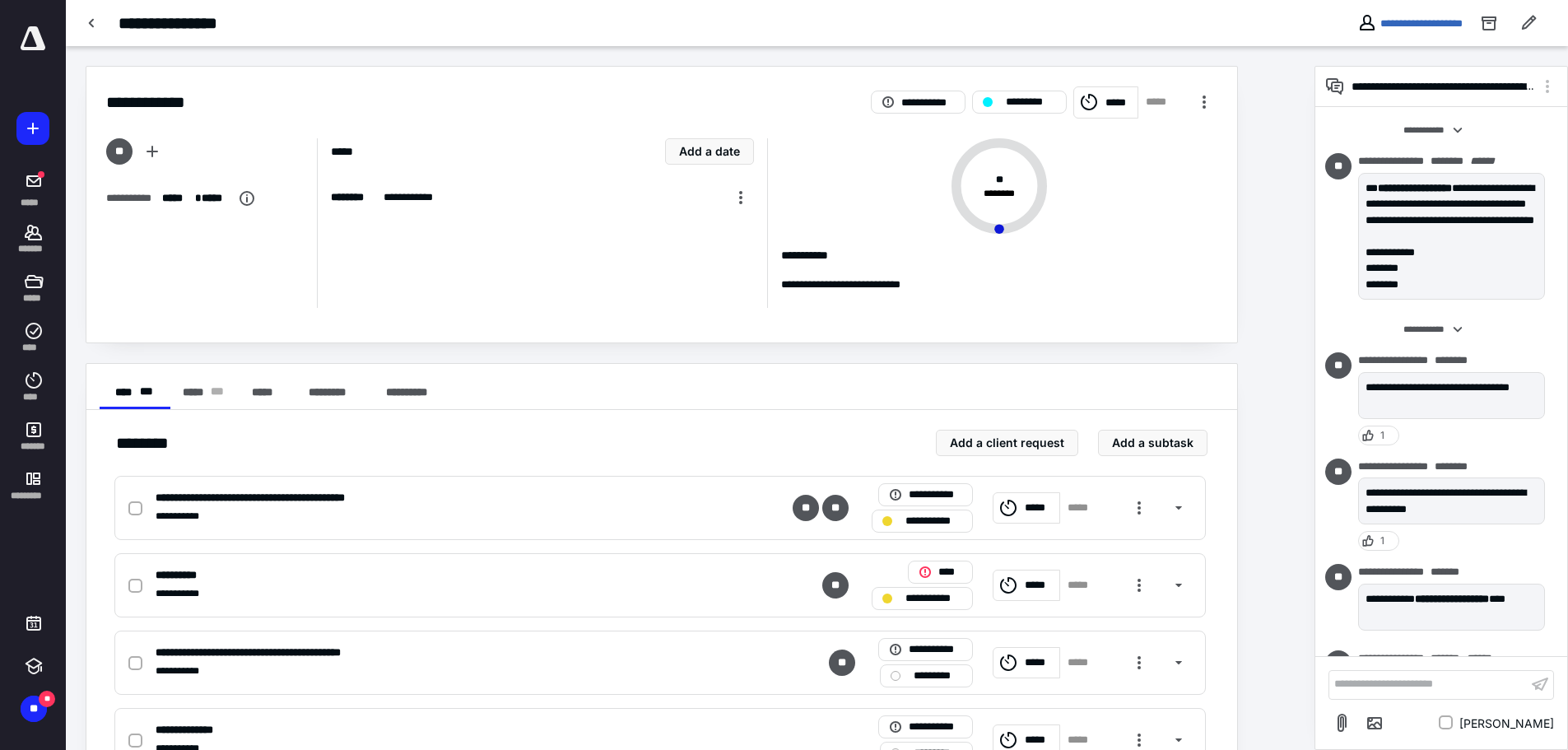 scroll, scrollTop: 3613, scrollLeft: 0, axis: vertical 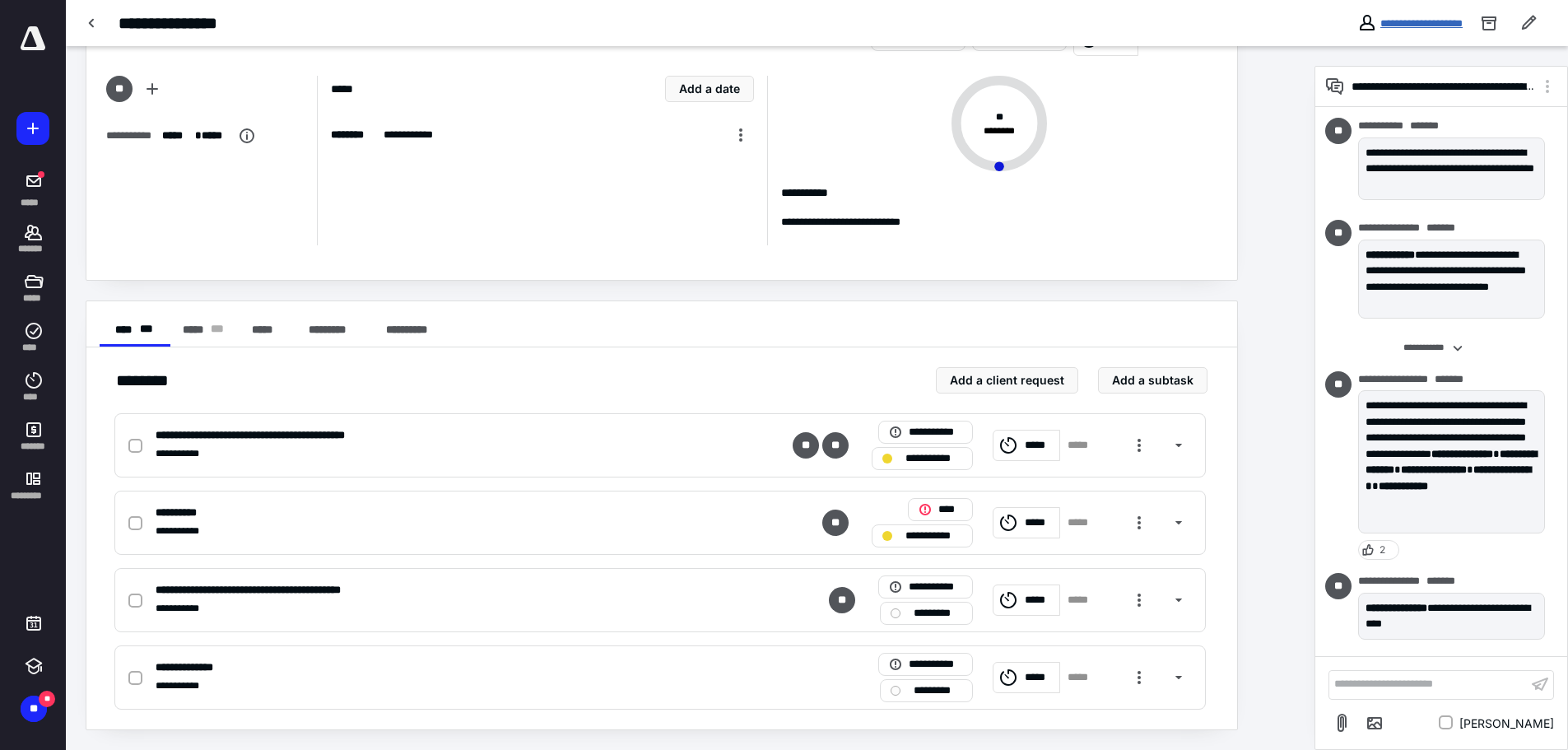 click on "**********" at bounding box center [1421, 23] 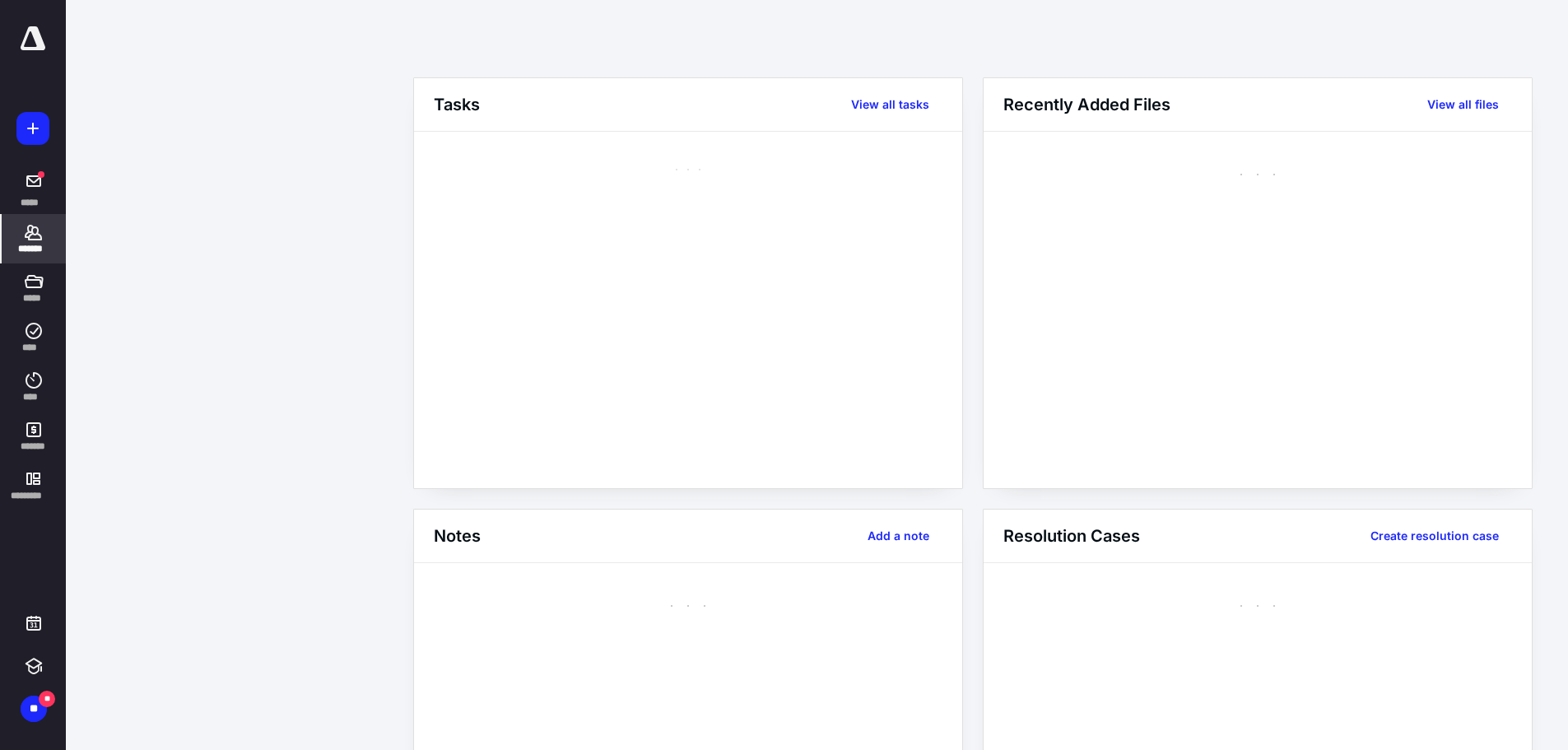 scroll, scrollTop: 0, scrollLeft: 0, axis: both 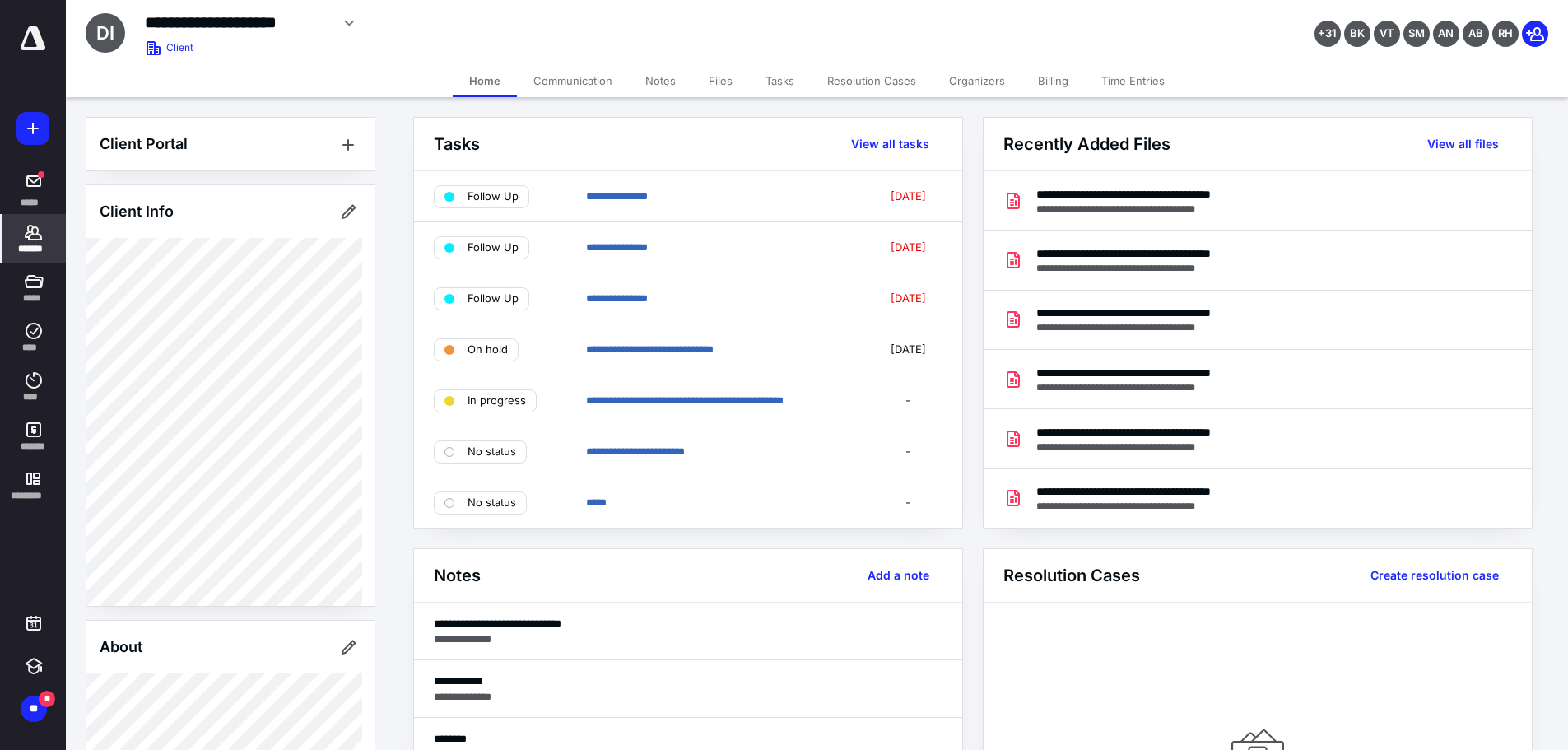click on "*******" at bounding box center [34, 239] 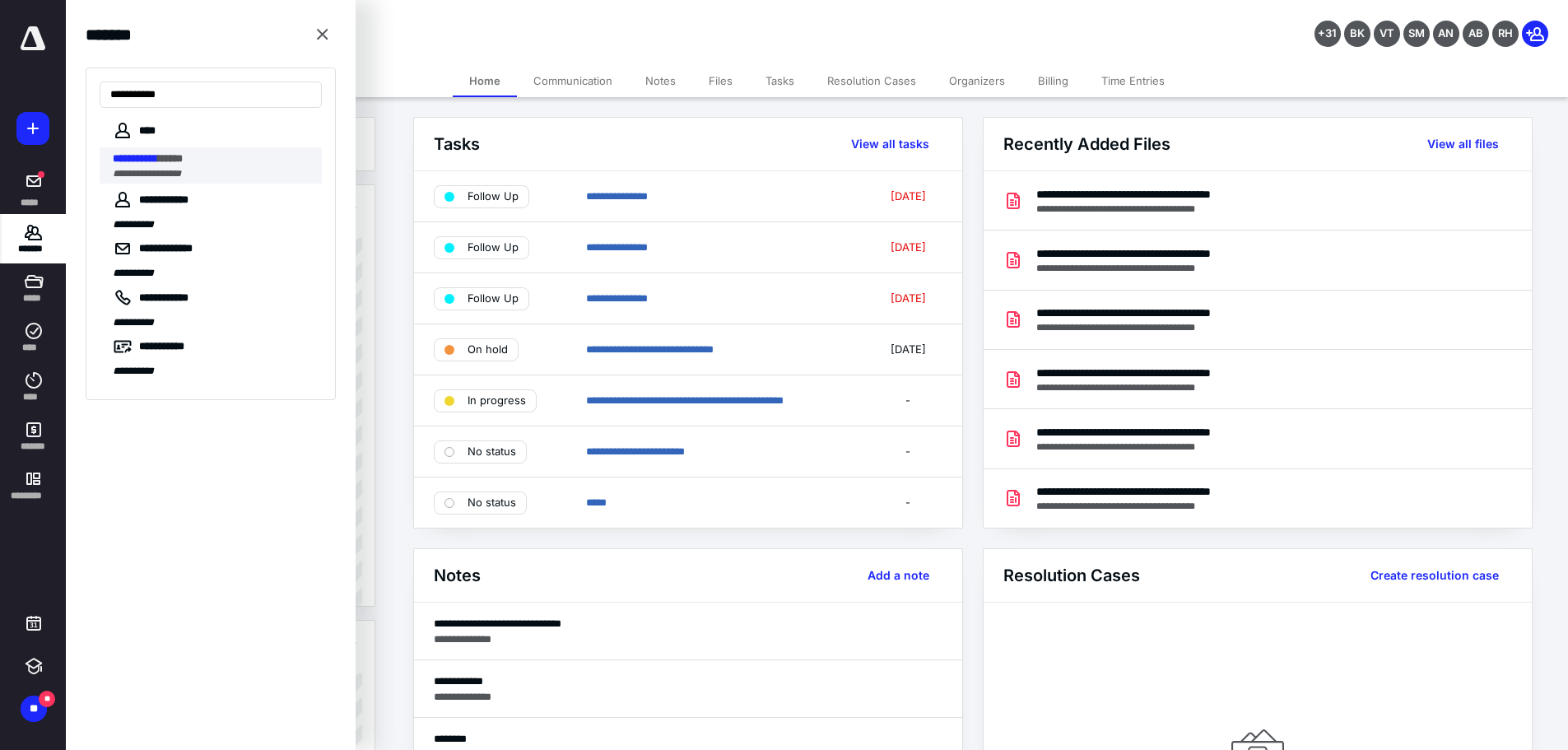 type on "**********" 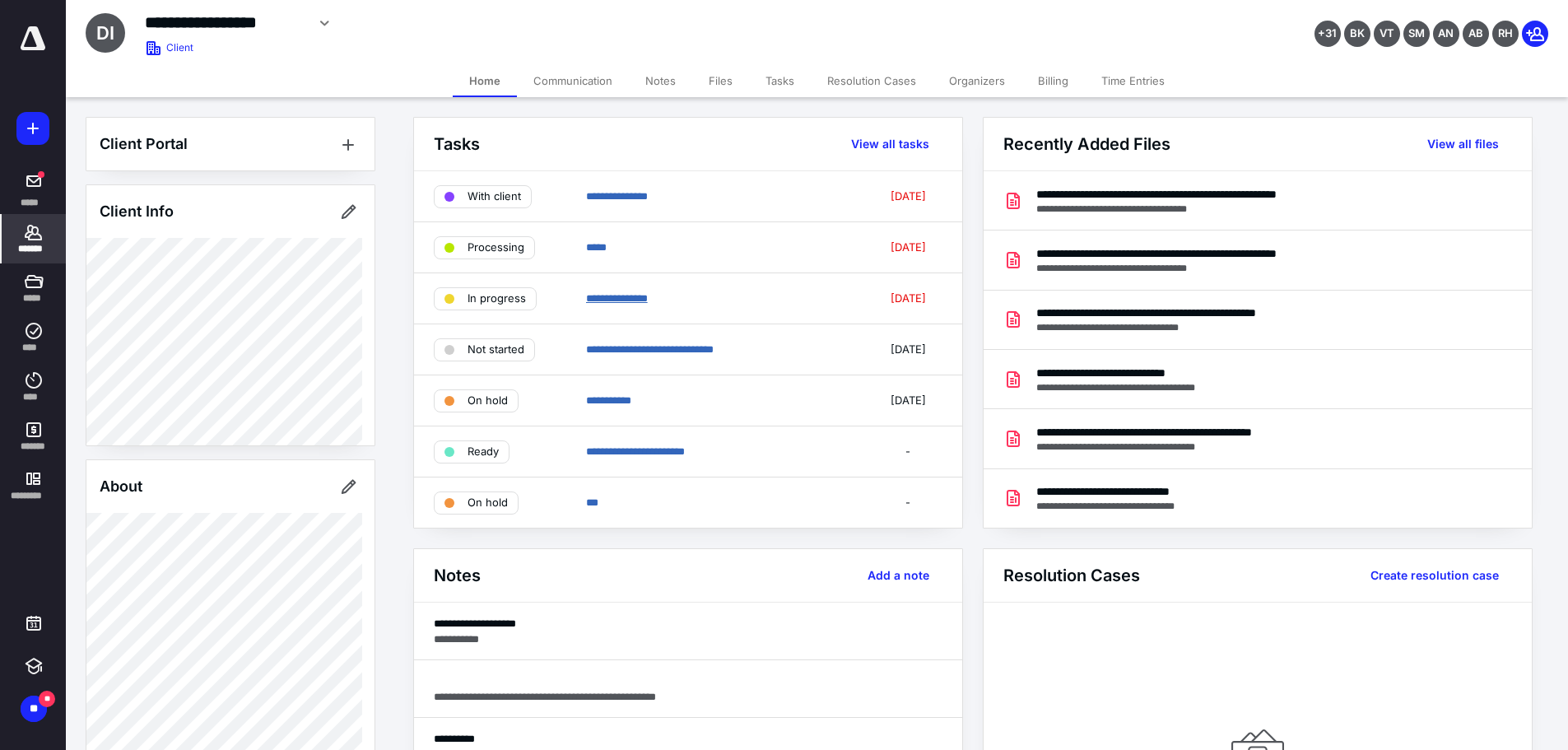 drag, startPoint x: 618, startPoint y: 300, endPoint x: 605, endPoint y: 291, distance: 16 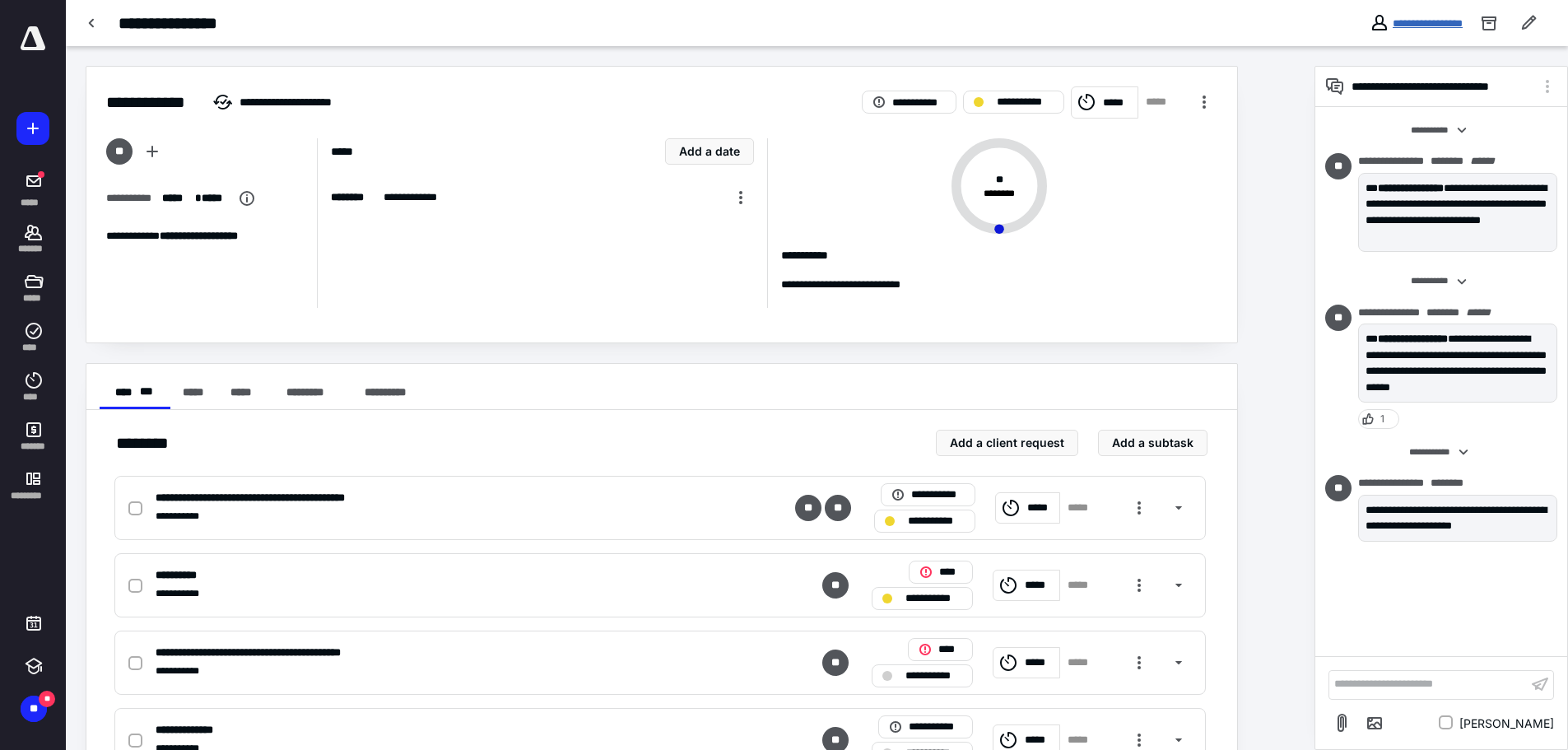 click on "**********" at bounding box center [1427, 23] 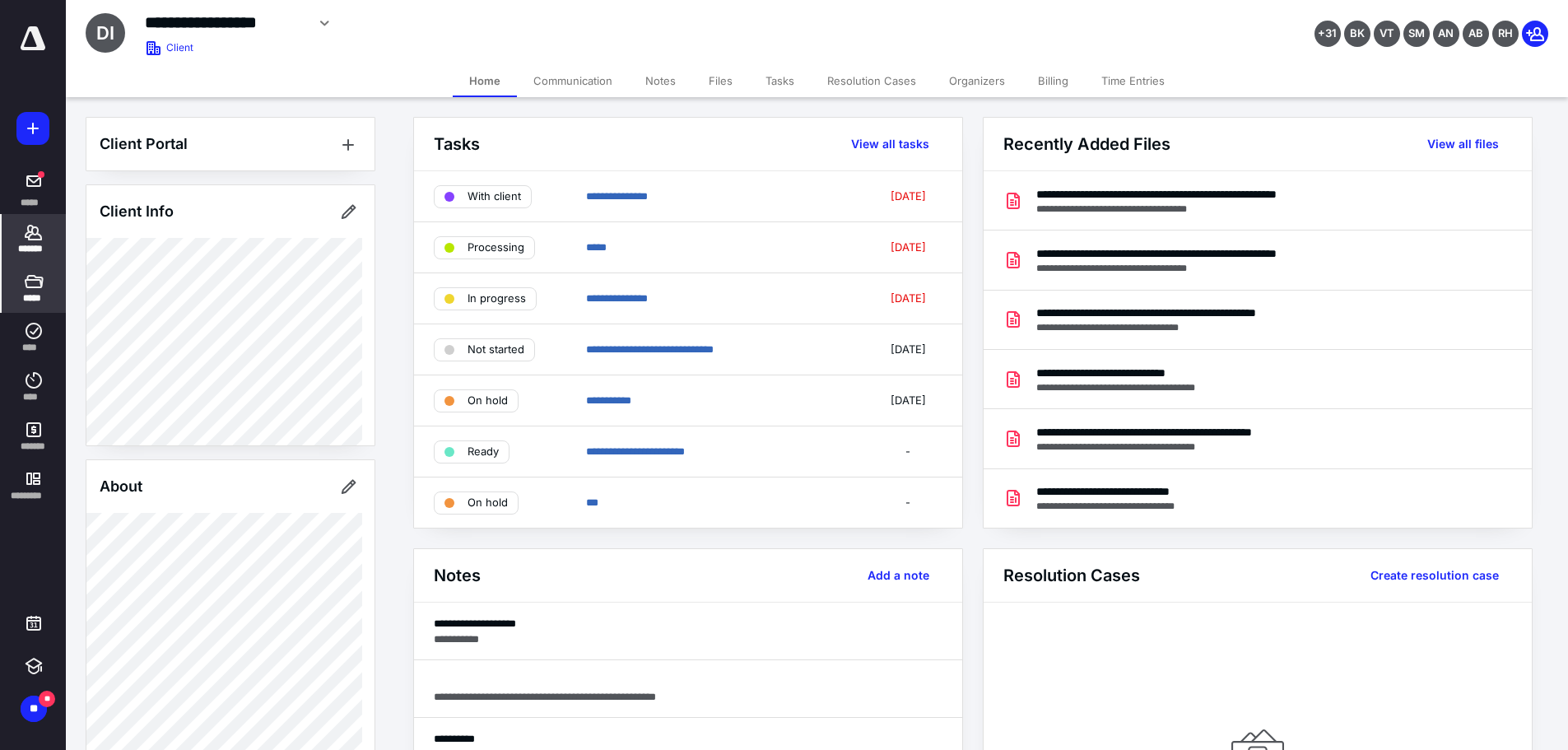 drag, startPoint x: 28, startPoint y: 273, endPoint x: 29, endPoint y: 248, distance: 25.019992 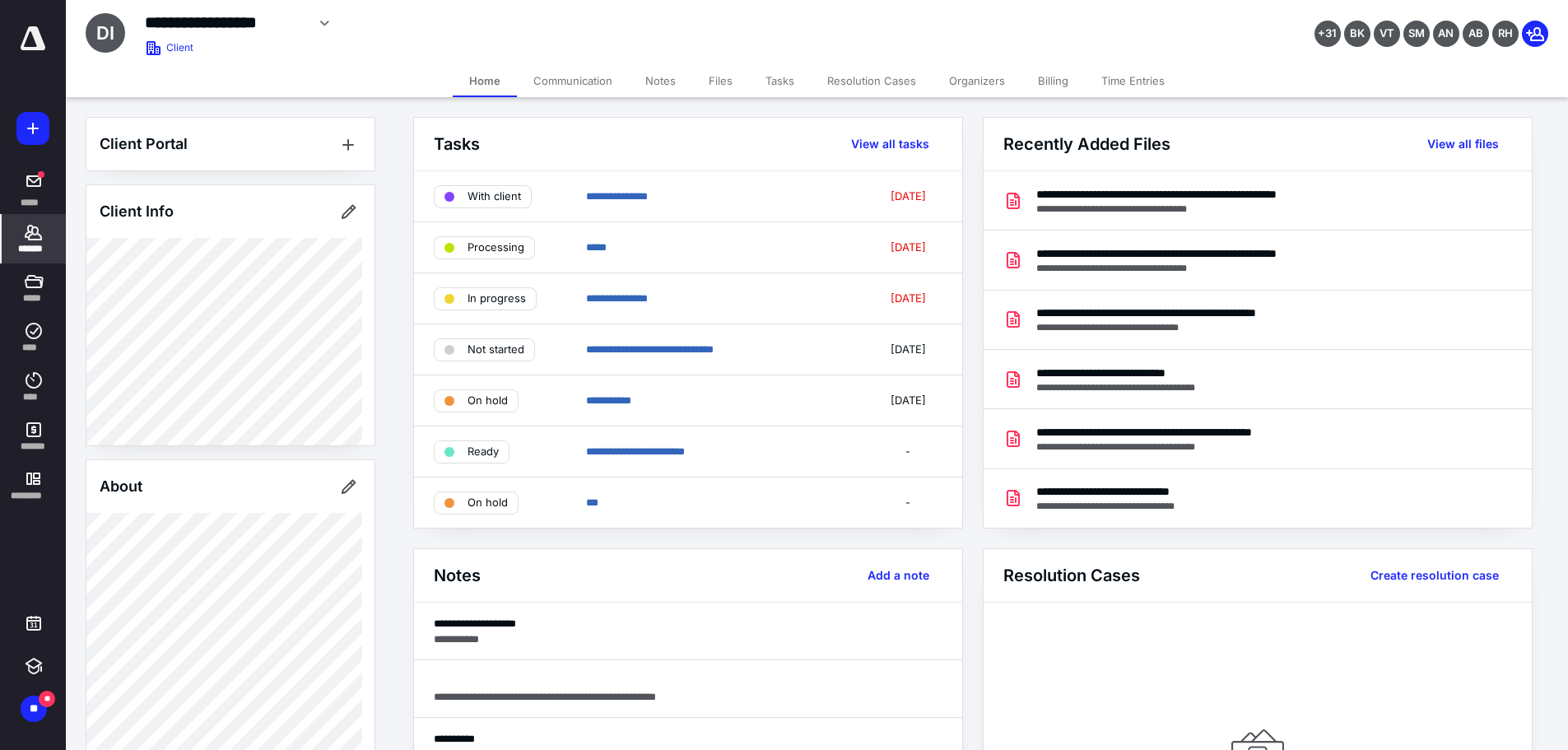 click on "*****" at bounding box center (34, 288) 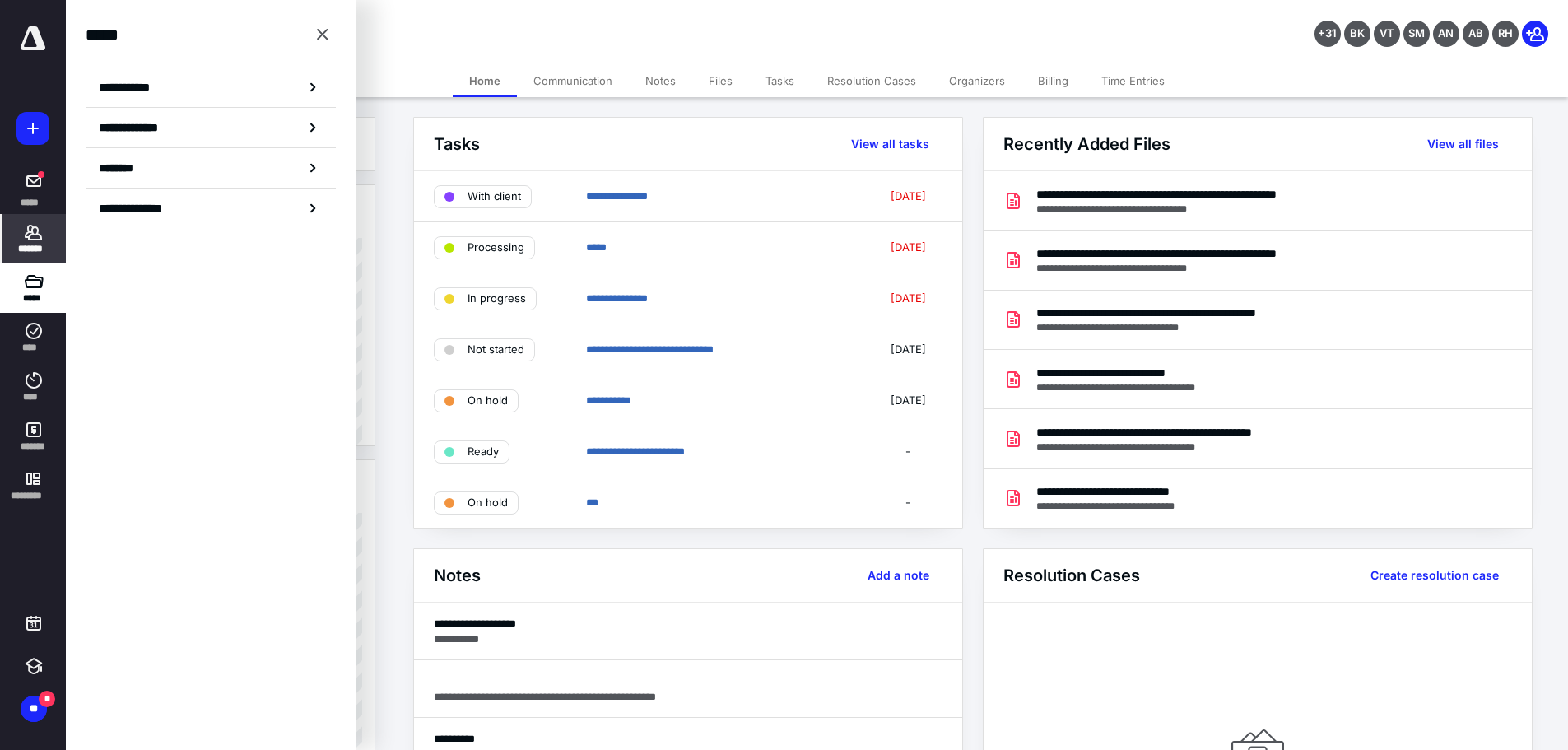 click on "*******" at bounding box center (34, 249) 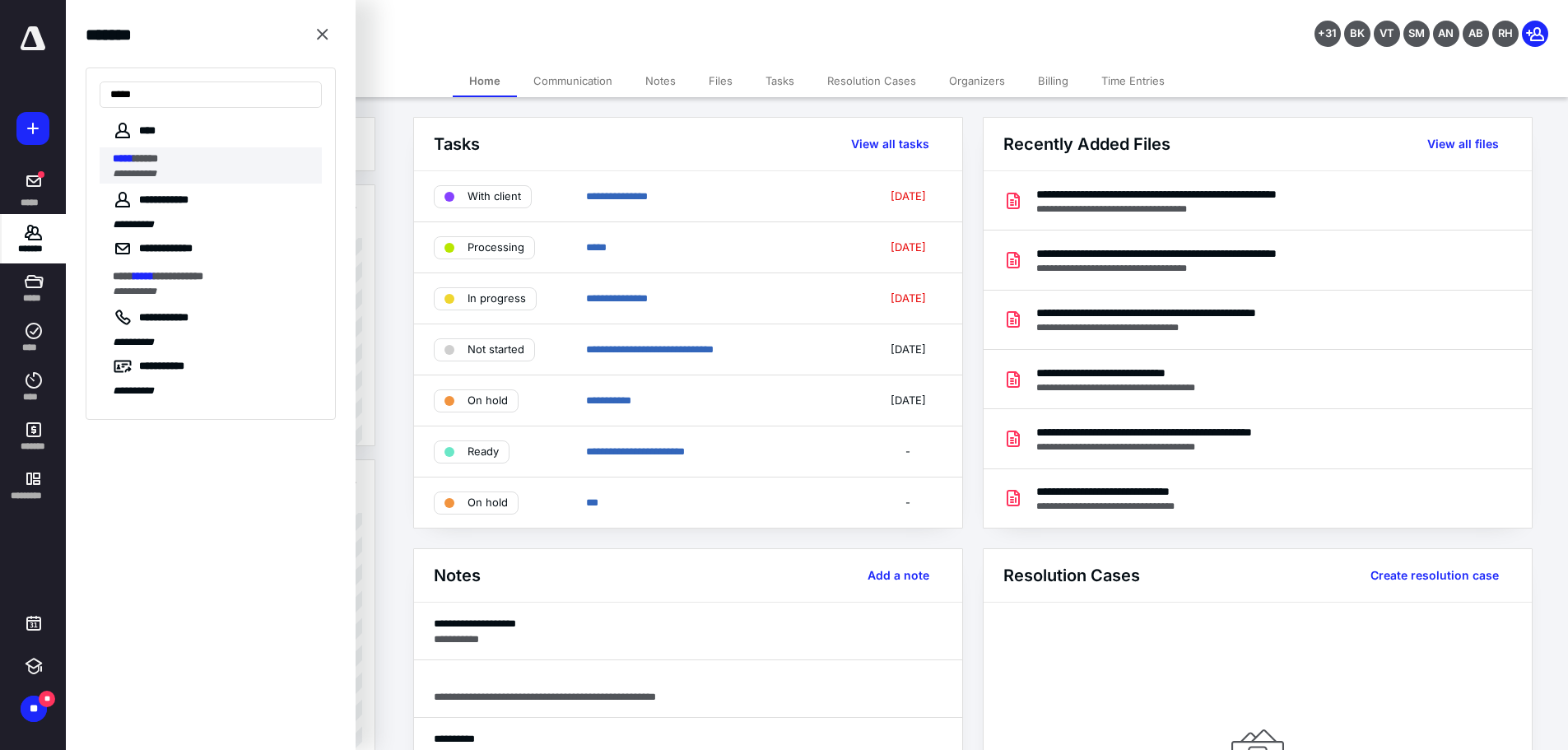 type on "*****" 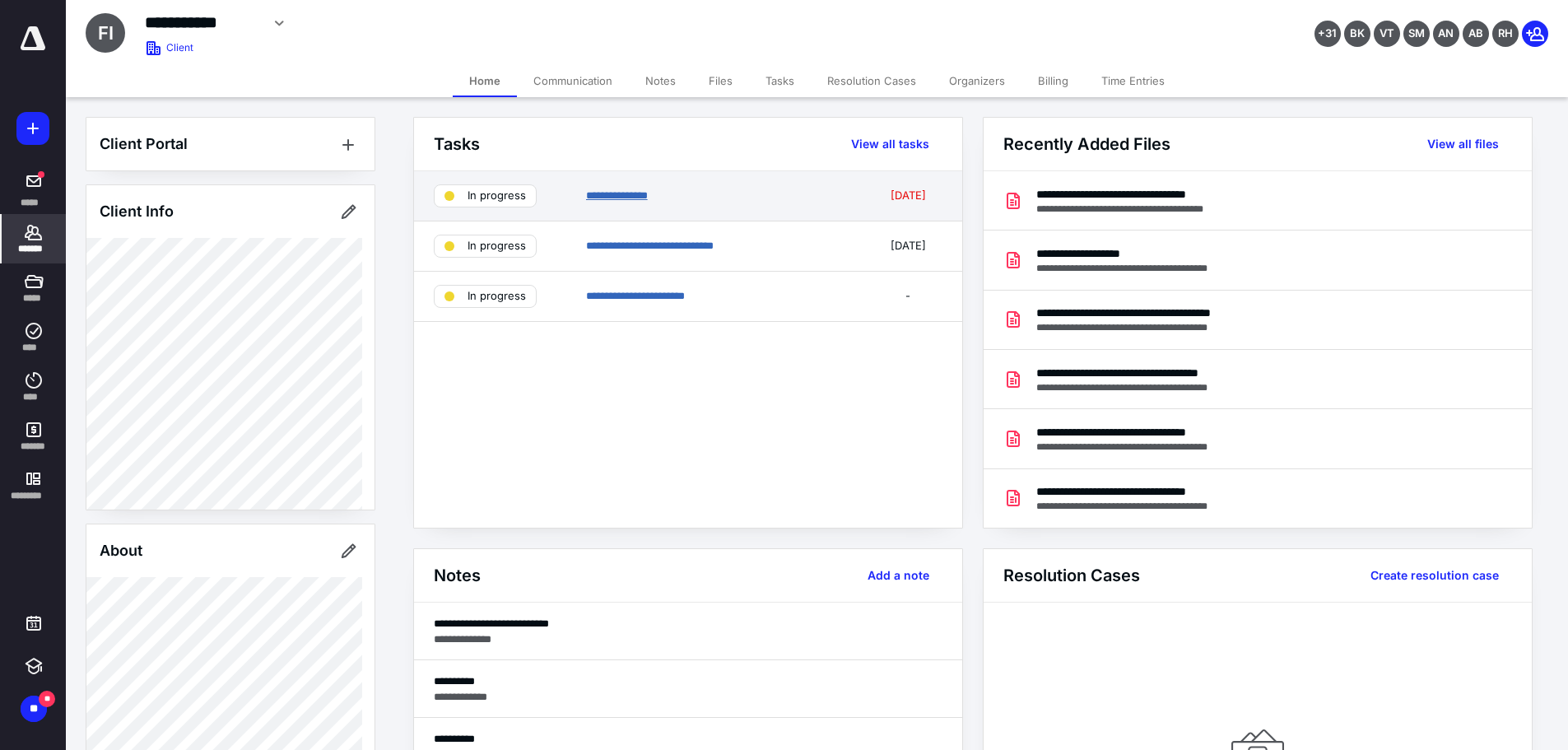 click on "**********" at bounding box center (616, 195) 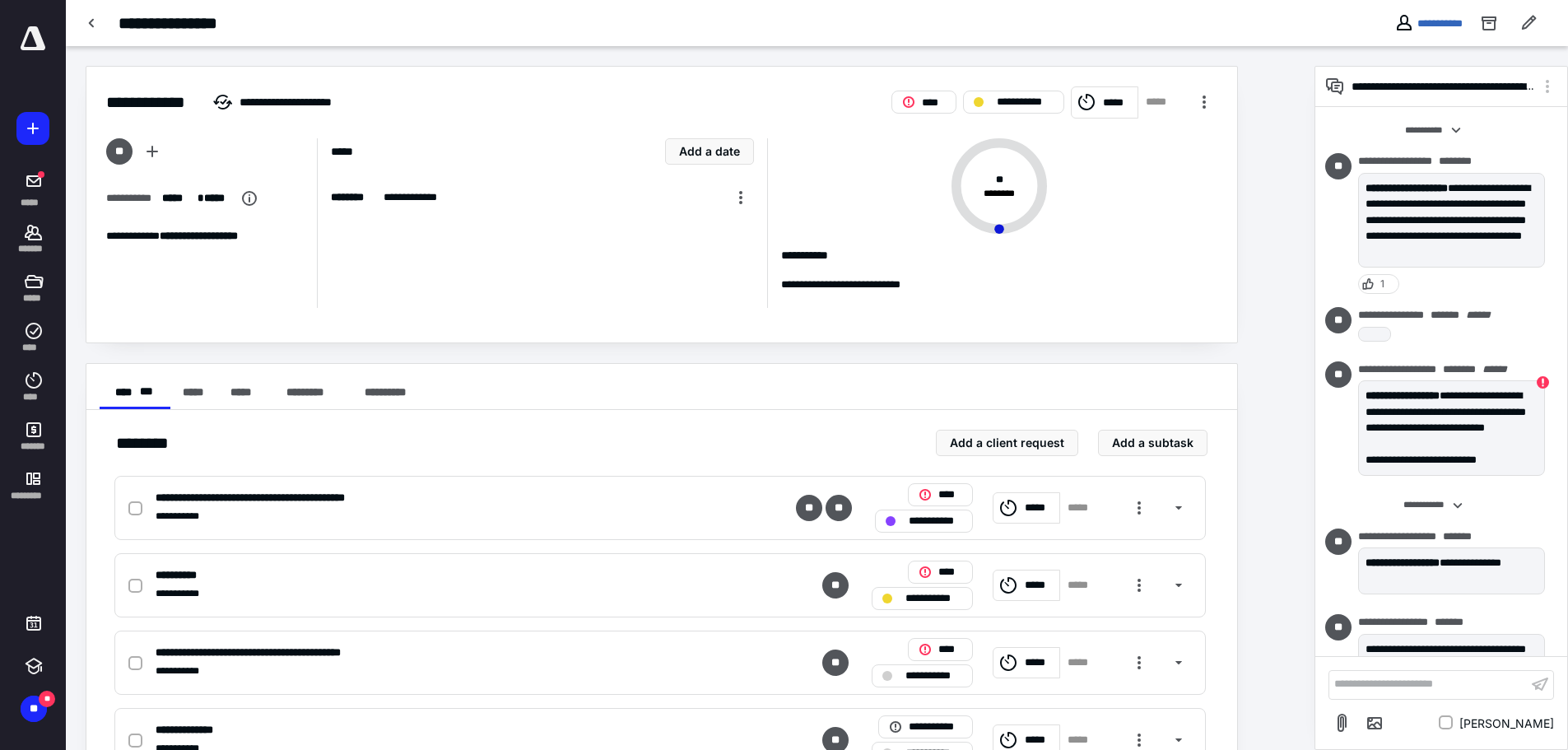 scroll, scrollTop: 397, scrollLeft: 0, axis: vertical 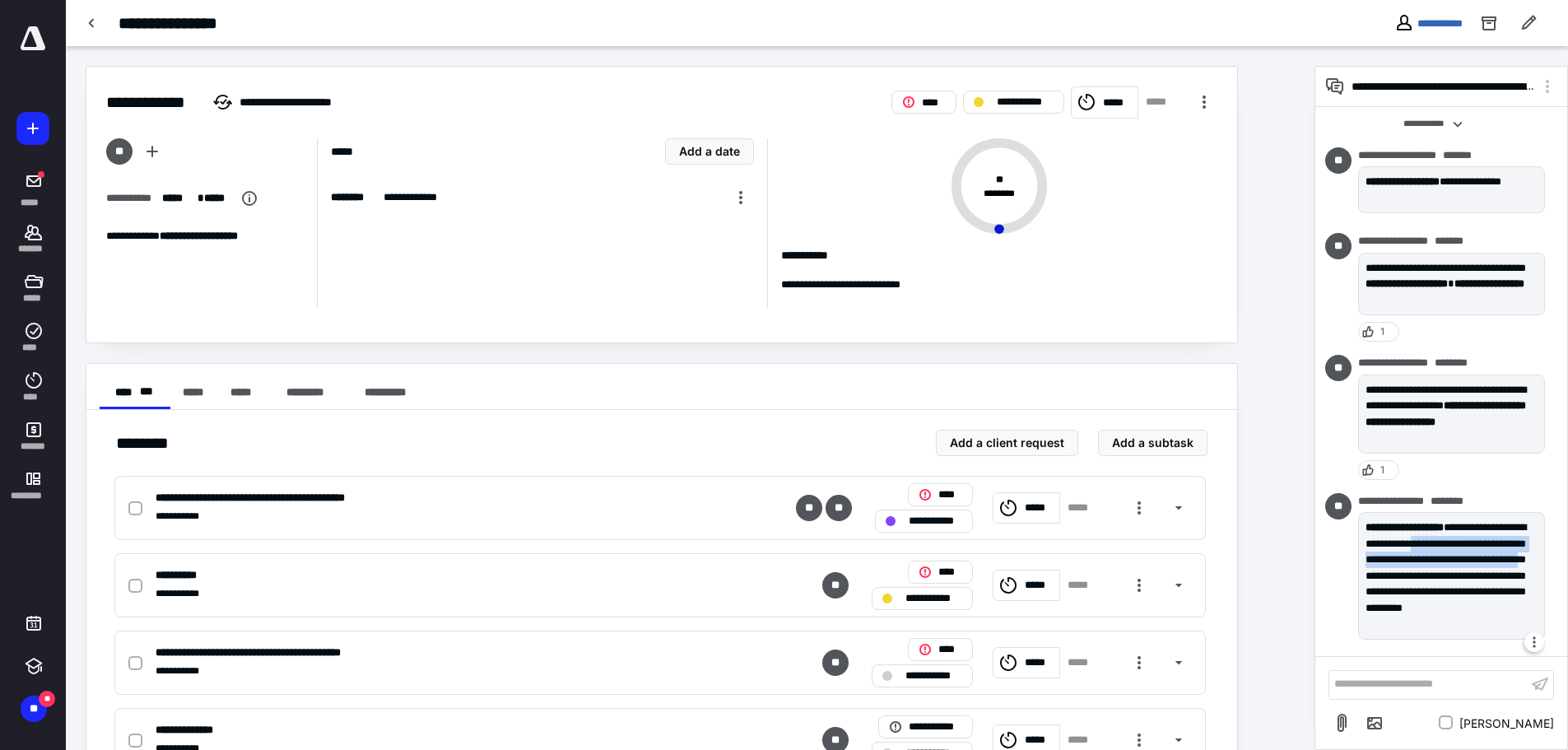 drag, startPoint x: 1474, startPoint y: 549, endPoint x: 1482, endPoint y: 582, distance: 33.955854 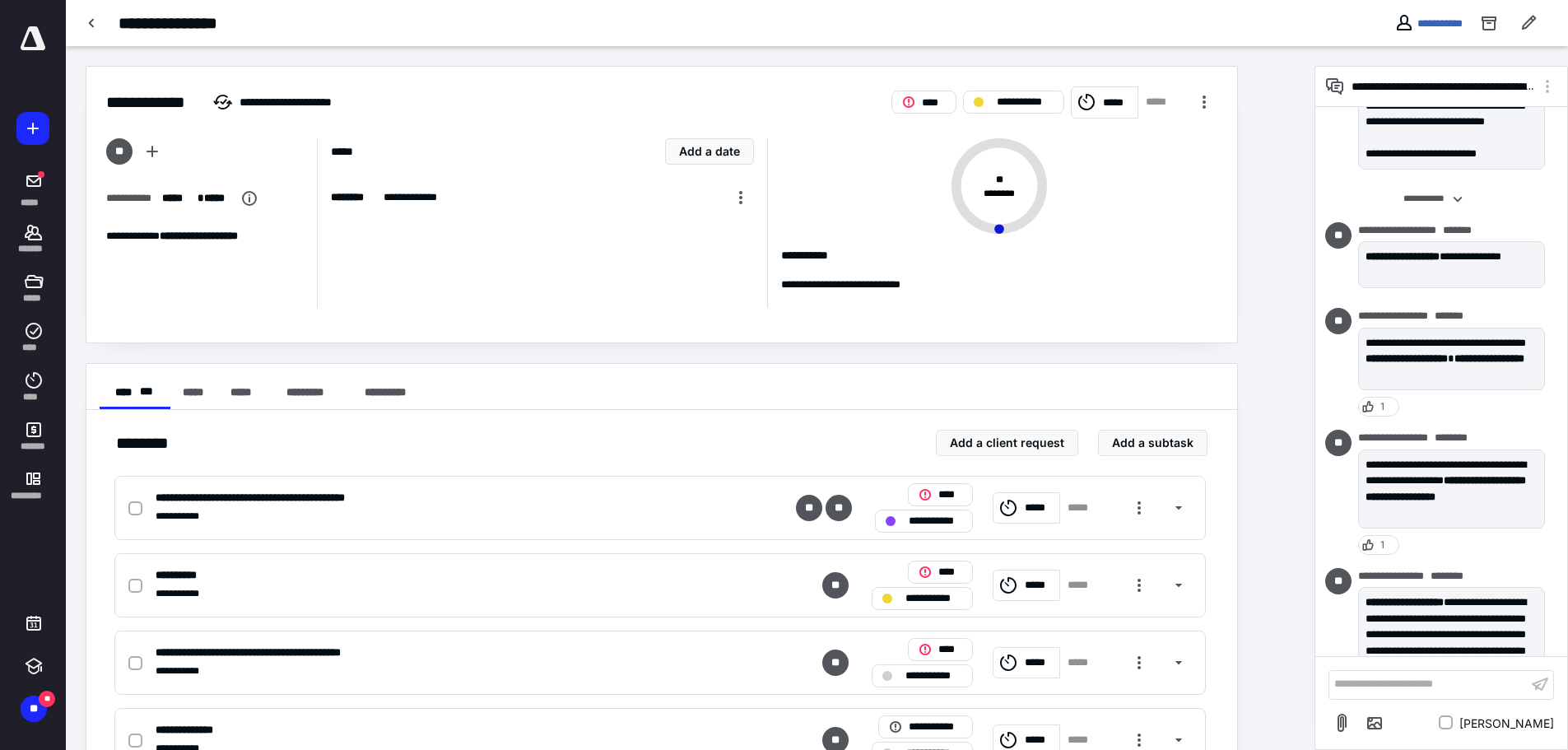 scroll, scrollTop: 397, scrollLeft: 0, axis: vertical 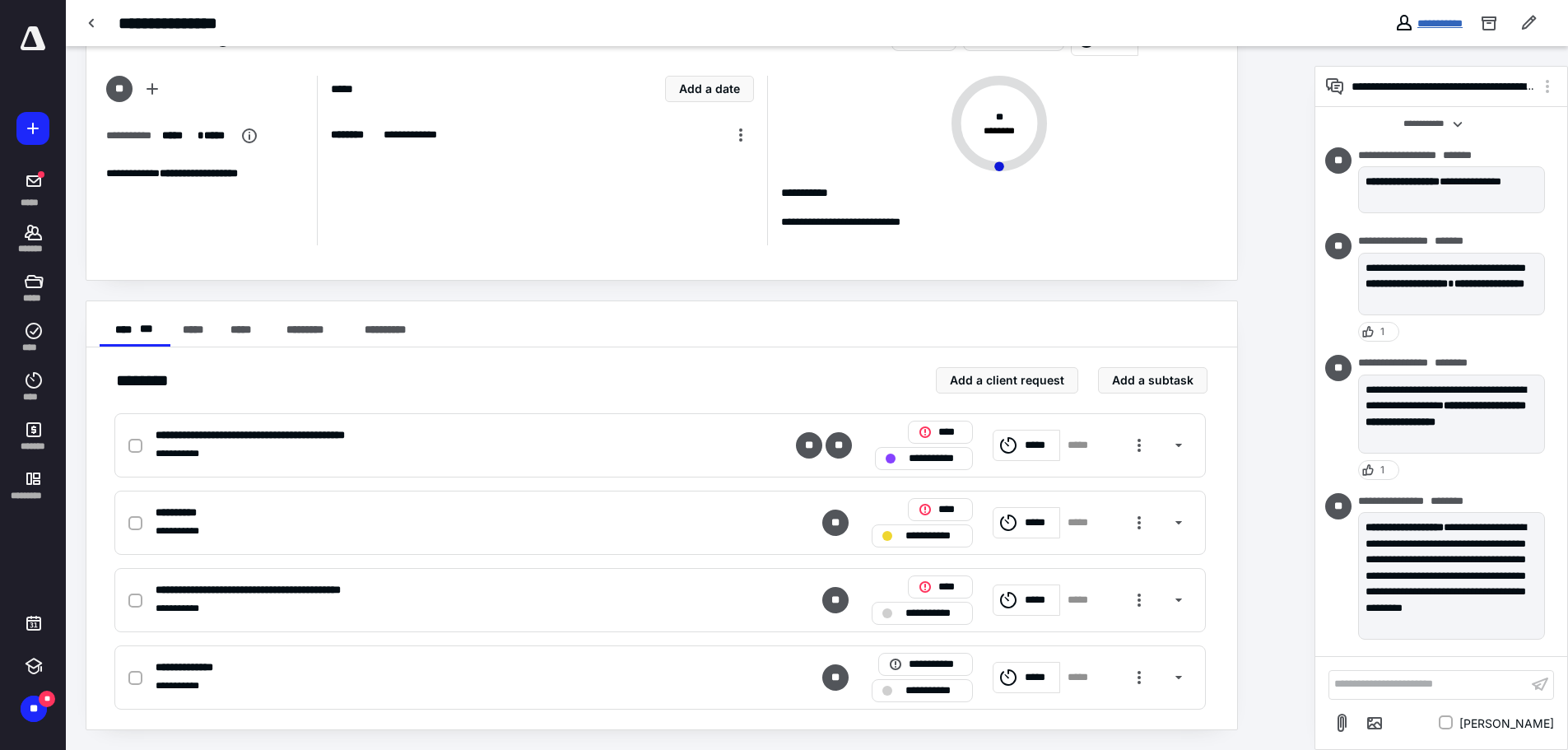 click on "**********" at bounding box center (1440, 23) 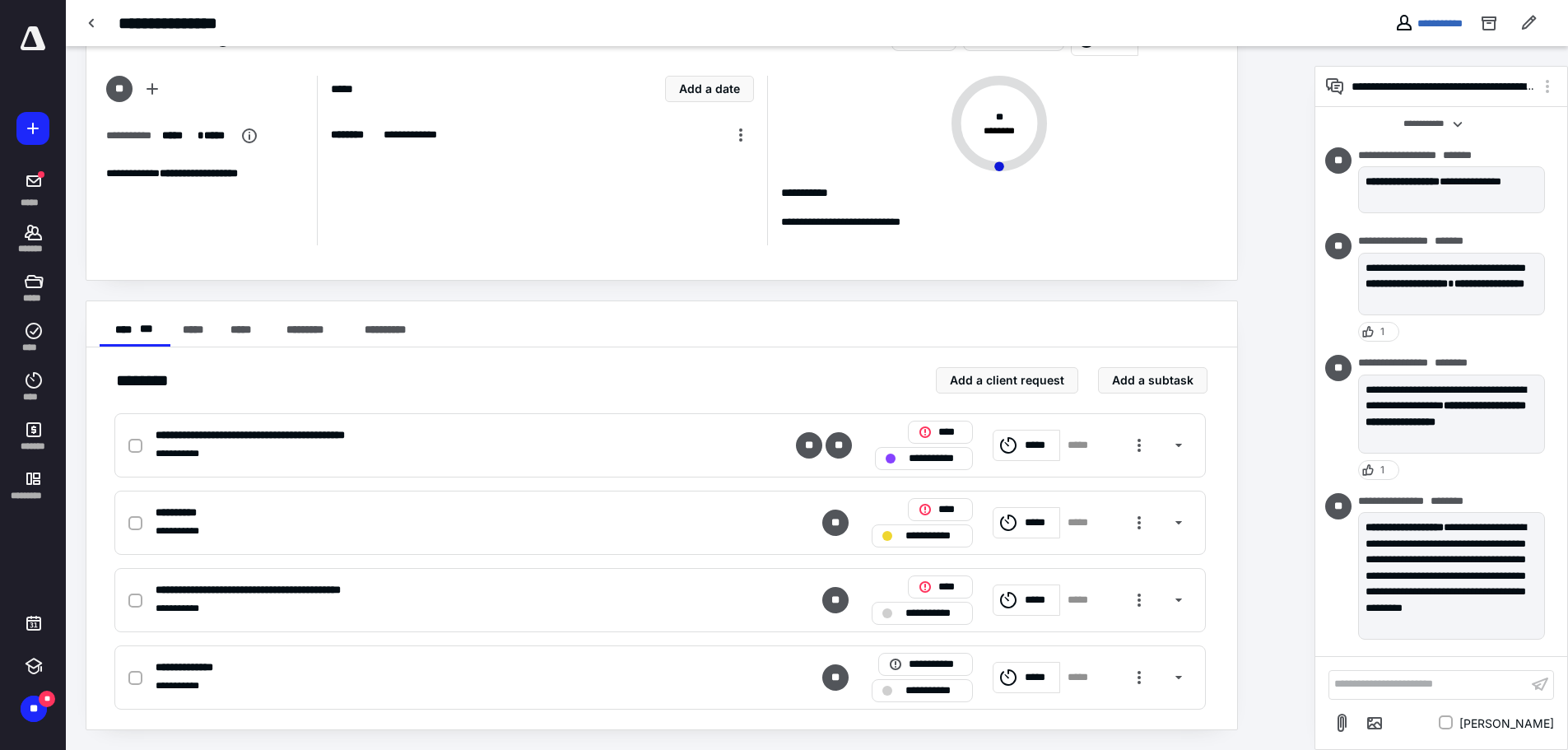 scroll, scrollTop: 0, scrollLeft: 0, axis: both 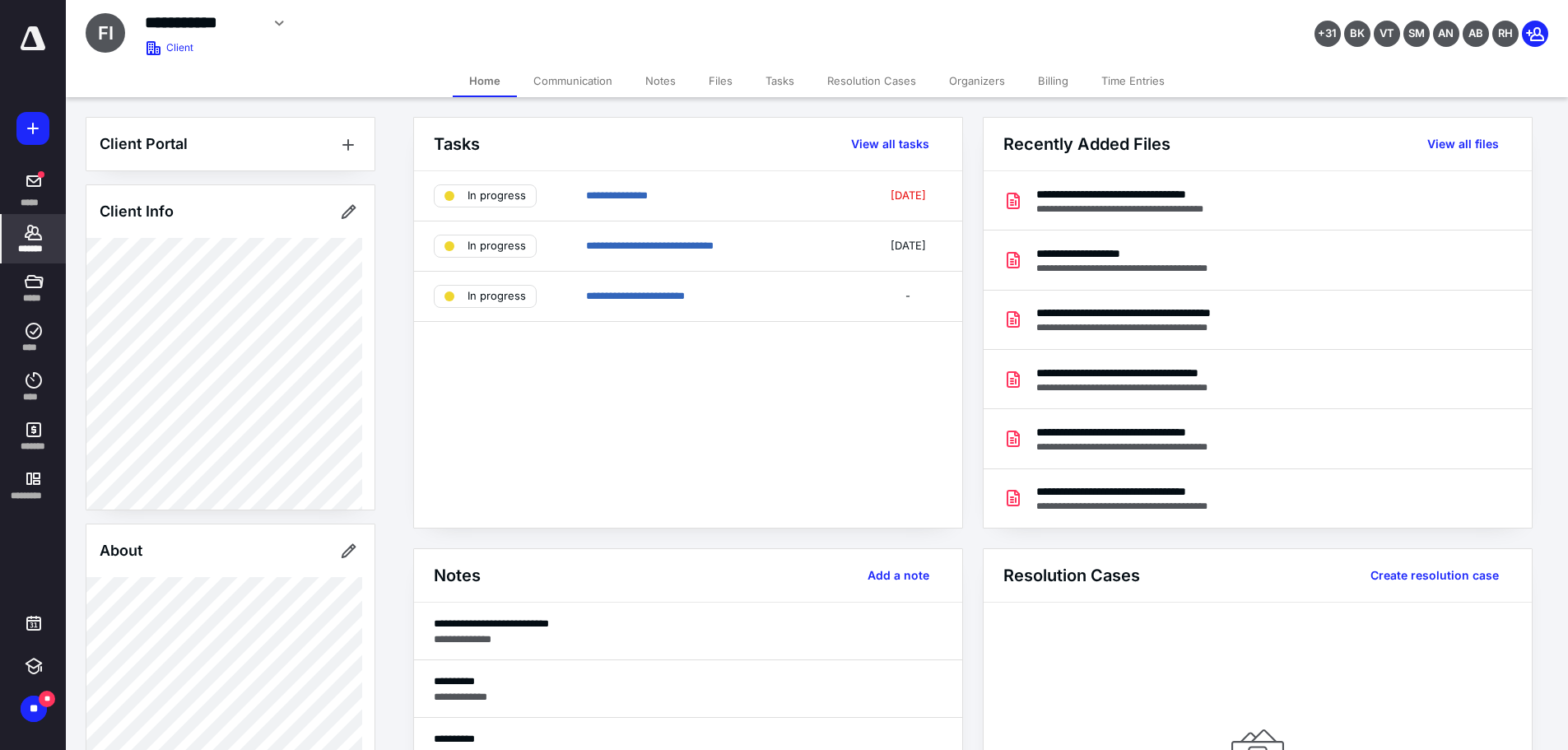 click on "*******" at bounding box center (34, 239) 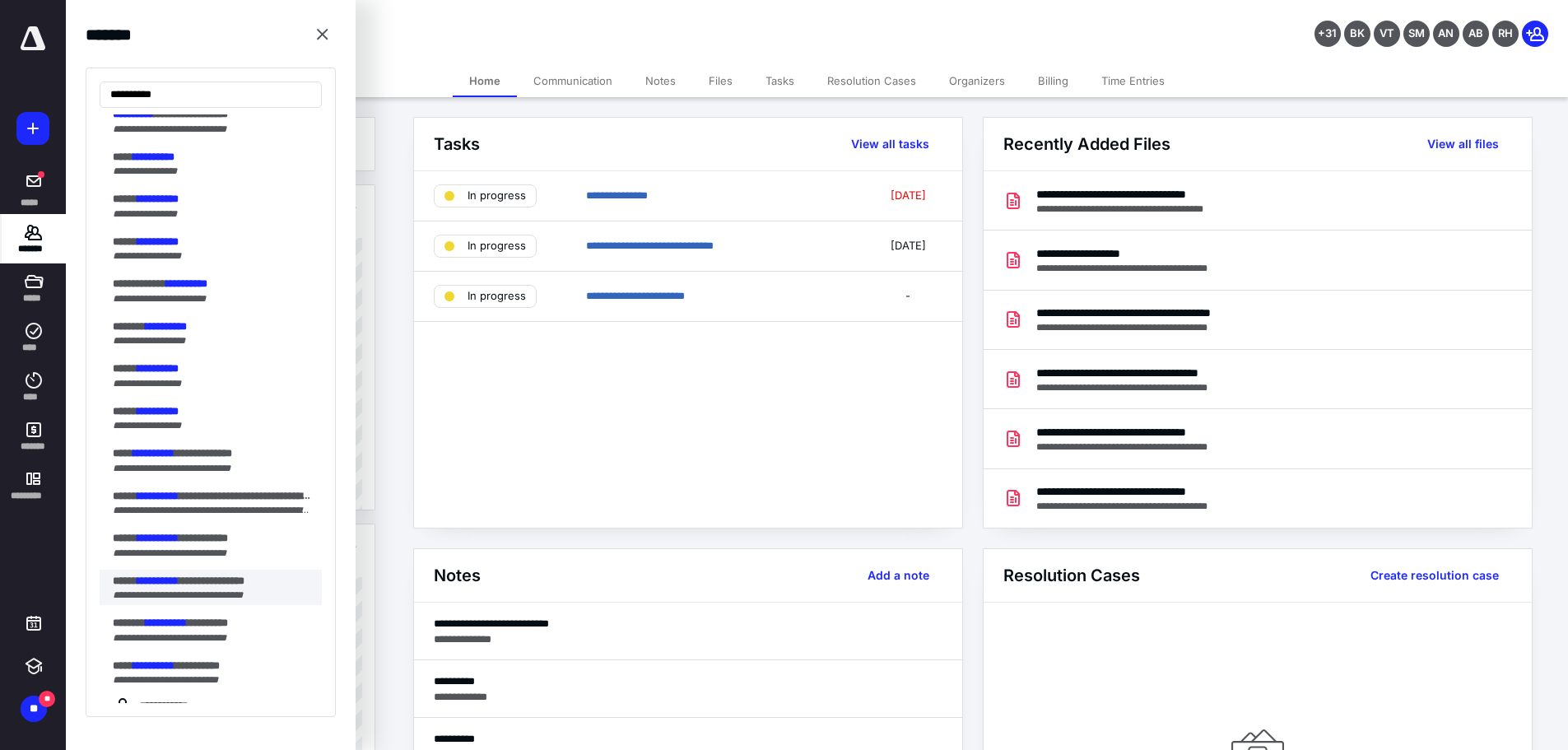 scroll, scrollTop: 82, scrollLeft: 0, axis: vertical 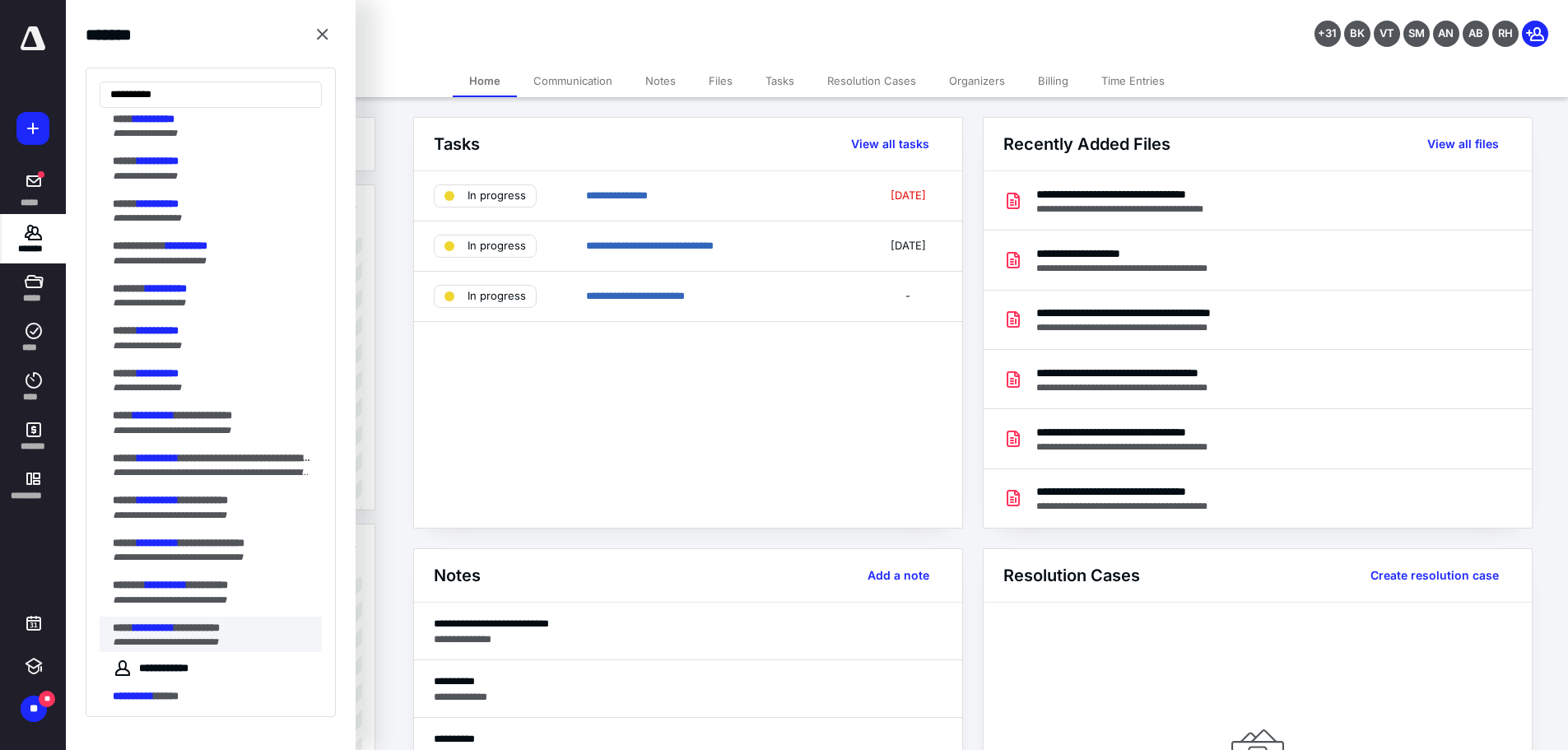 type on "**********" 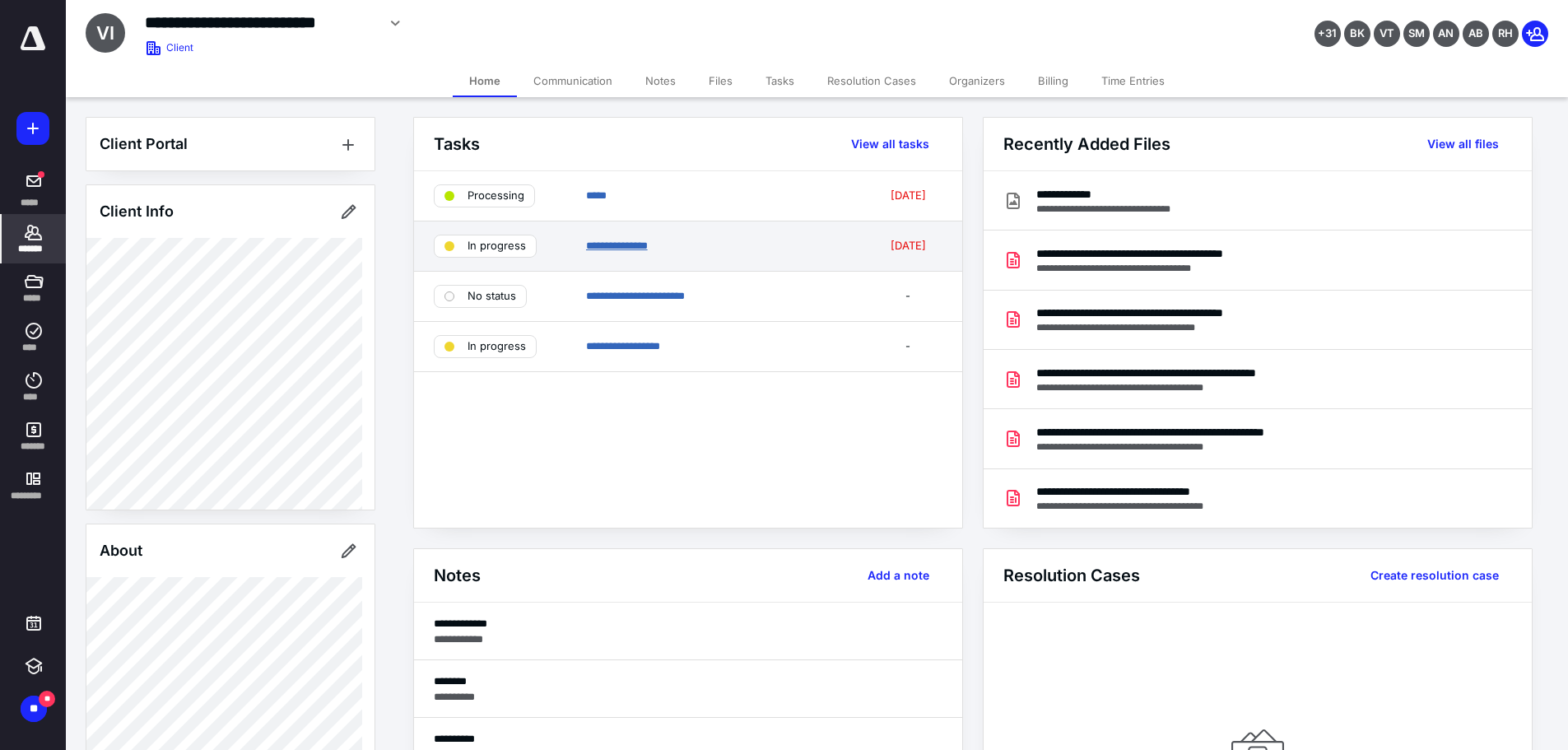 click on "**********" at bounding box center [616, 245] 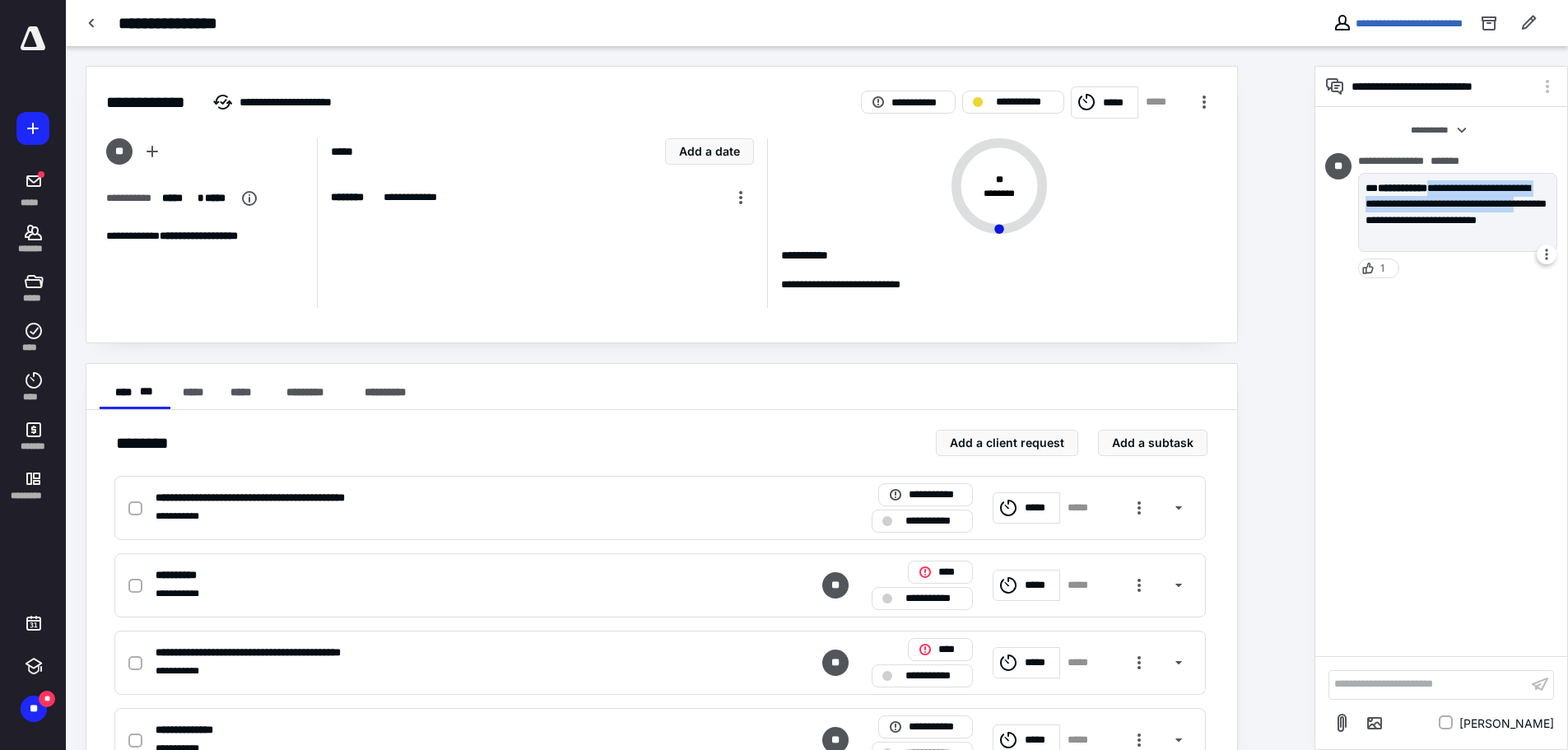 drag, startPoint x: 1458, startPoint y: 202, endPoint x: 1468, endPoint y: 226, distance: 26 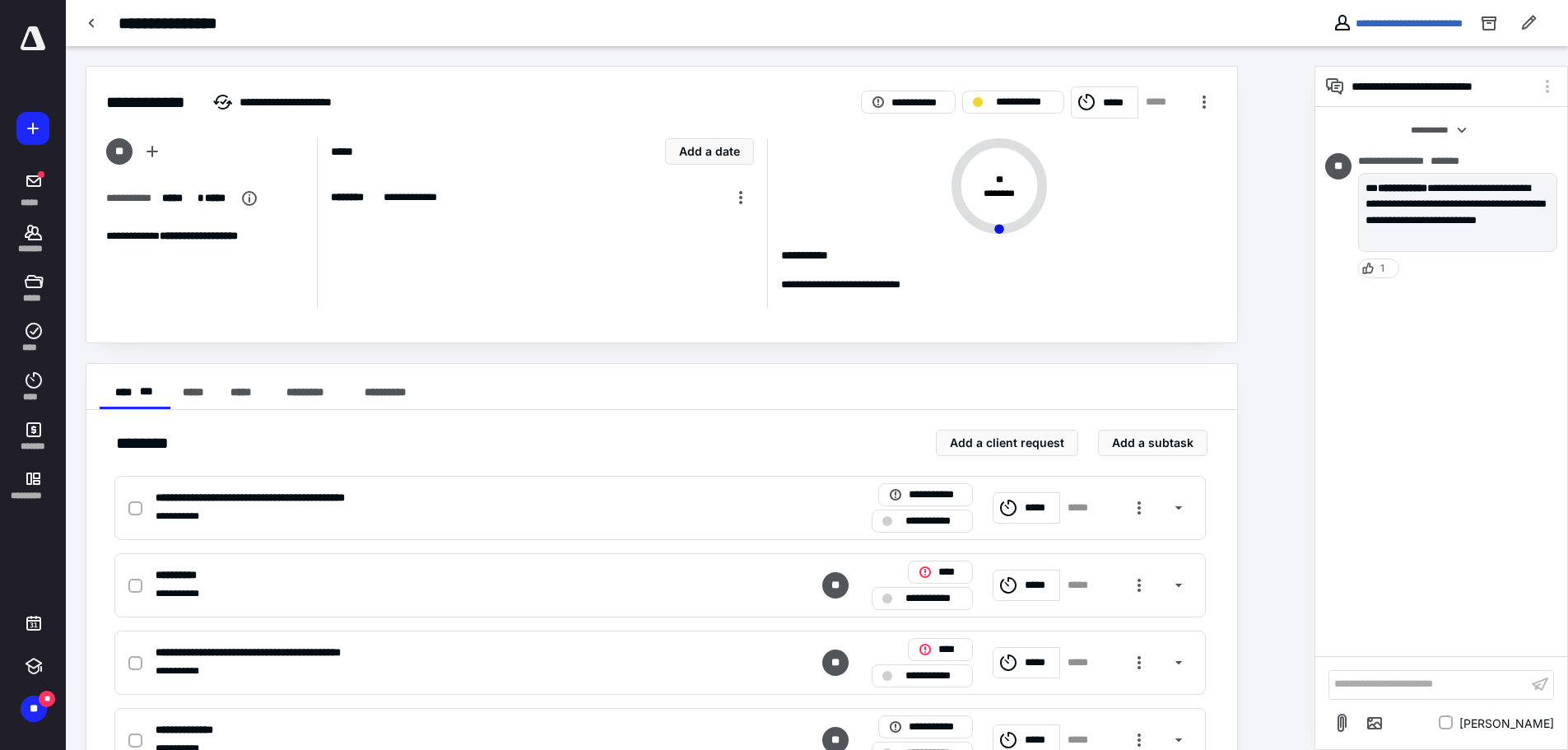 click on "**********" at bounding box center [1398, 23] 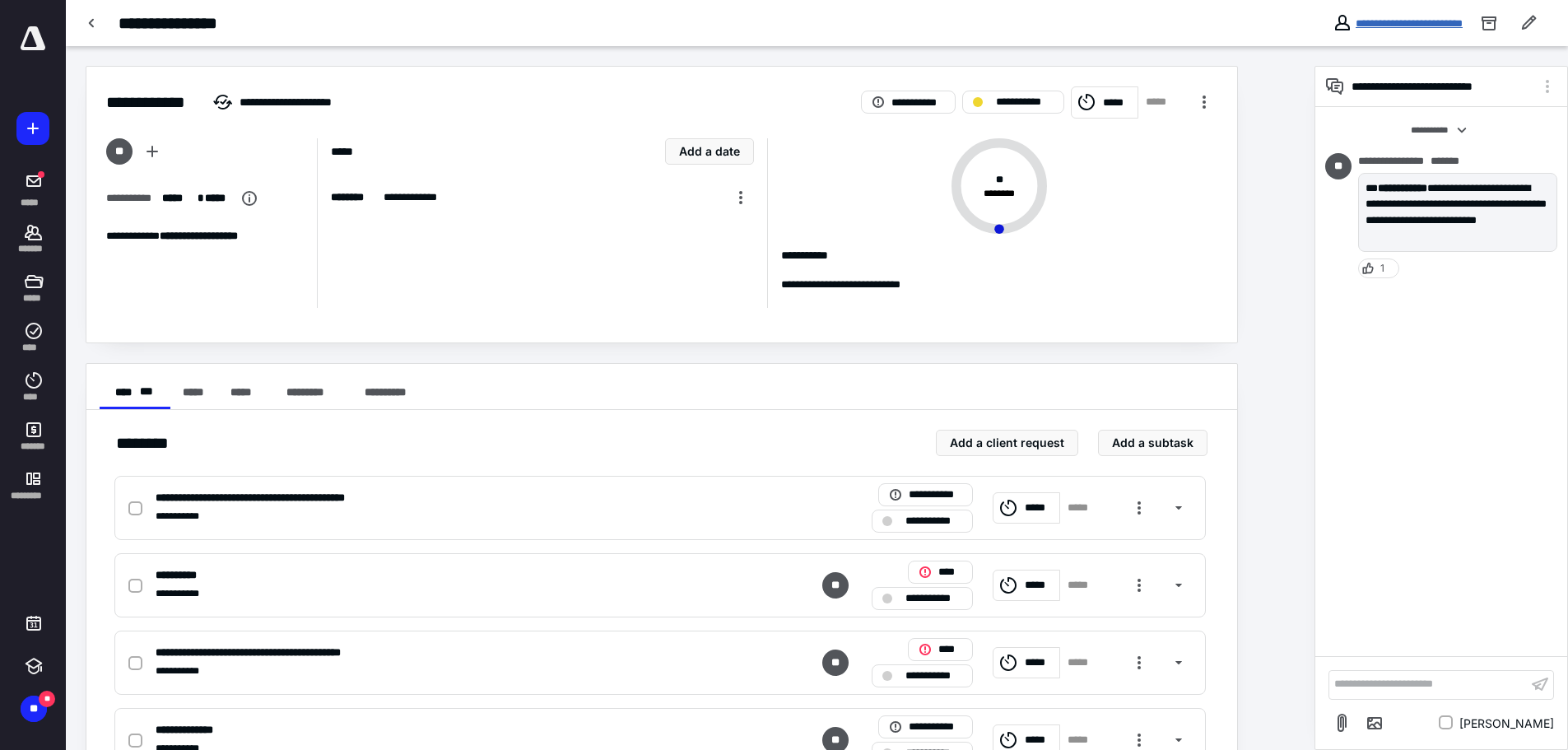click on "**********" at bounding box center [1409, 23] 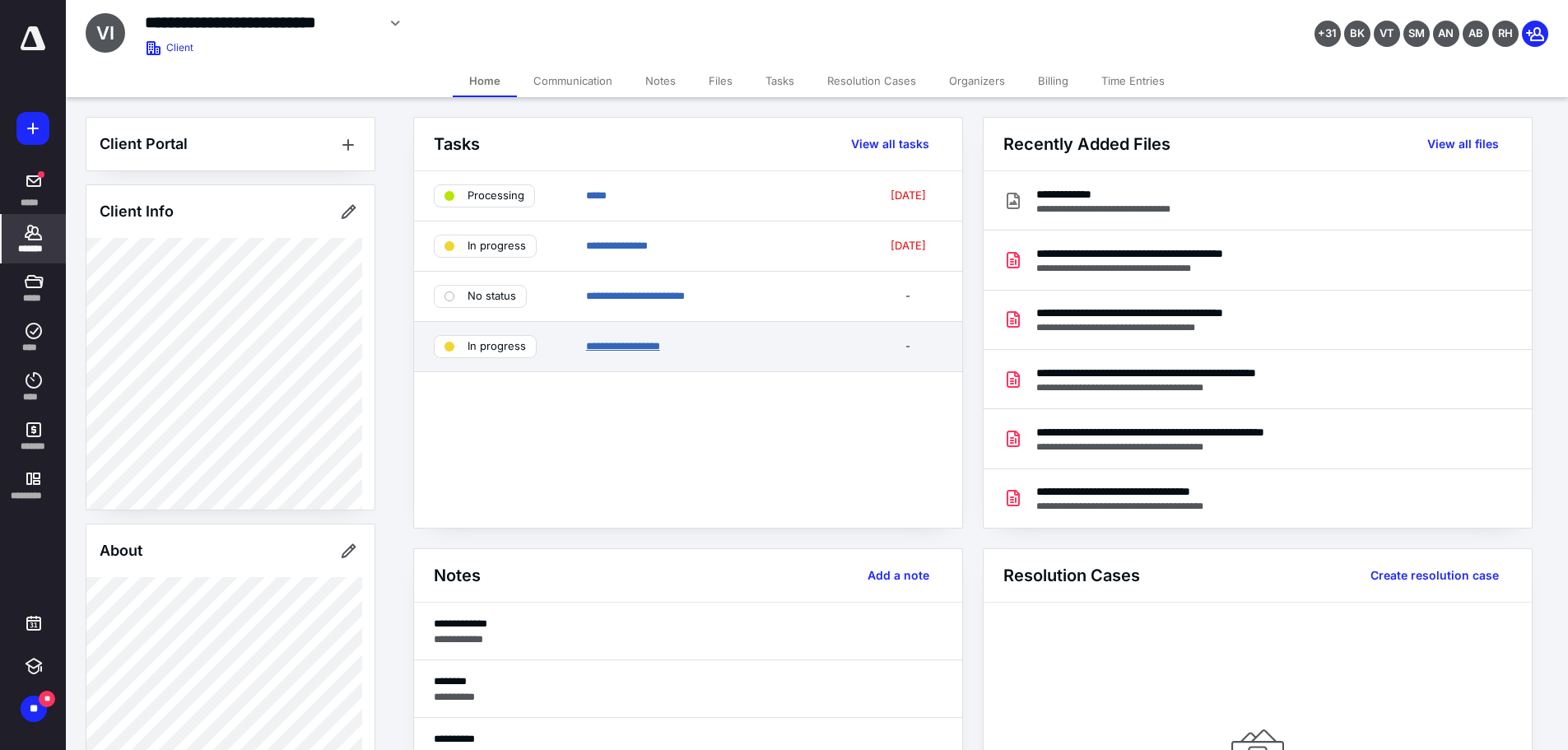 click on "**********" at bounding box center [623, 346] 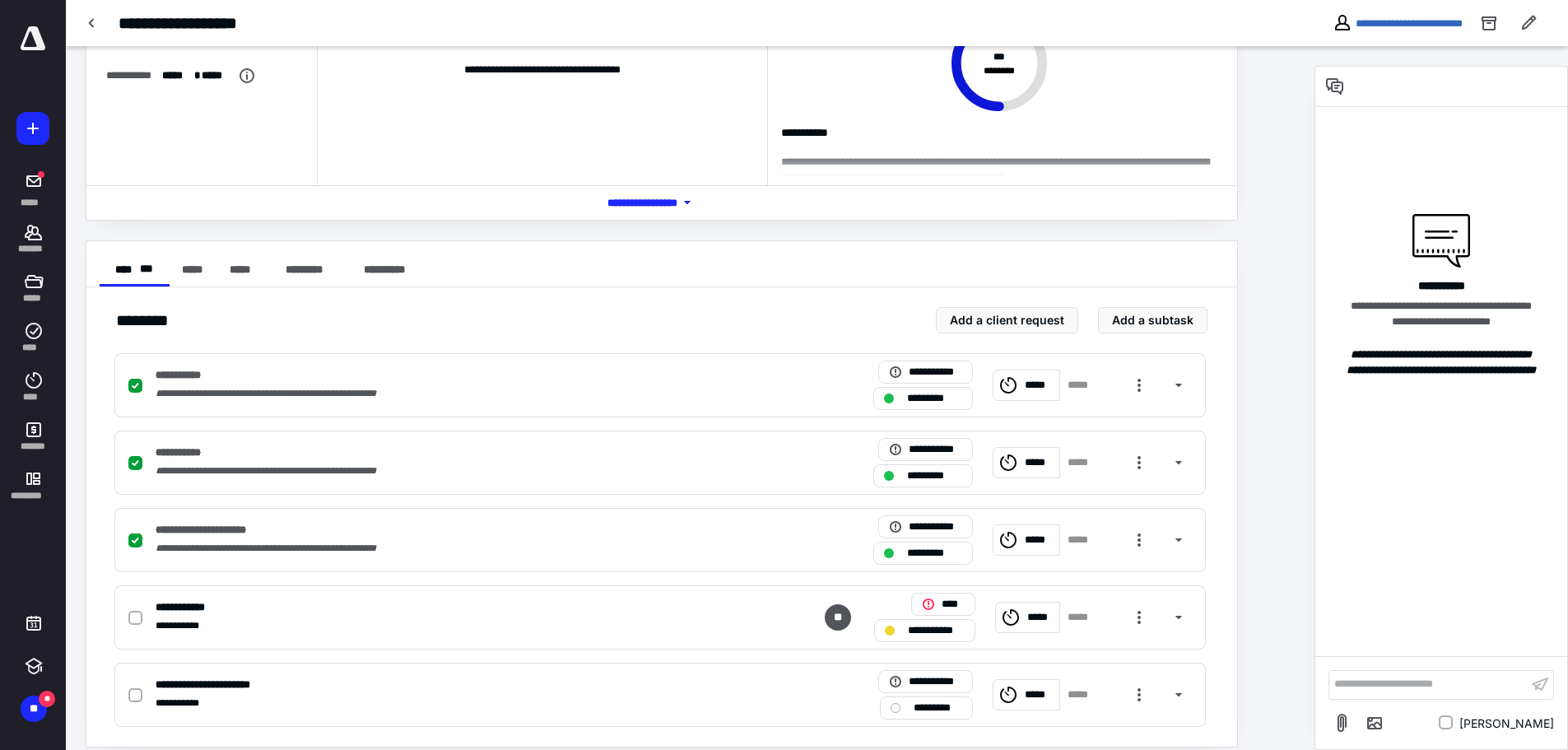 scroll, scrollTop: 140, scrollLeft: 0, axis: vertical 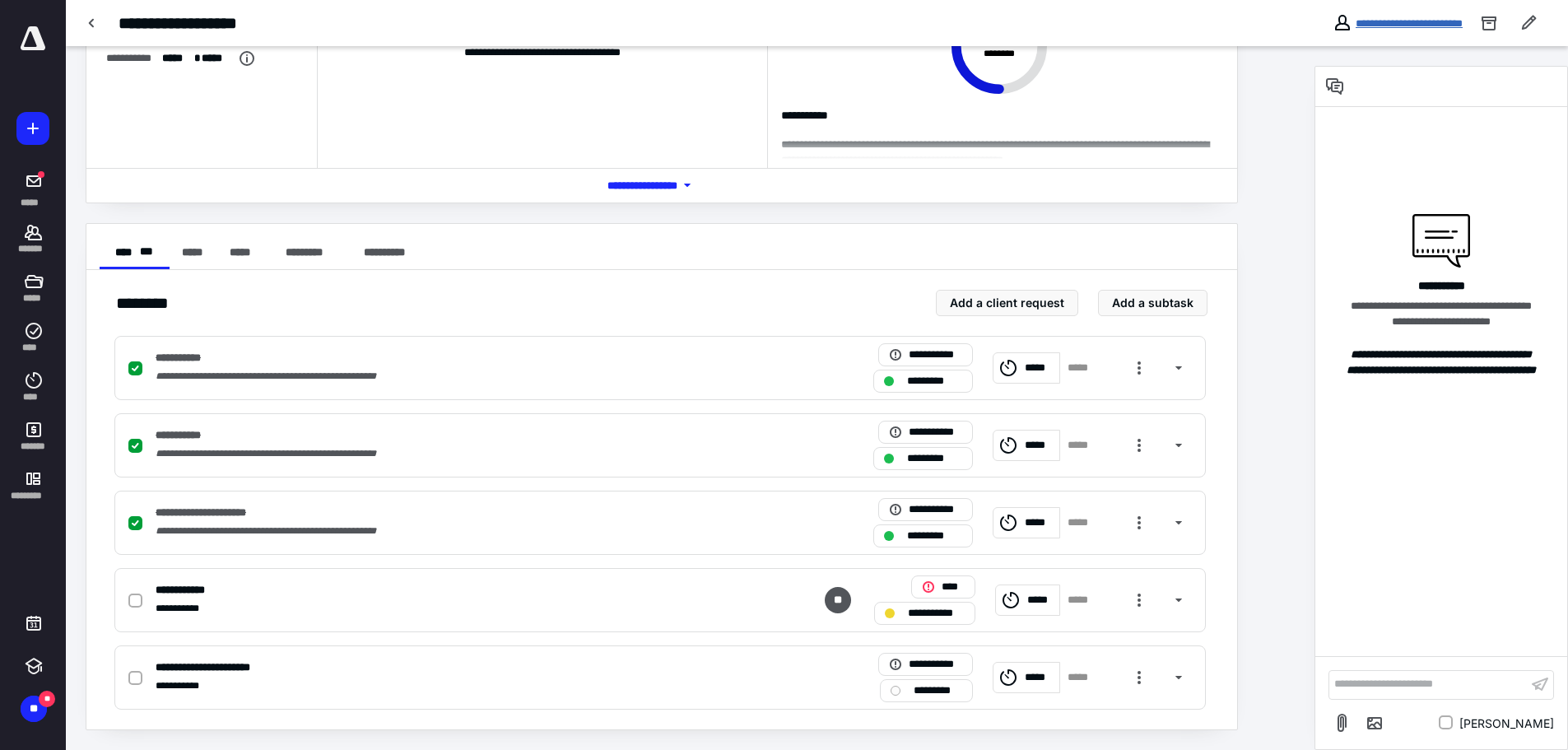 click on "**********" at bounding box center [1409, 23] 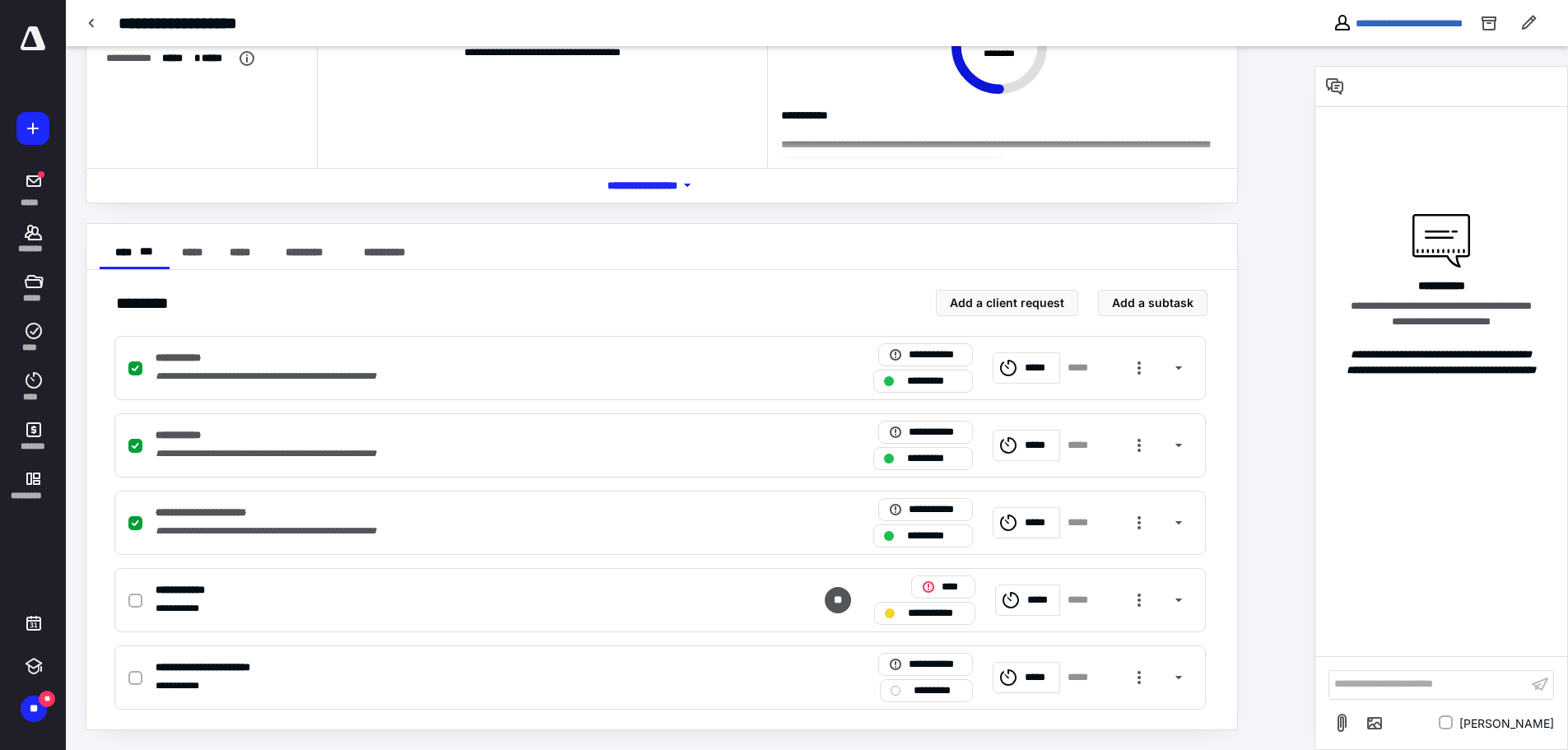 scroll, scrollTop: 0, scrollLeft: 0, axis: both 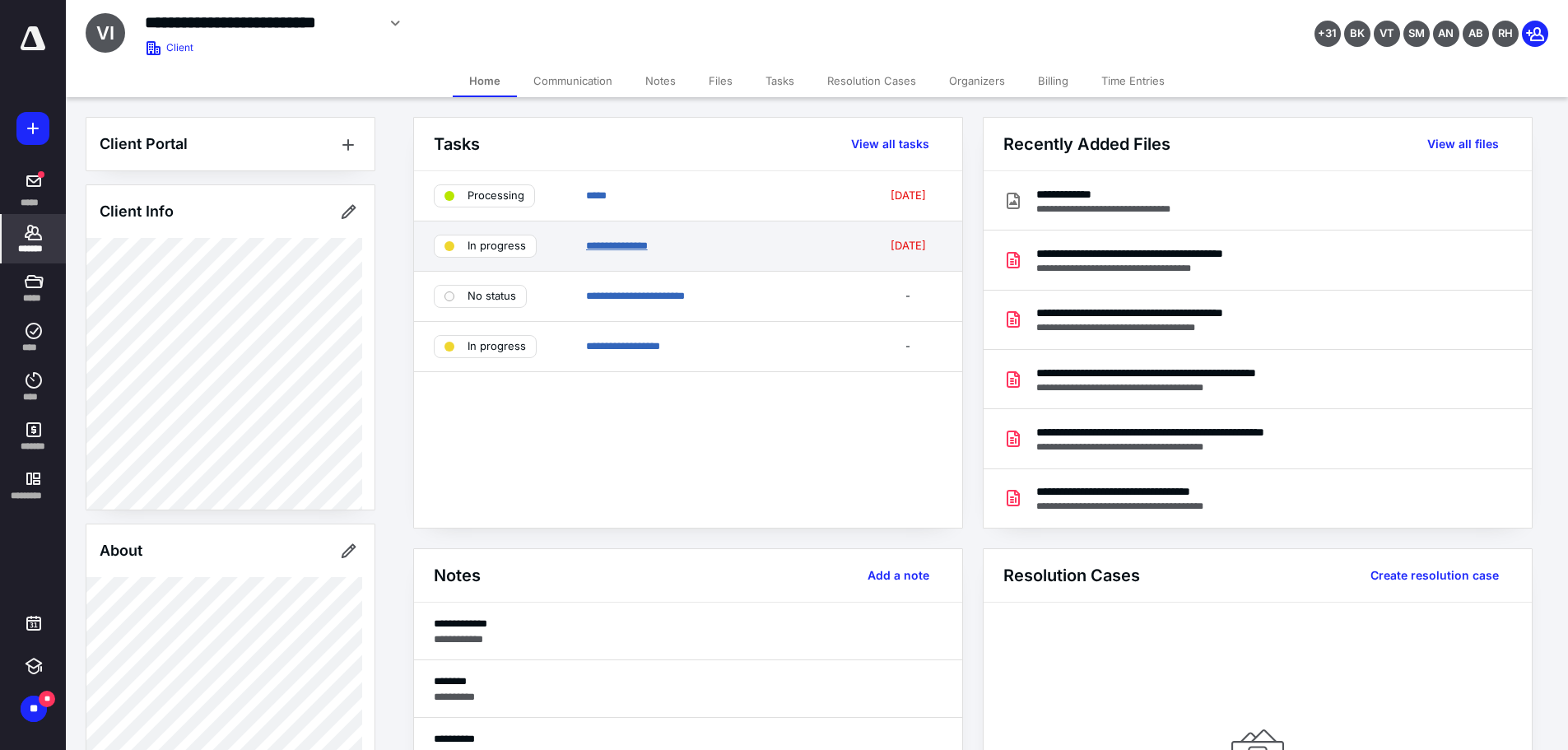 click on "**********" at bounding box center (616, 245) 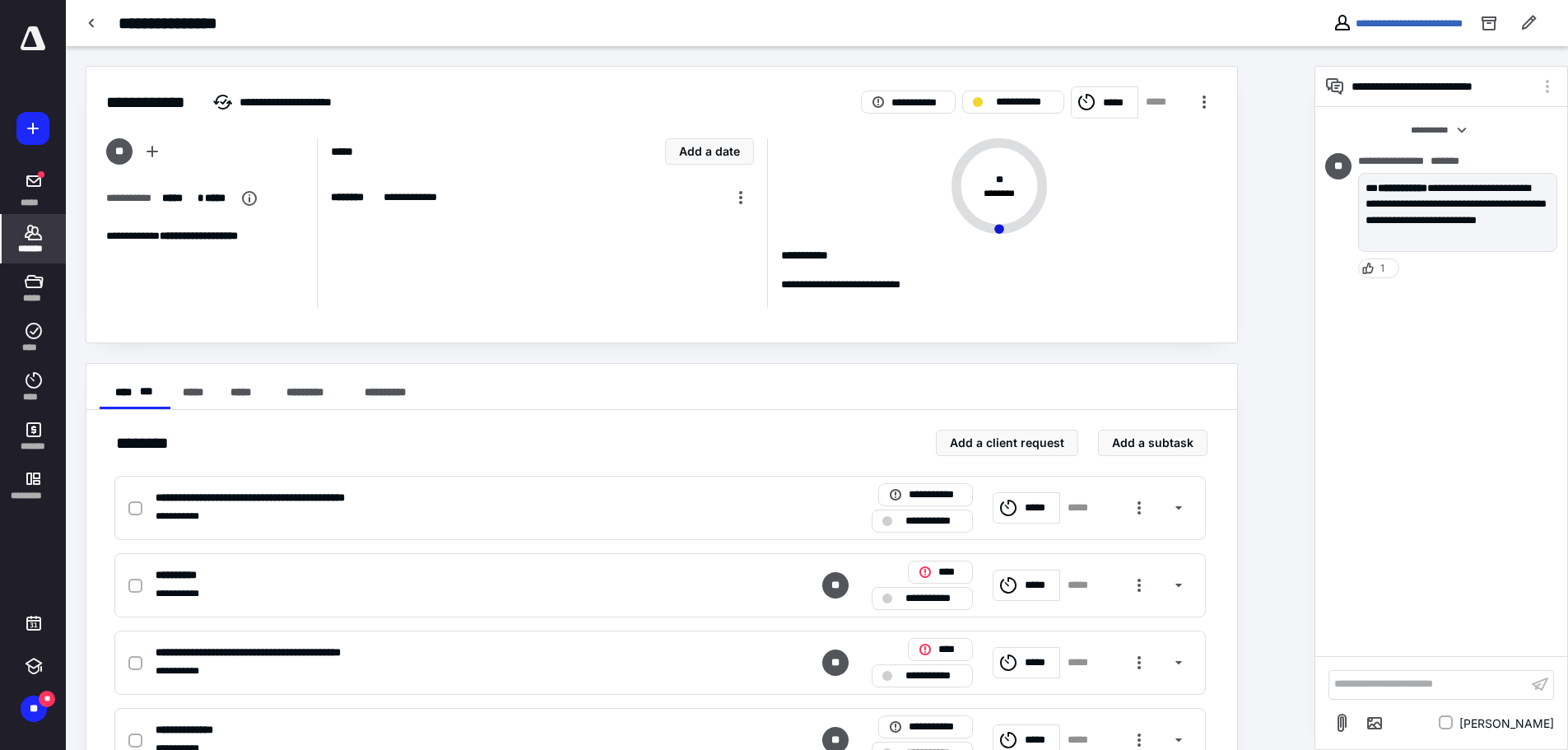 click 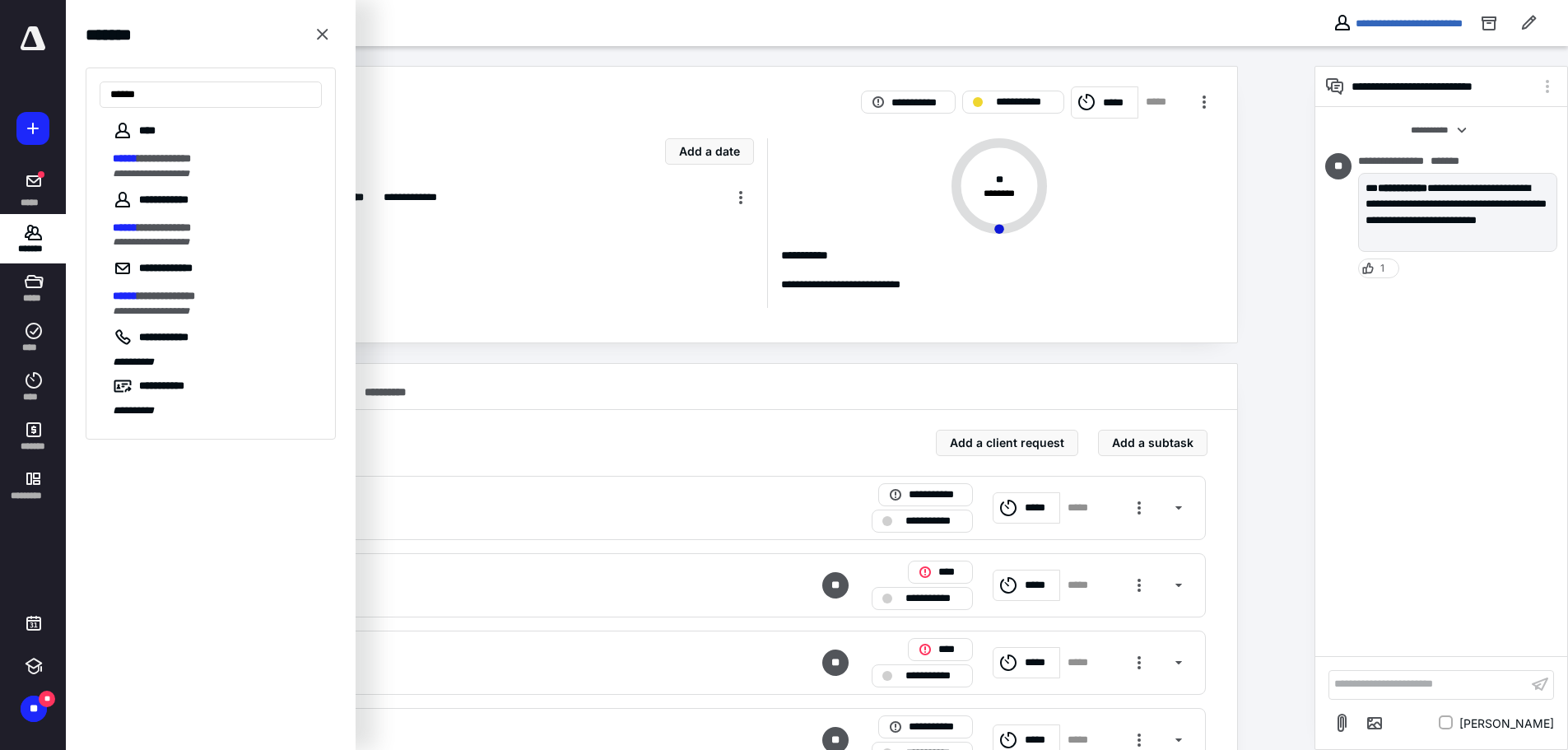 type on "******" 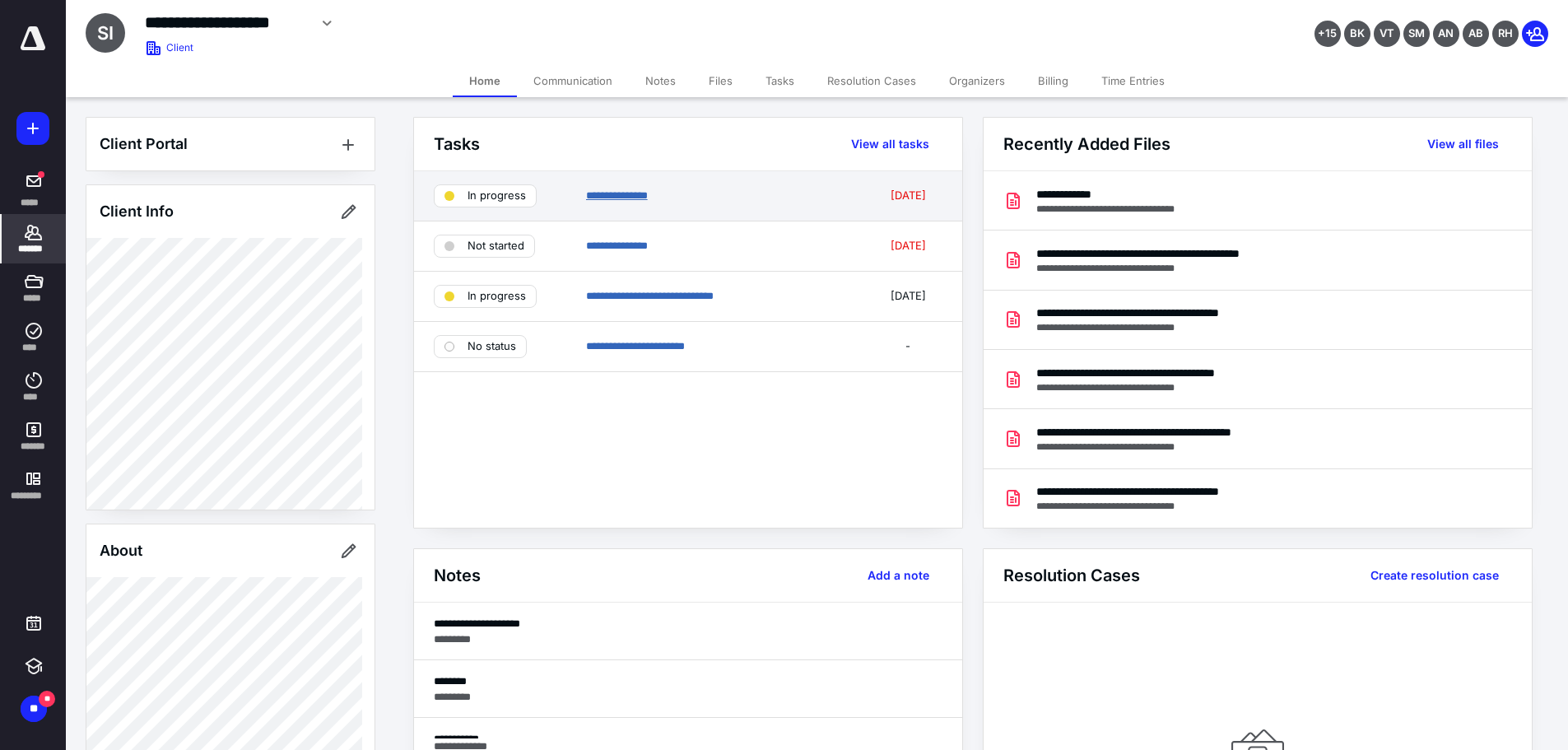 click on "**********" at bounding box center [616, 195] 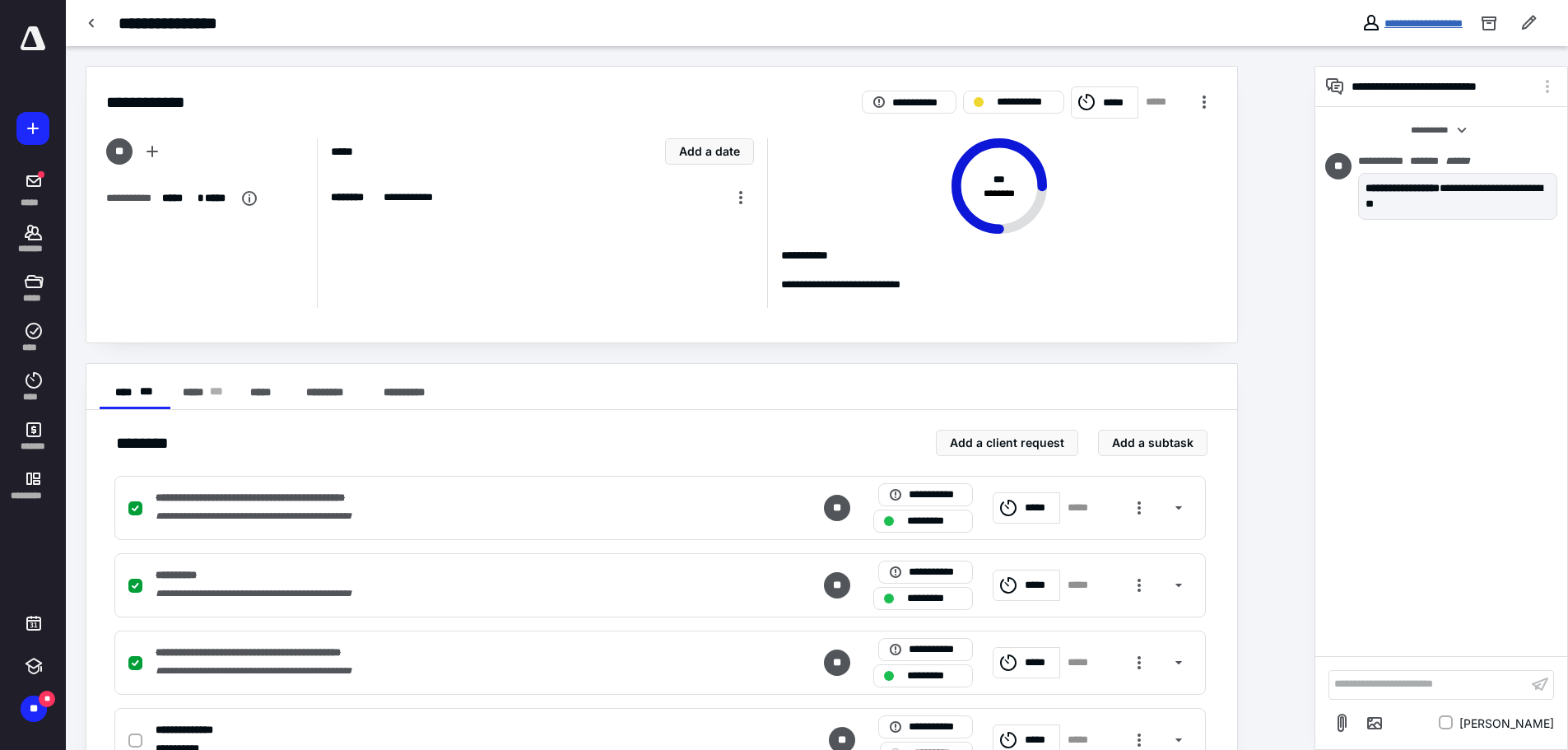 click on "**********" at bounding box center [1423, 23] 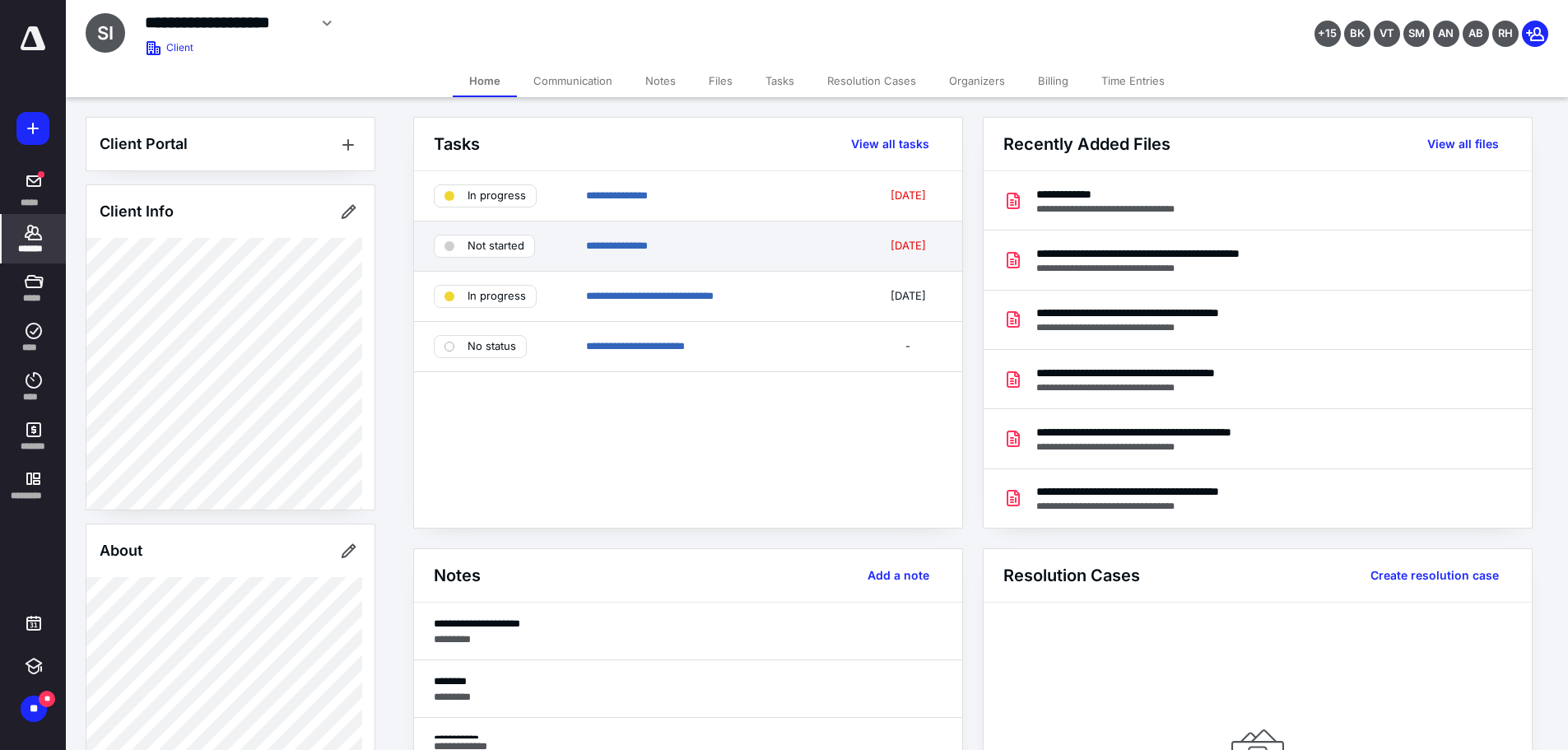 click on "**********" at bounding box center [722, 246] 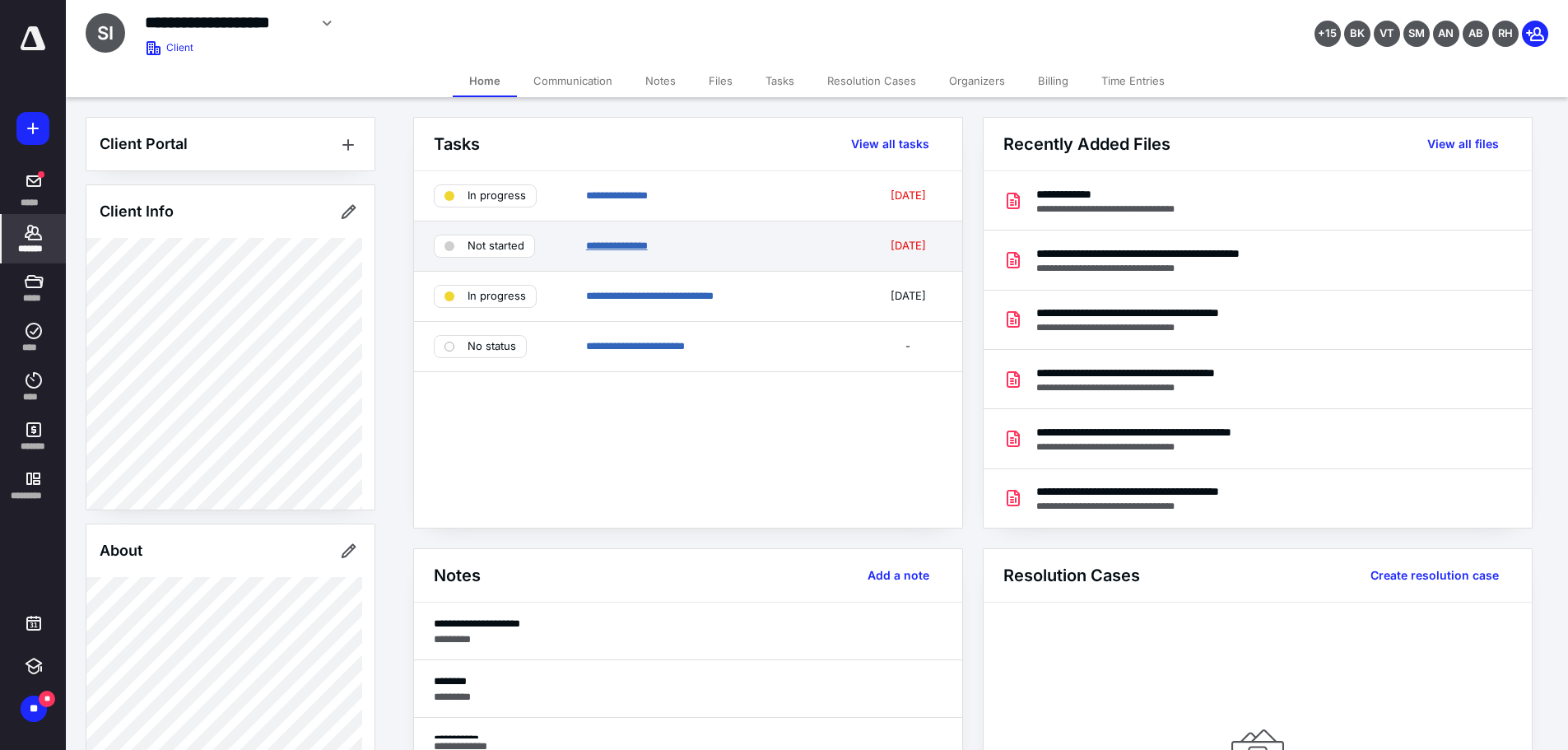 click on "**********" at bounding box center [616, 245] 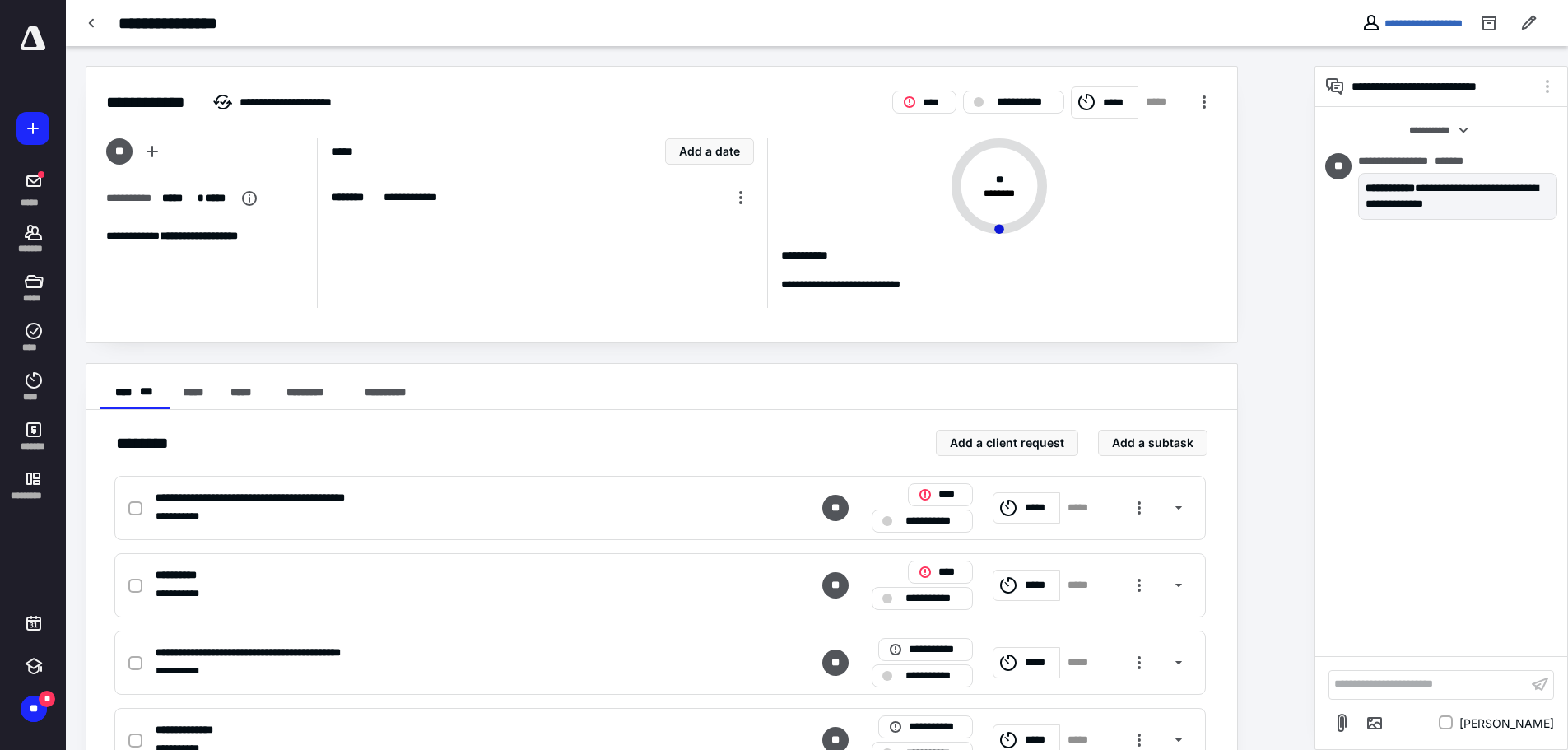 click on "**********" at bounding box center [1412, 23] 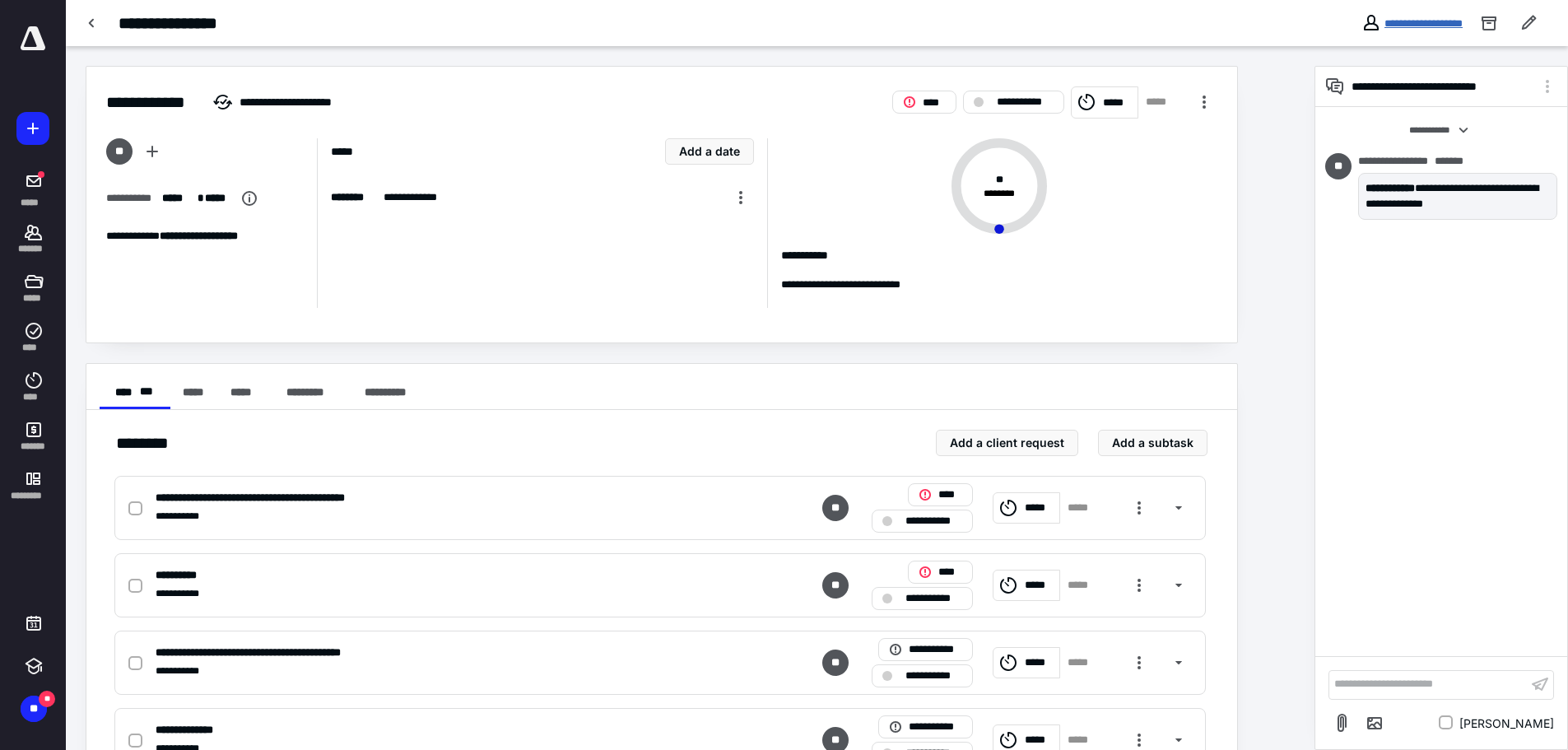 click on "**********" at bounding box center (1423, 23) 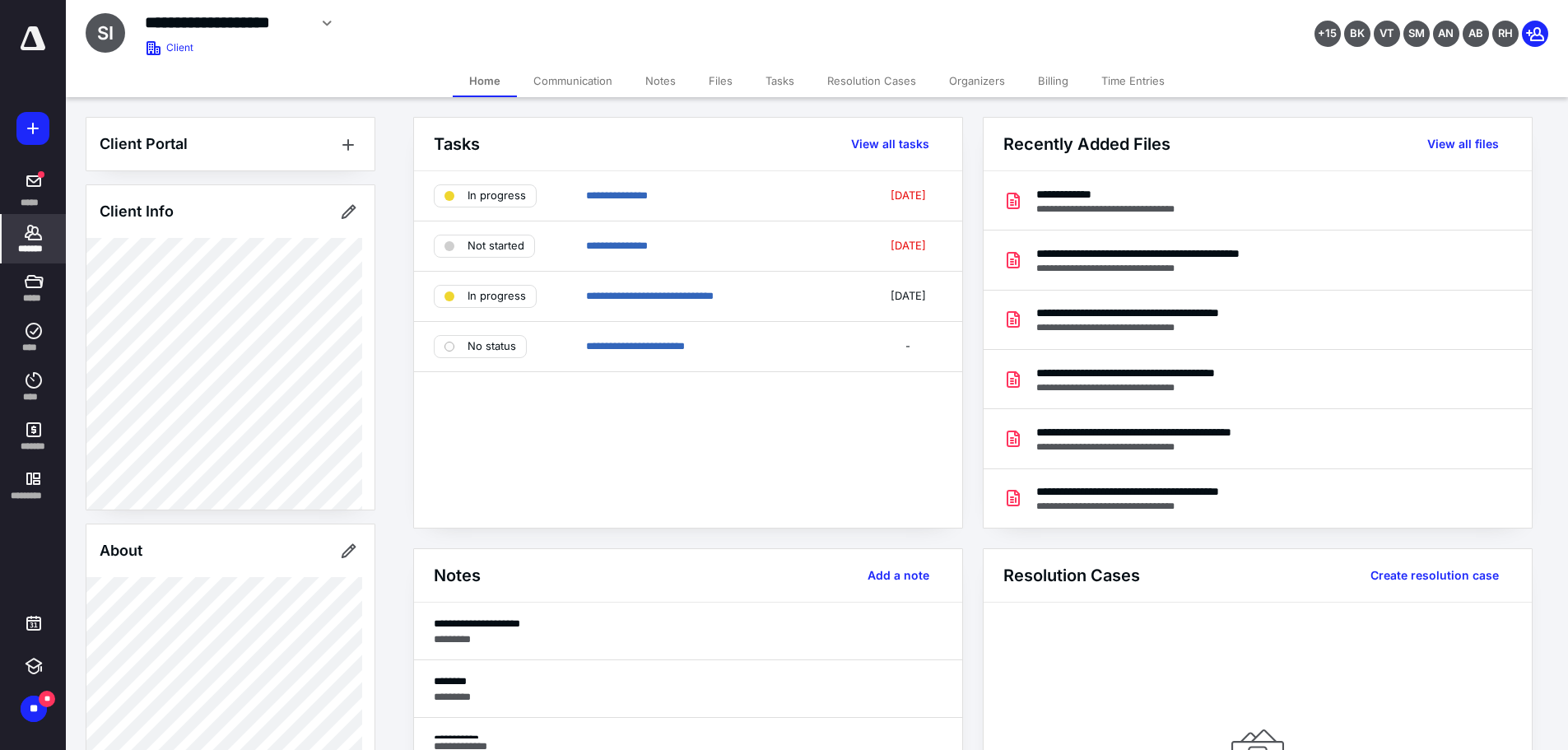 click on "*******" at bounding box center (34, 249) 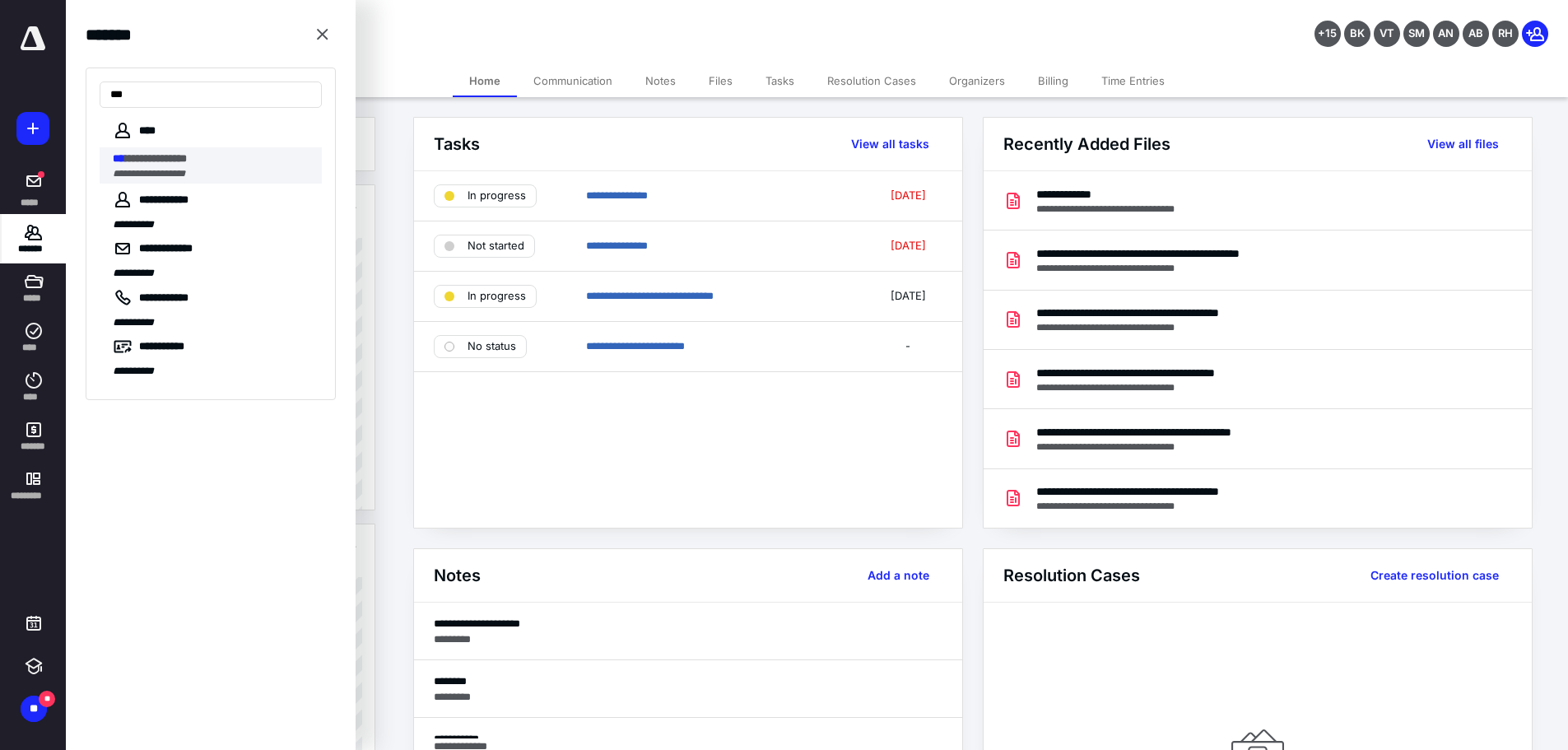 type on "***" 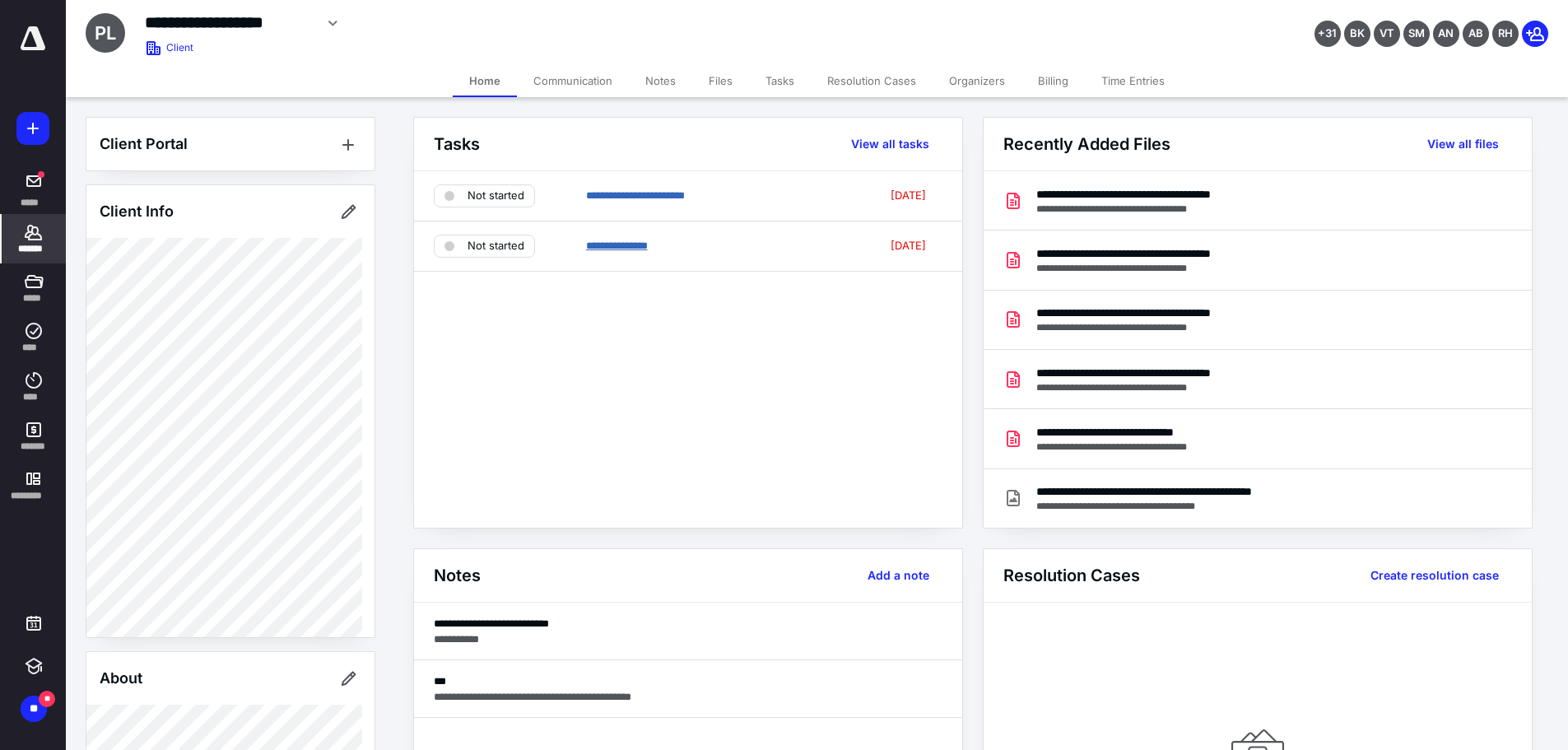 drag, startPoint x: 650, startPoint y: 245, endPoint x: 564, endPoint y: 245, distance: 86 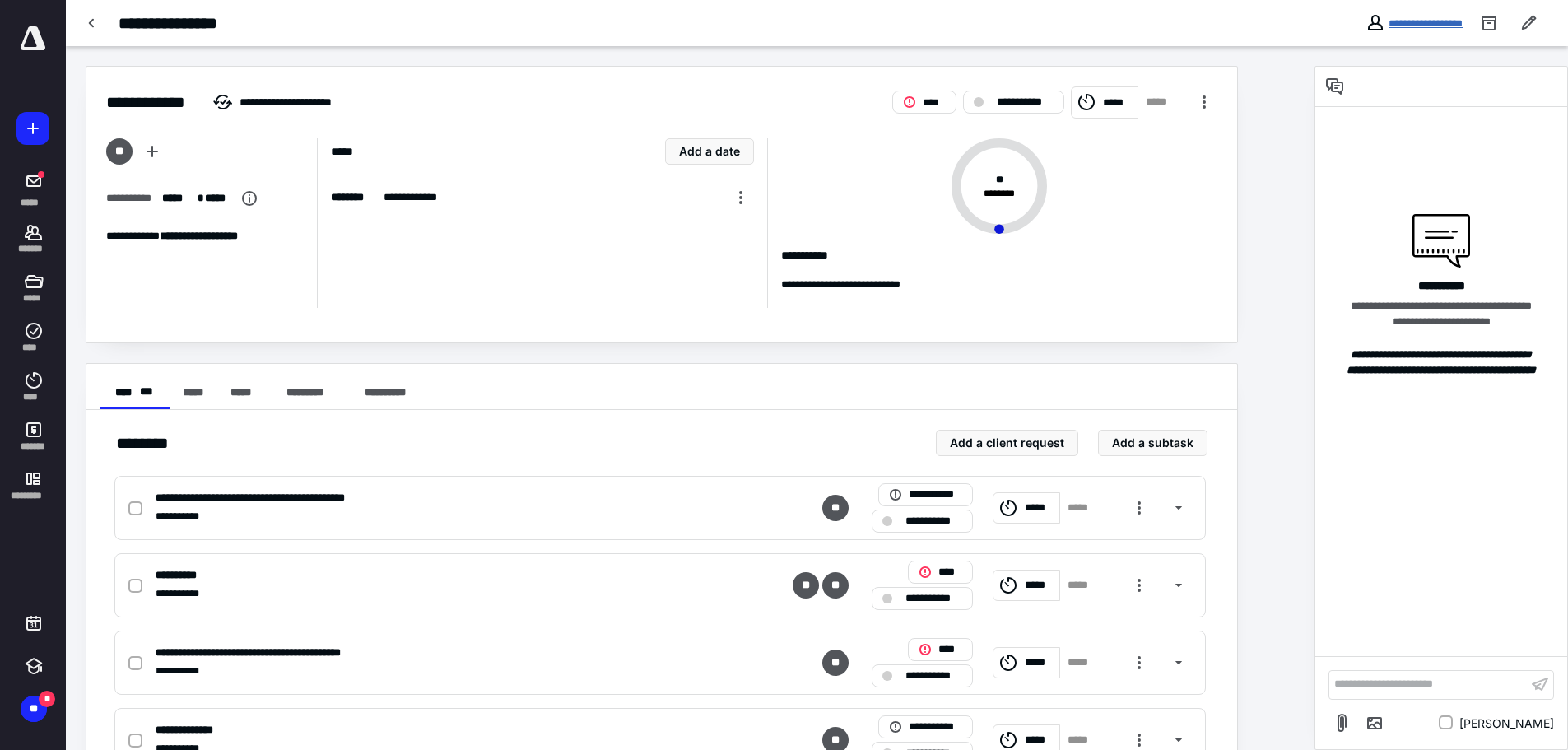 click on "**********" at bounding box center [1426, 23] 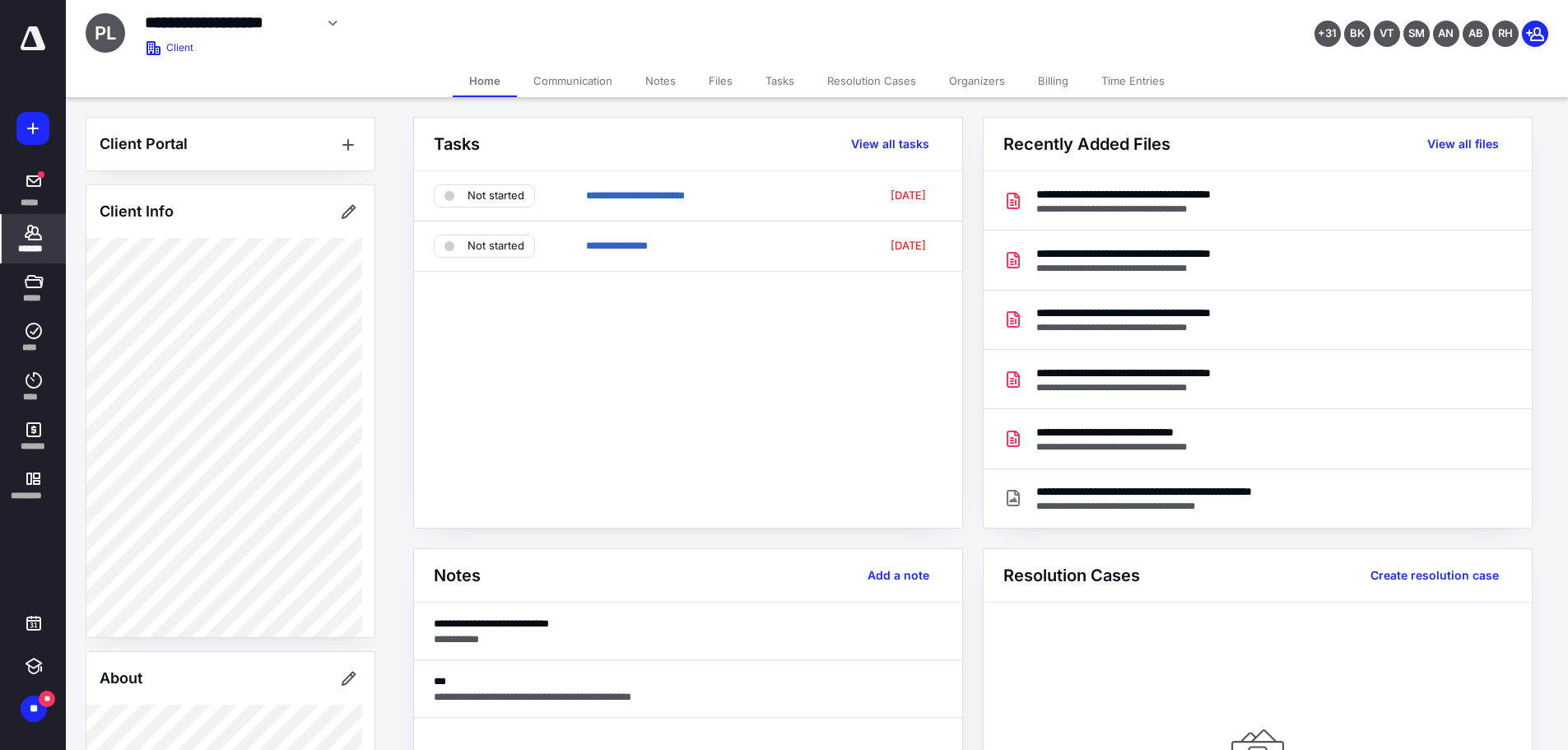 click on "Tasks" at bounding box center (779, 81) 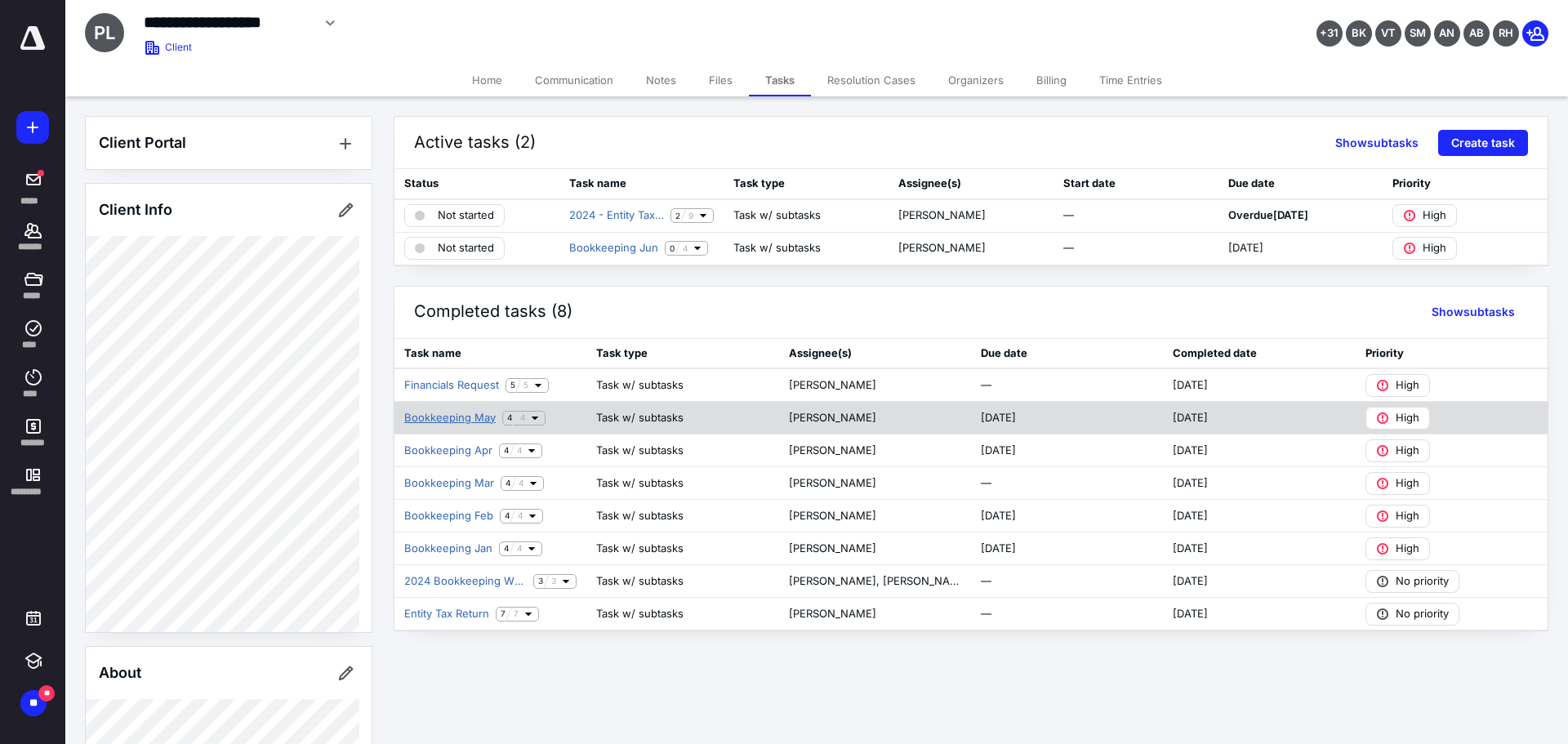 click on "Bookkeeping May" at bounding box center (450, 418) 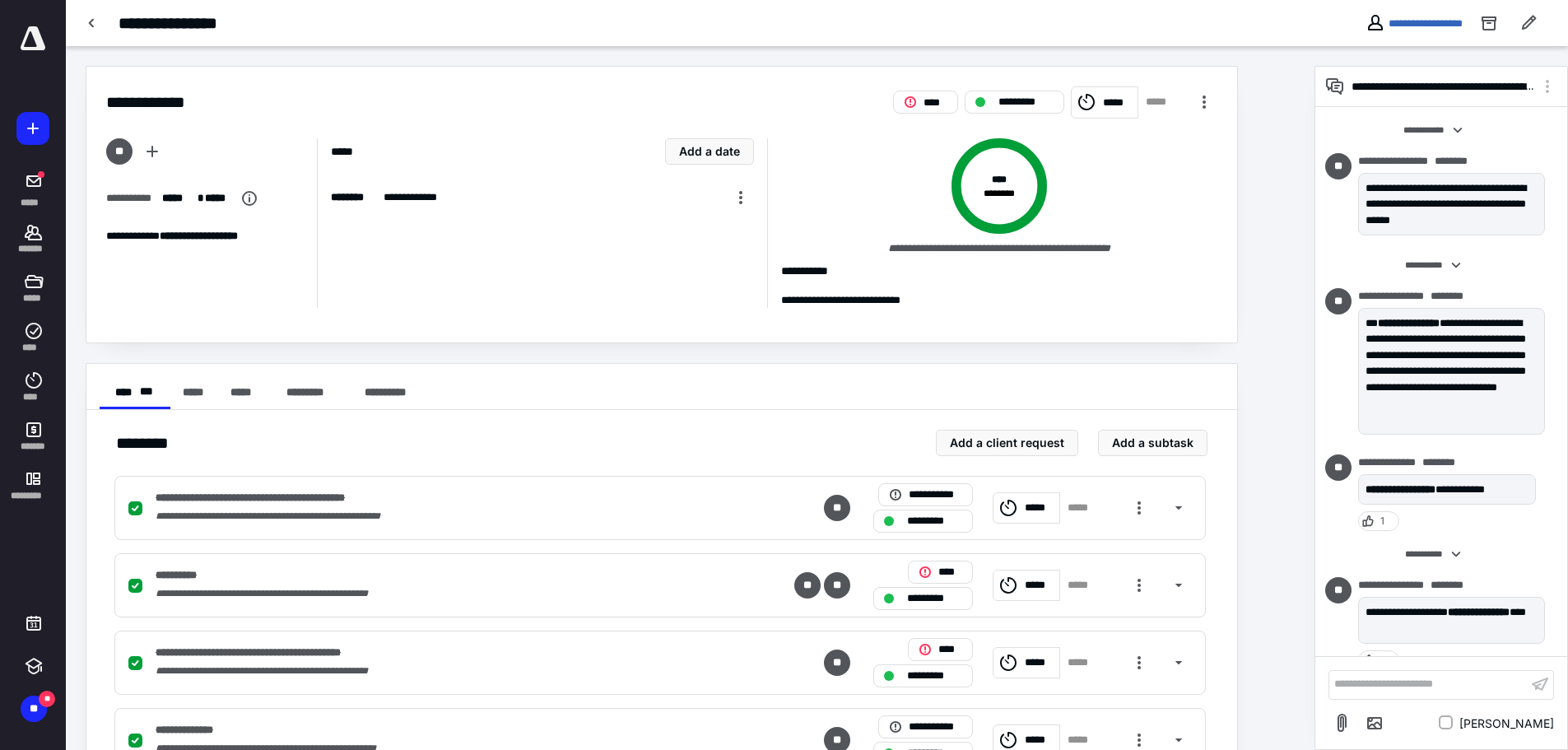 scroll, scrollTop: 24, scrollLeft: 0, axis: vertical 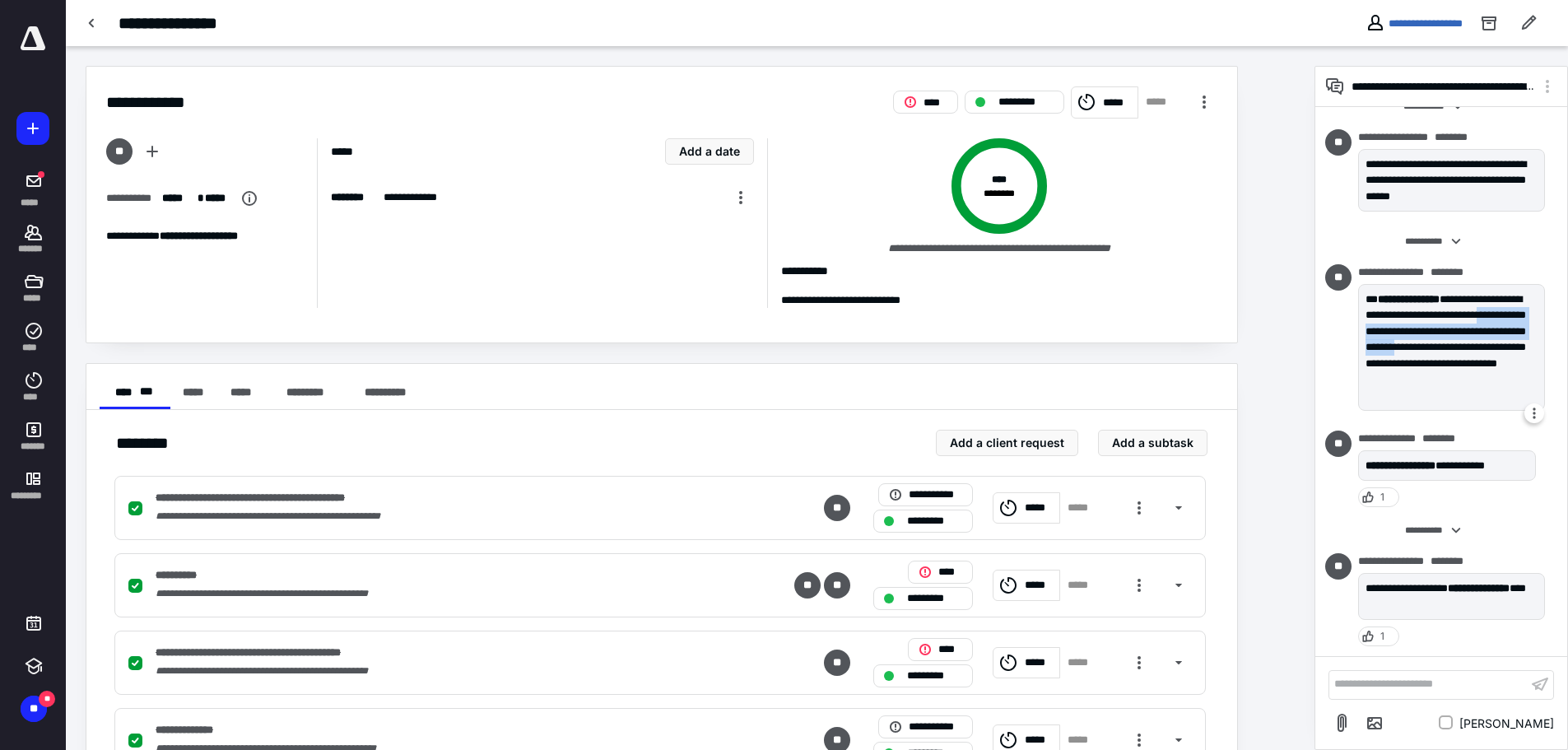 drag, startPoint x: 1408, startPoint y: 326, endPoint x: 1422, endPoint y: 366, distance: 42.37924 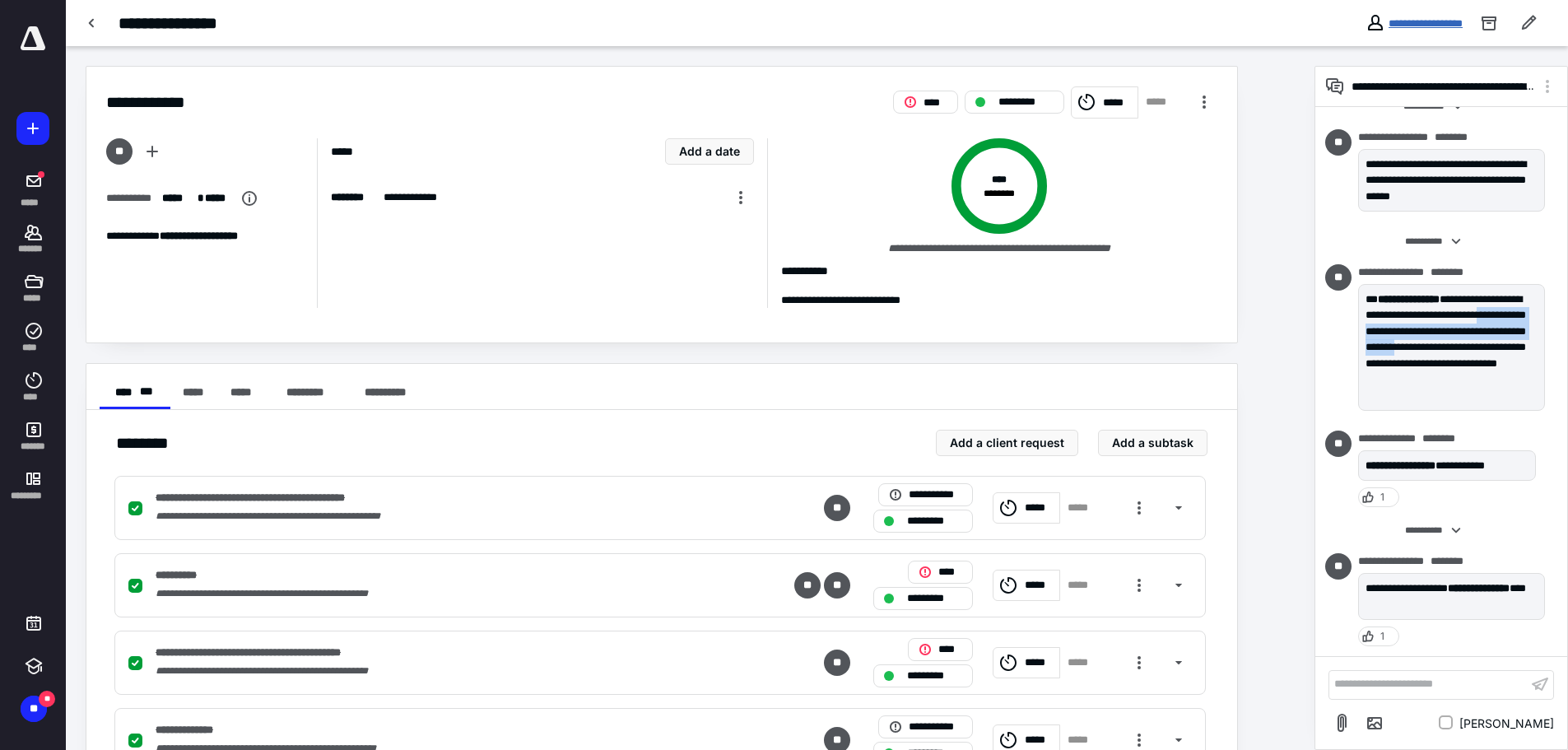 click on "**********" at bounding box center [1426, 23] 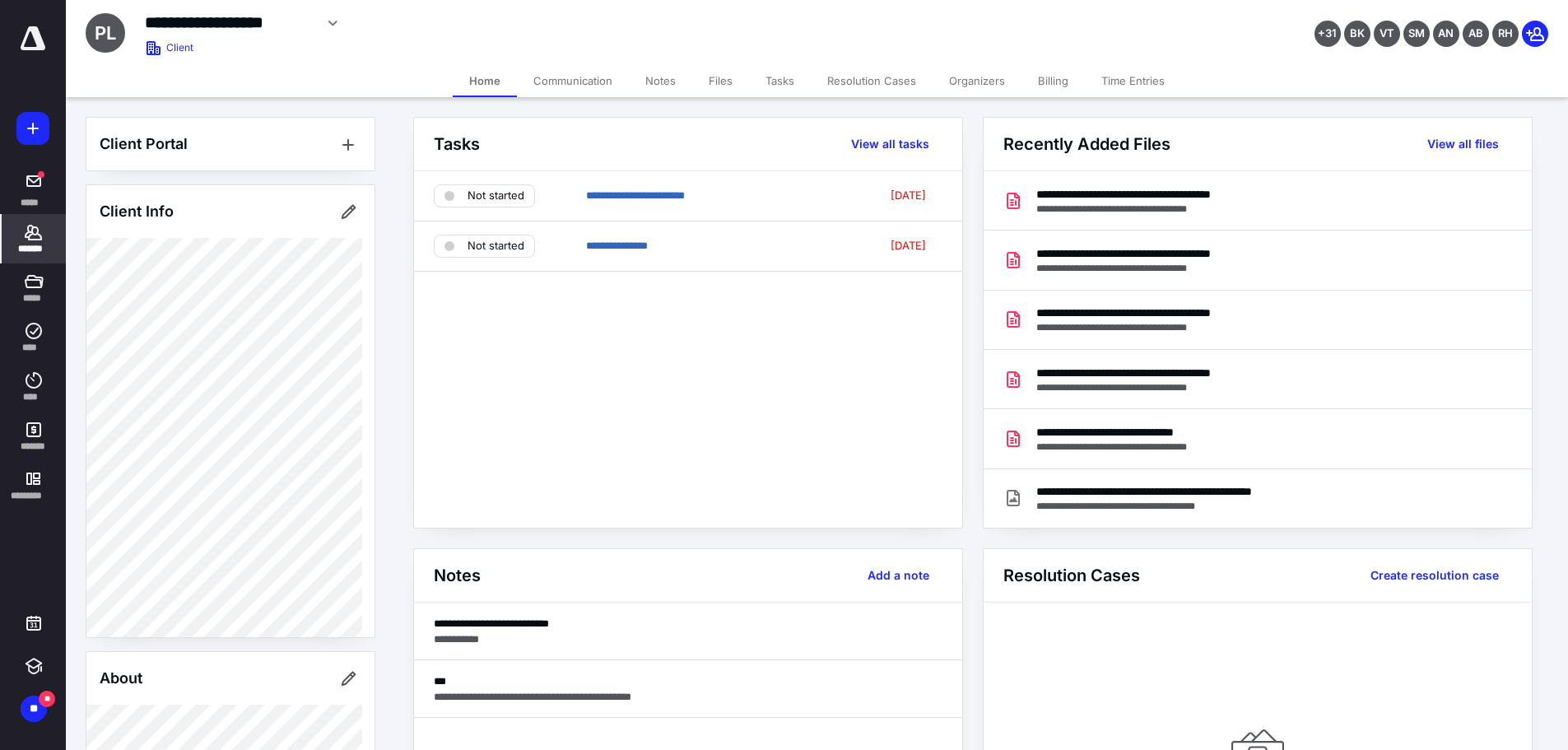 click on "Tasks" at bounding box center [779, 81] 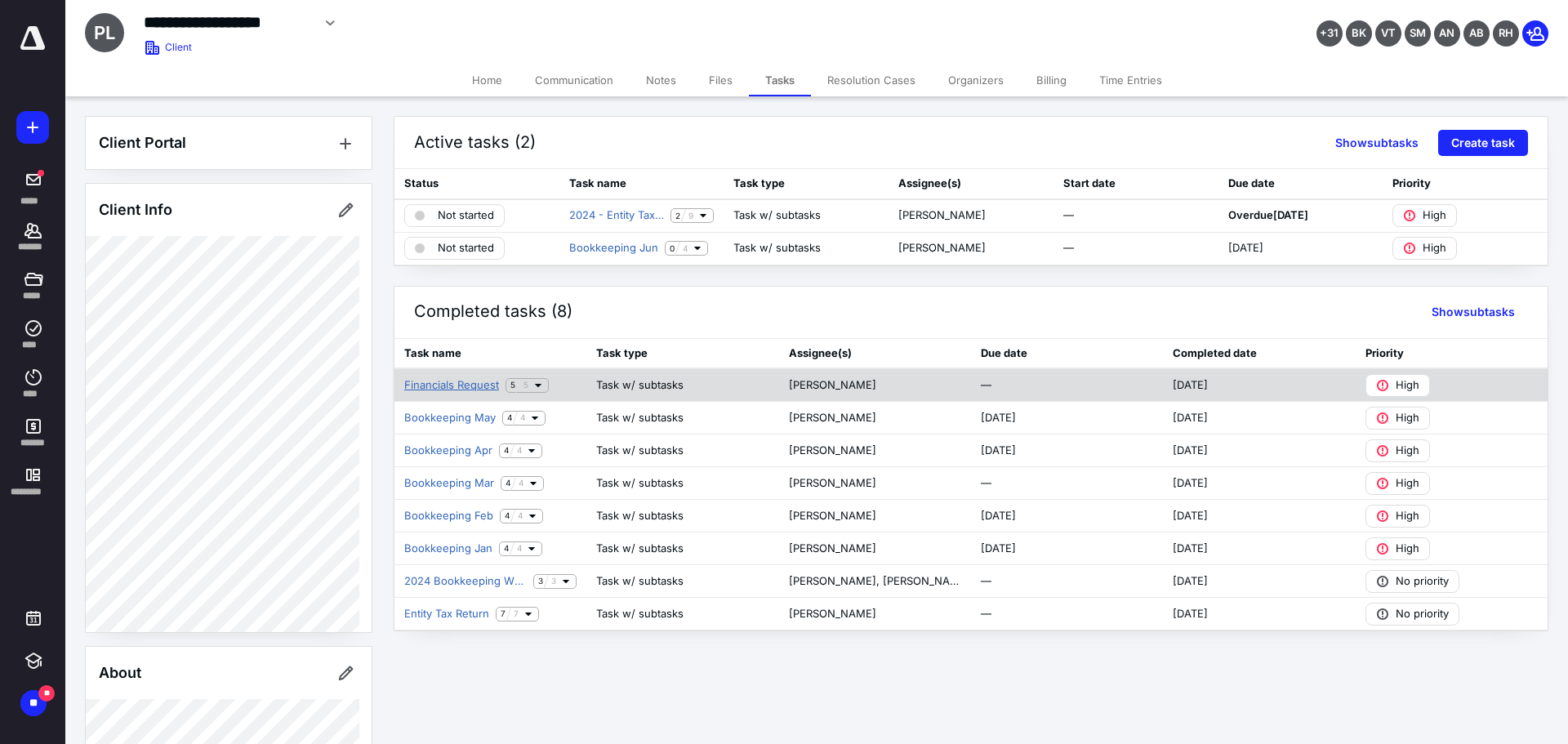 click on "Financials Request" at bounding box center (452, 385) 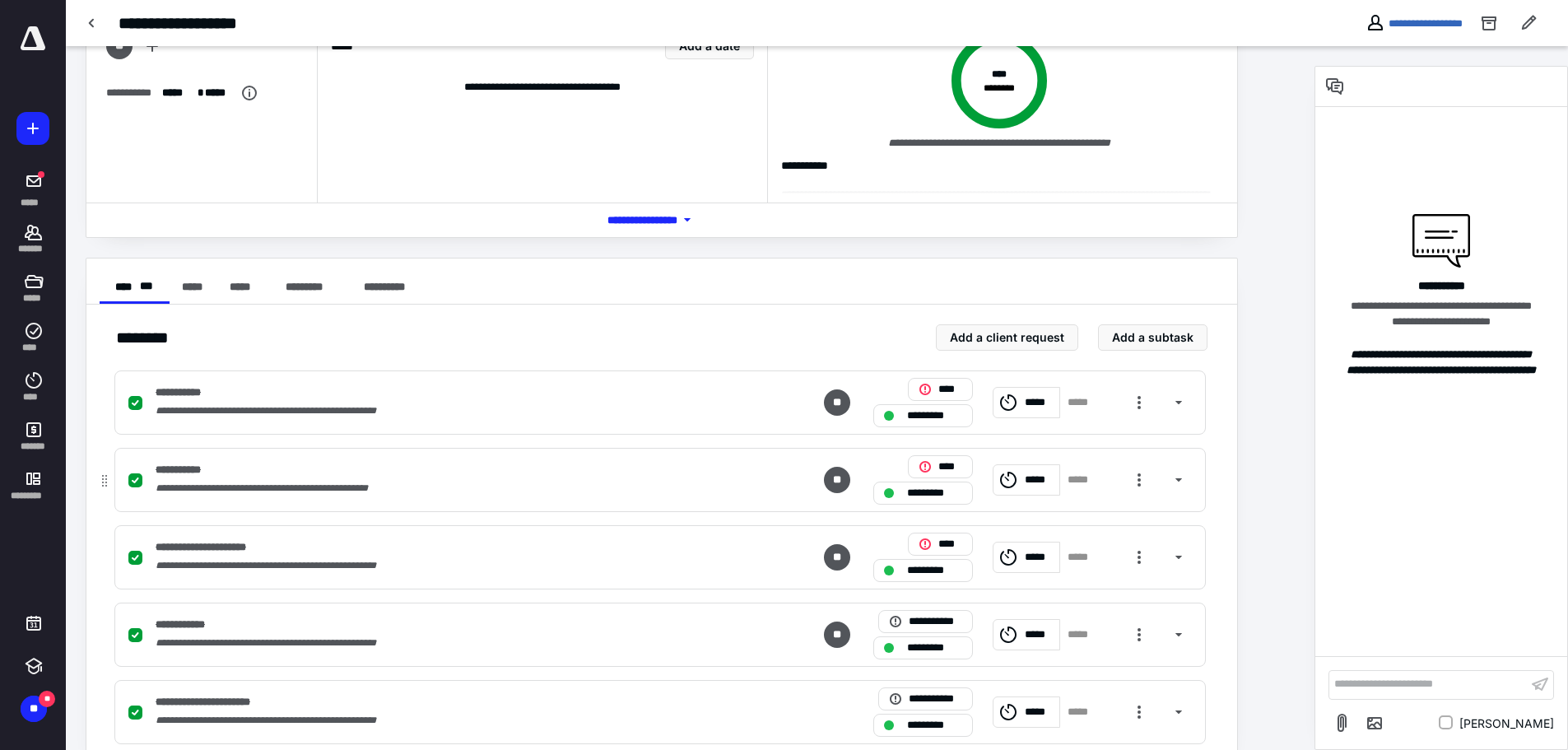 scroll, scrollTop: 140, scrollLeft: 0, axis: vertical 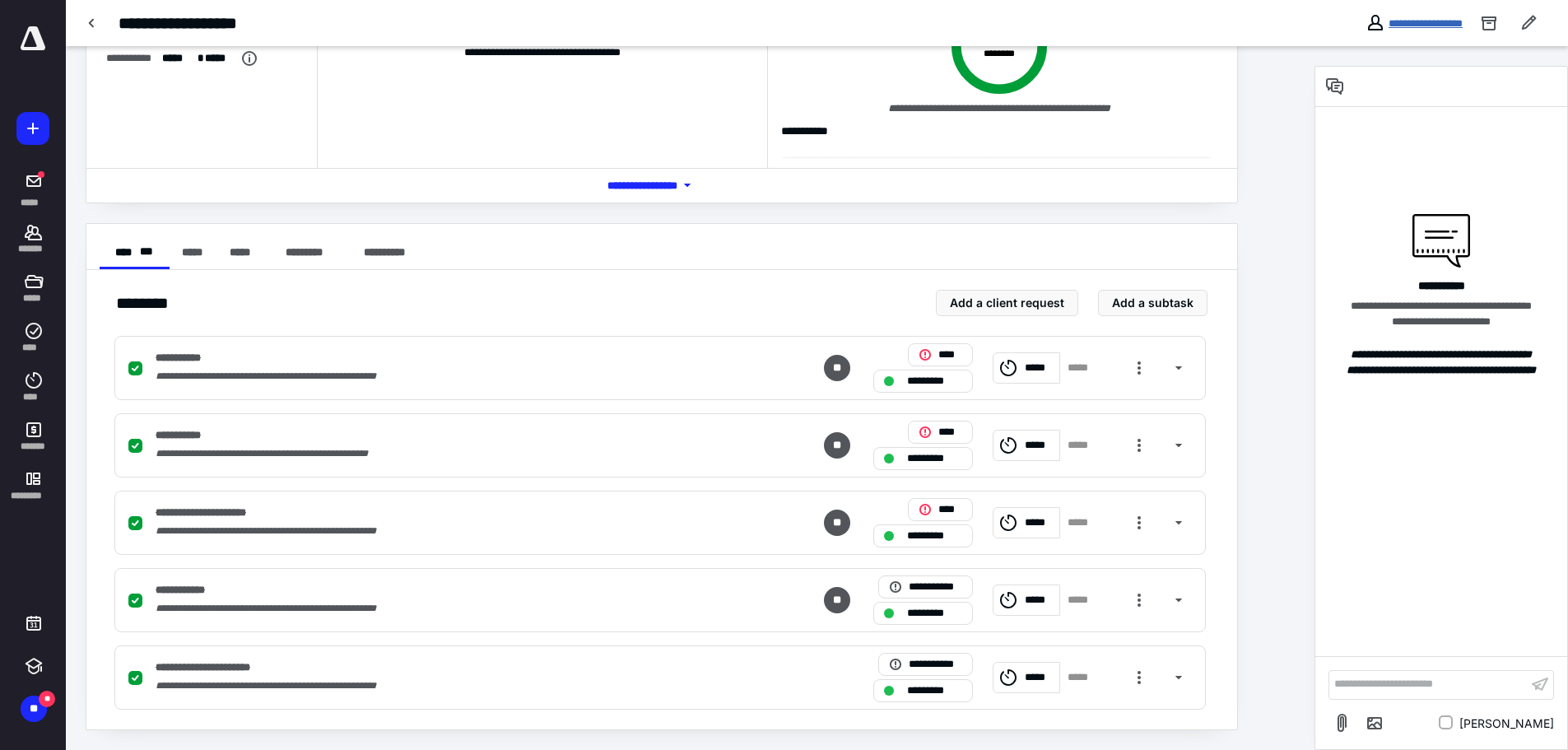 click on "**********" at bounding box center (1426, 23) 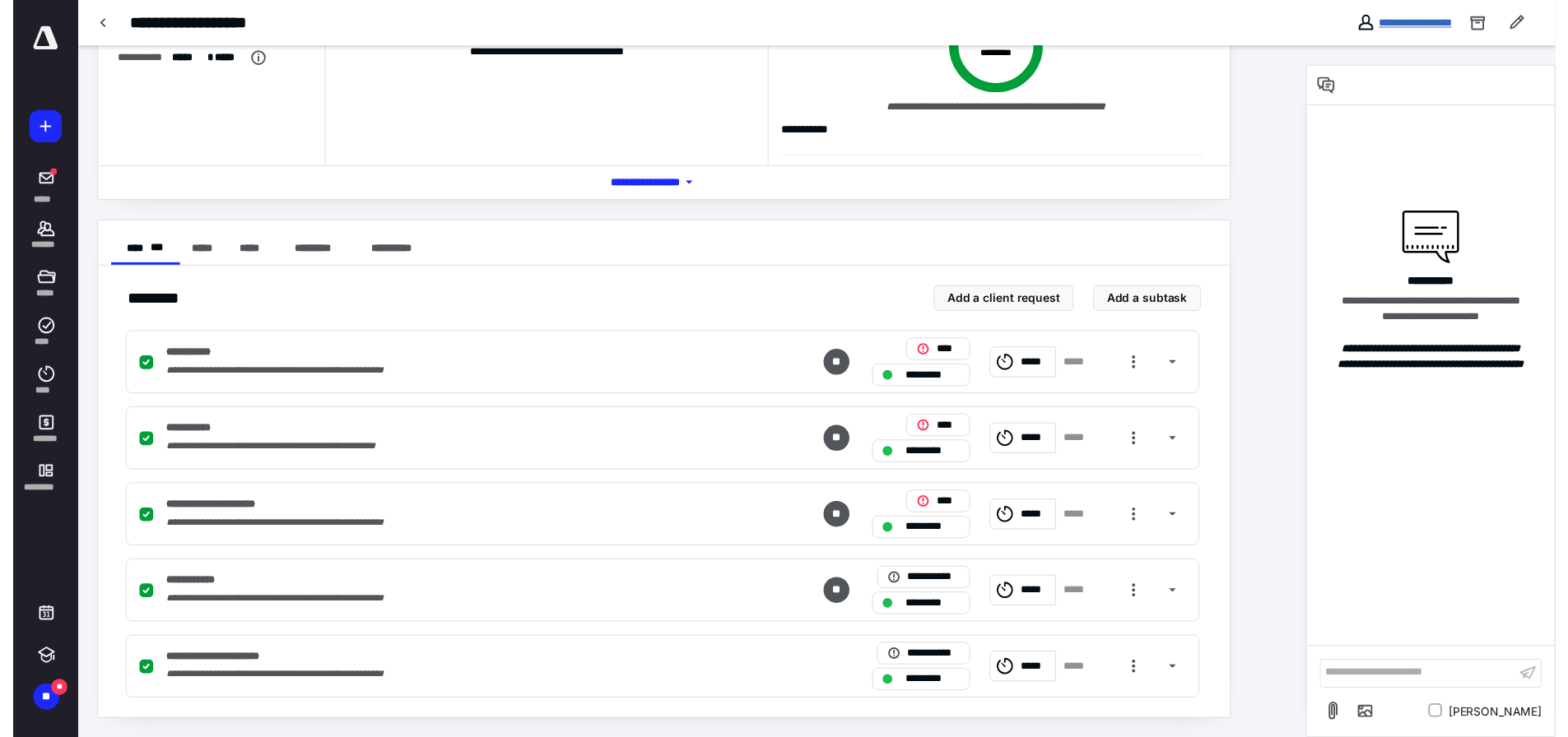 scroll, scrollTop: 0, scrollLeft: 0, axis: both 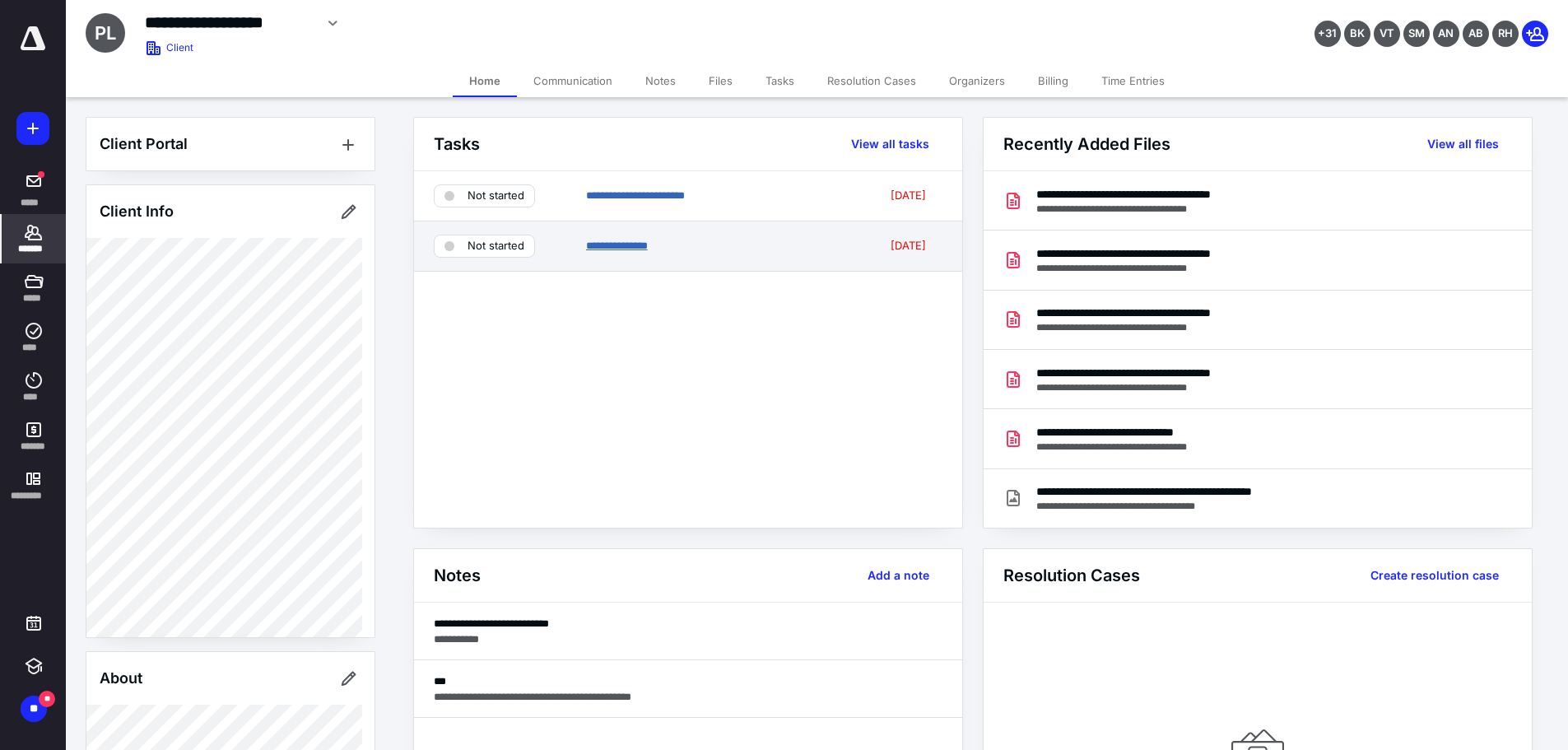 click on "**********" at bounding box center [616, 245] 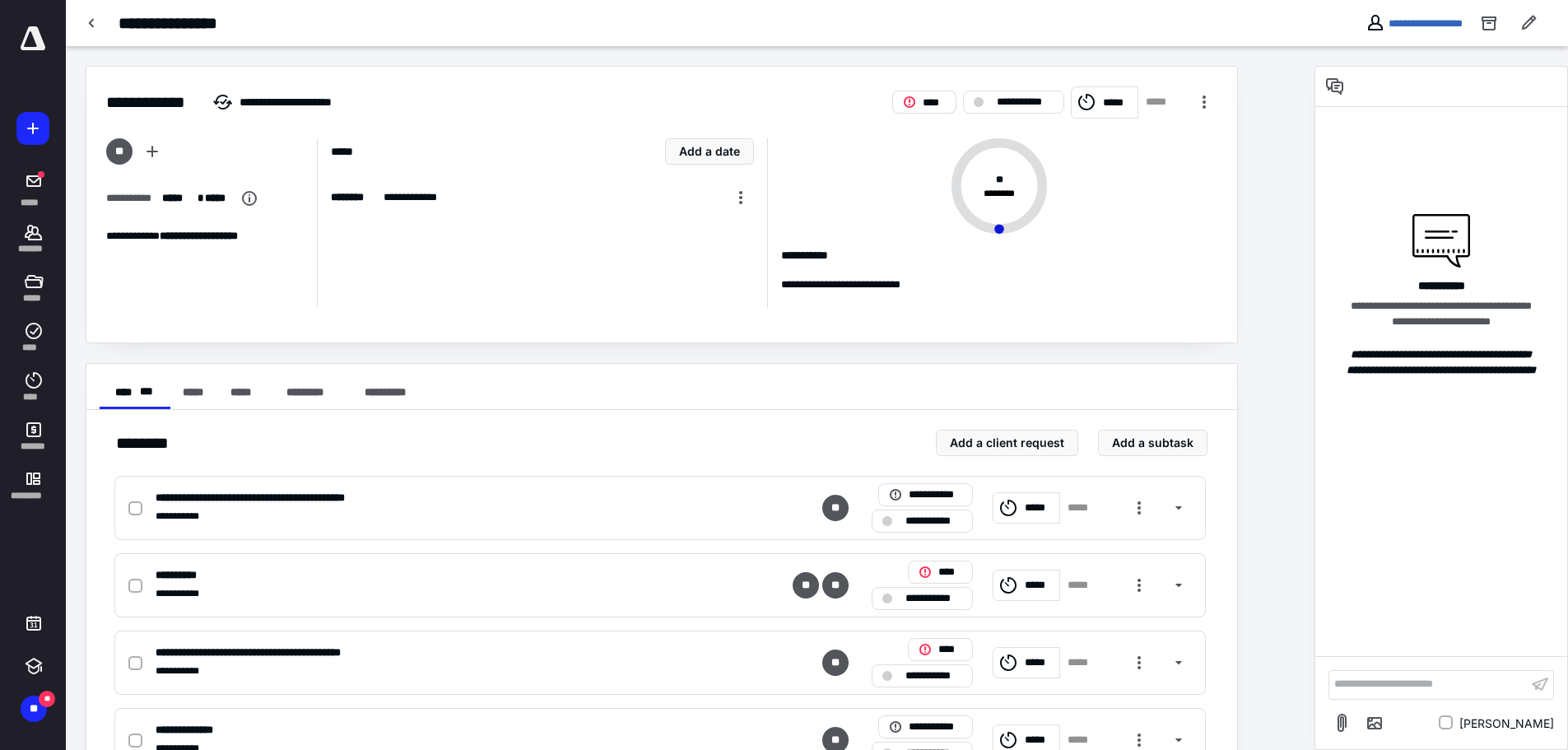 click 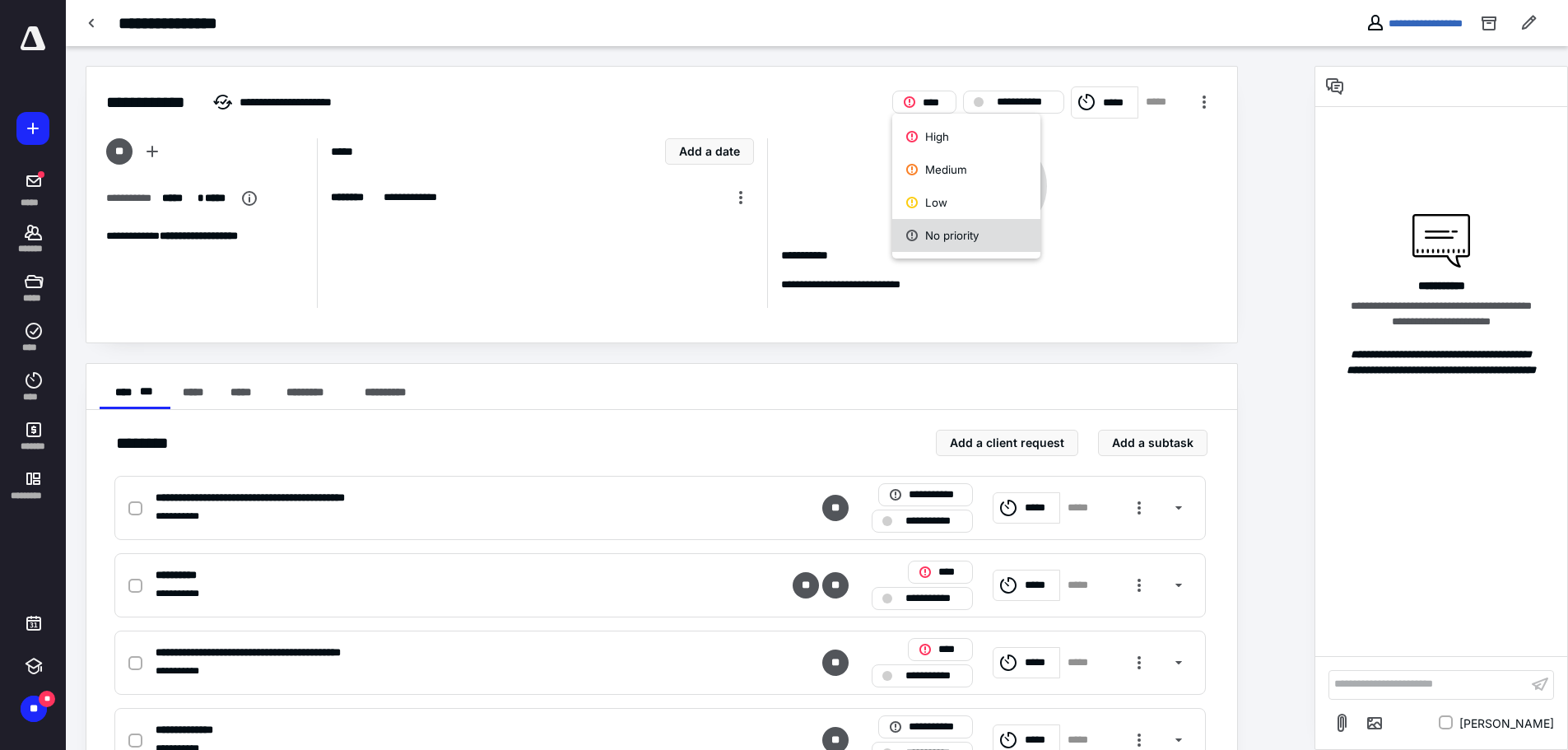 click on "No priority" at bounding box center [966, 235] 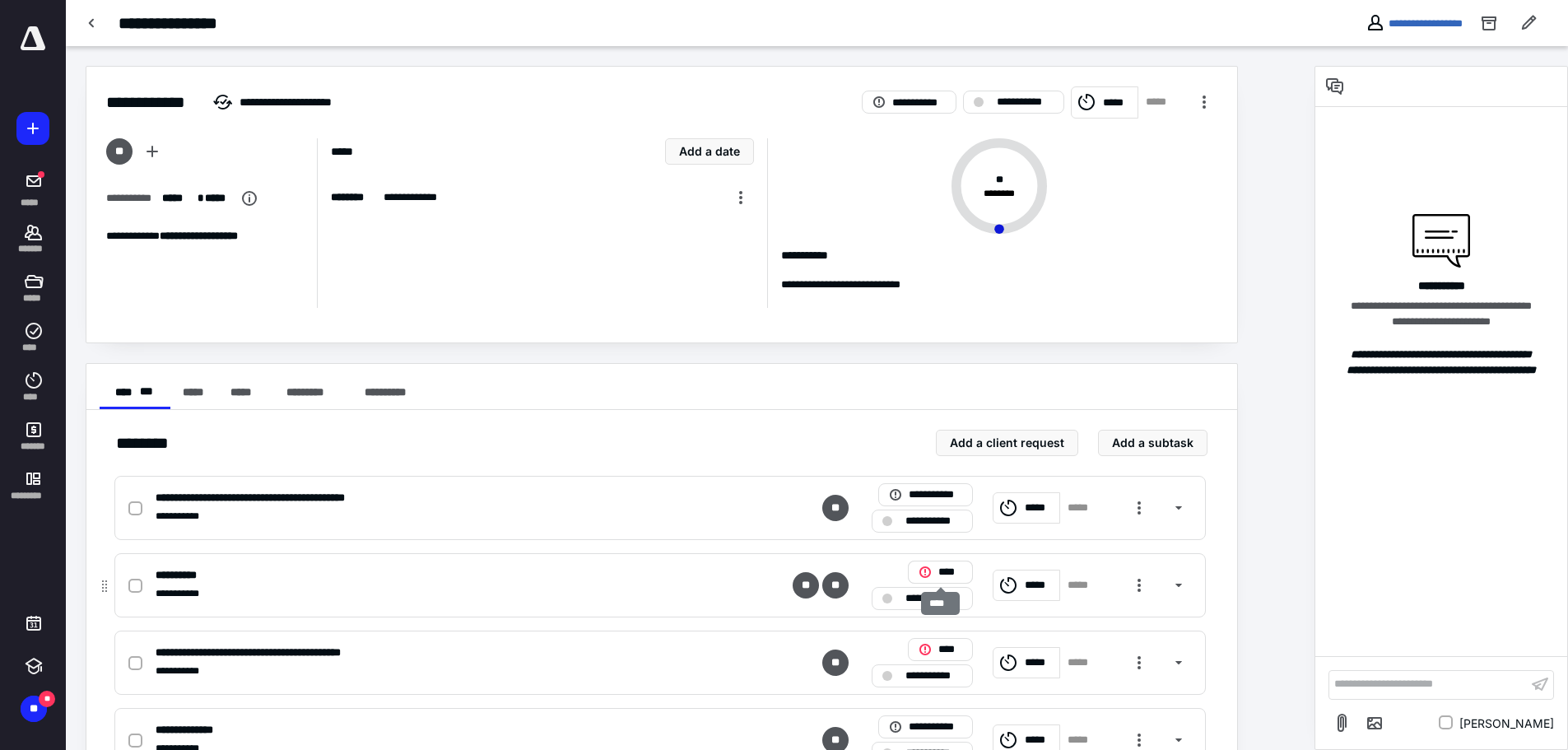 click on "****" at bounding box center [950, 572] 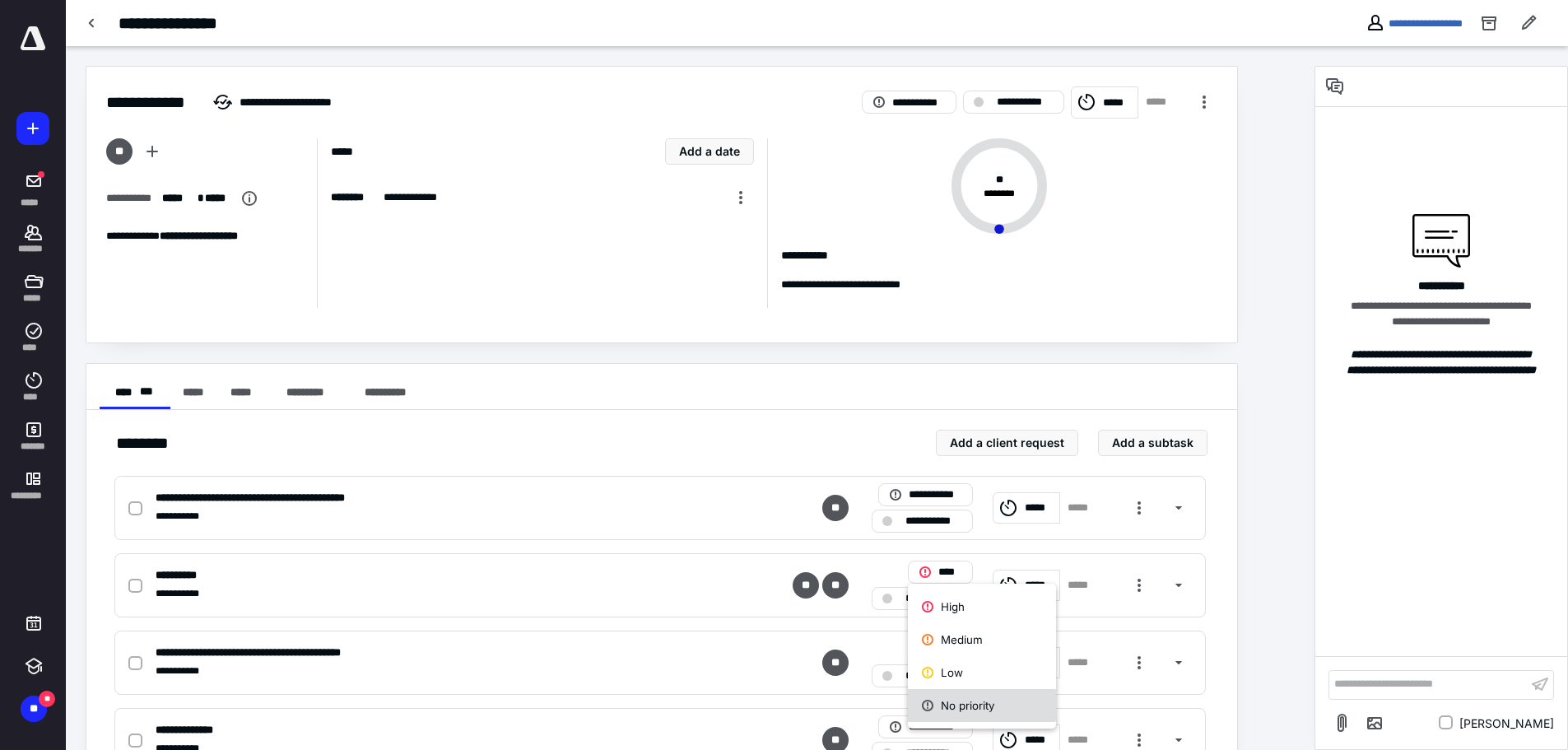 click on "No priority" at bounding box center (982, 706) 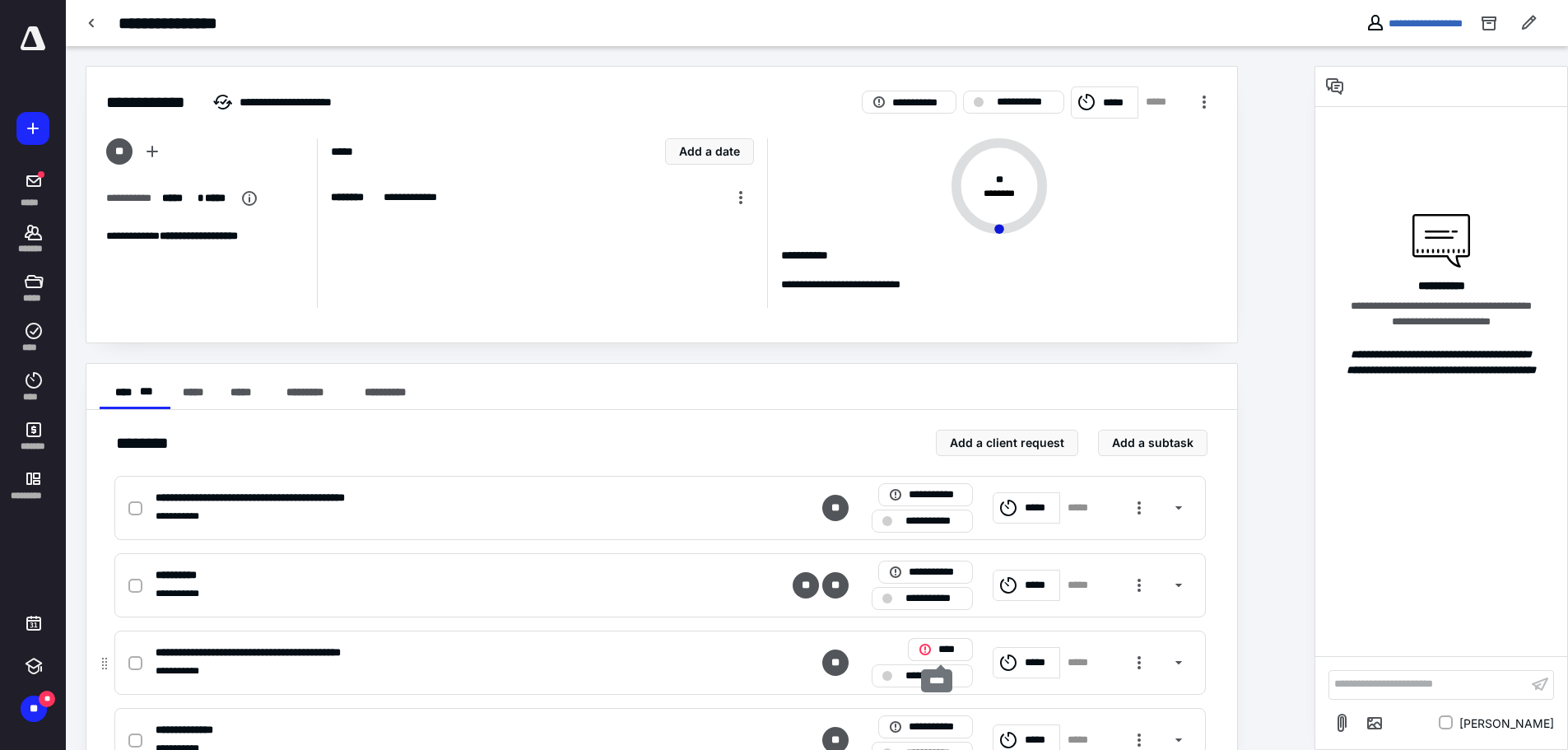 click on "****" at bounding box center (950, 650) 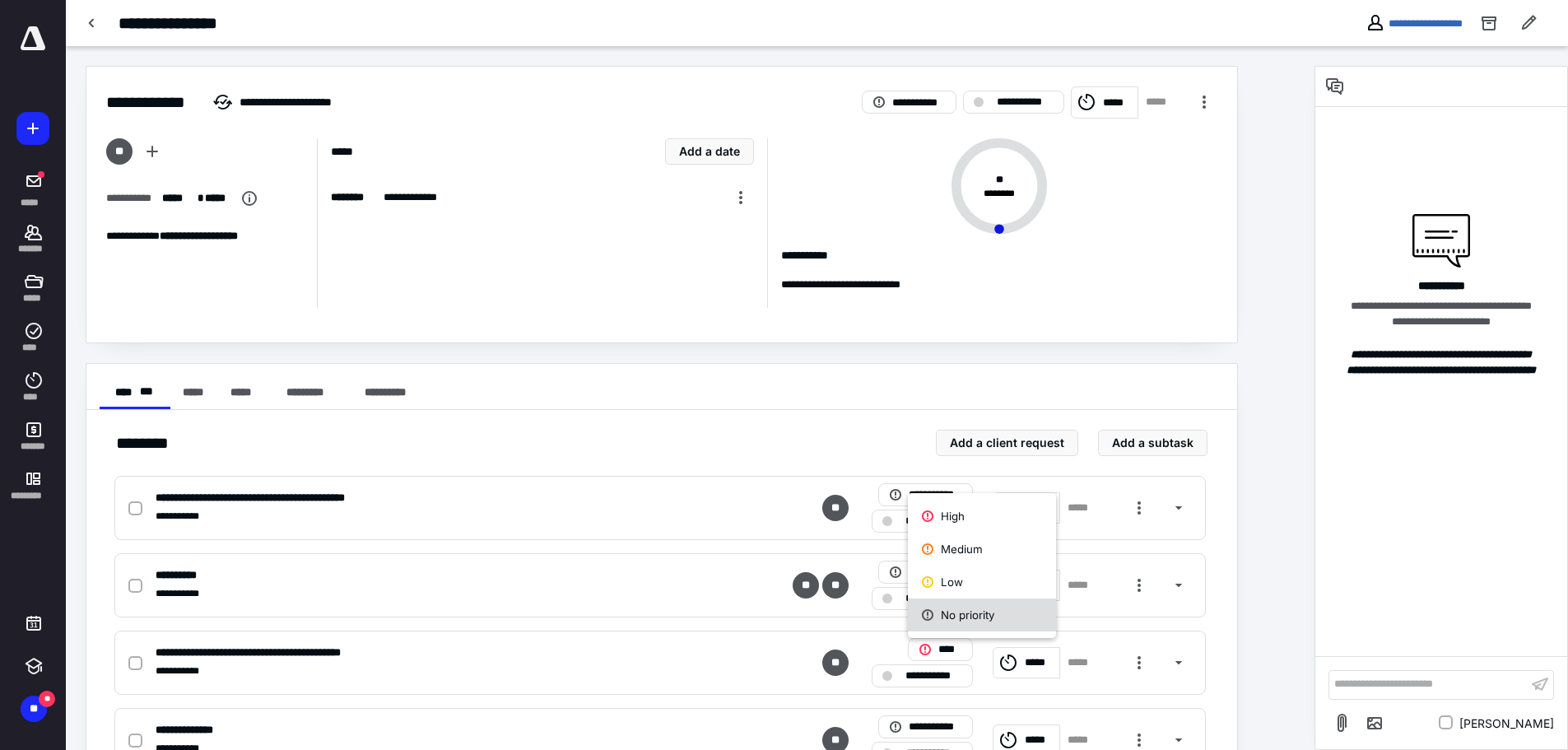 click on "No priority" at bounding box center [982, 615] 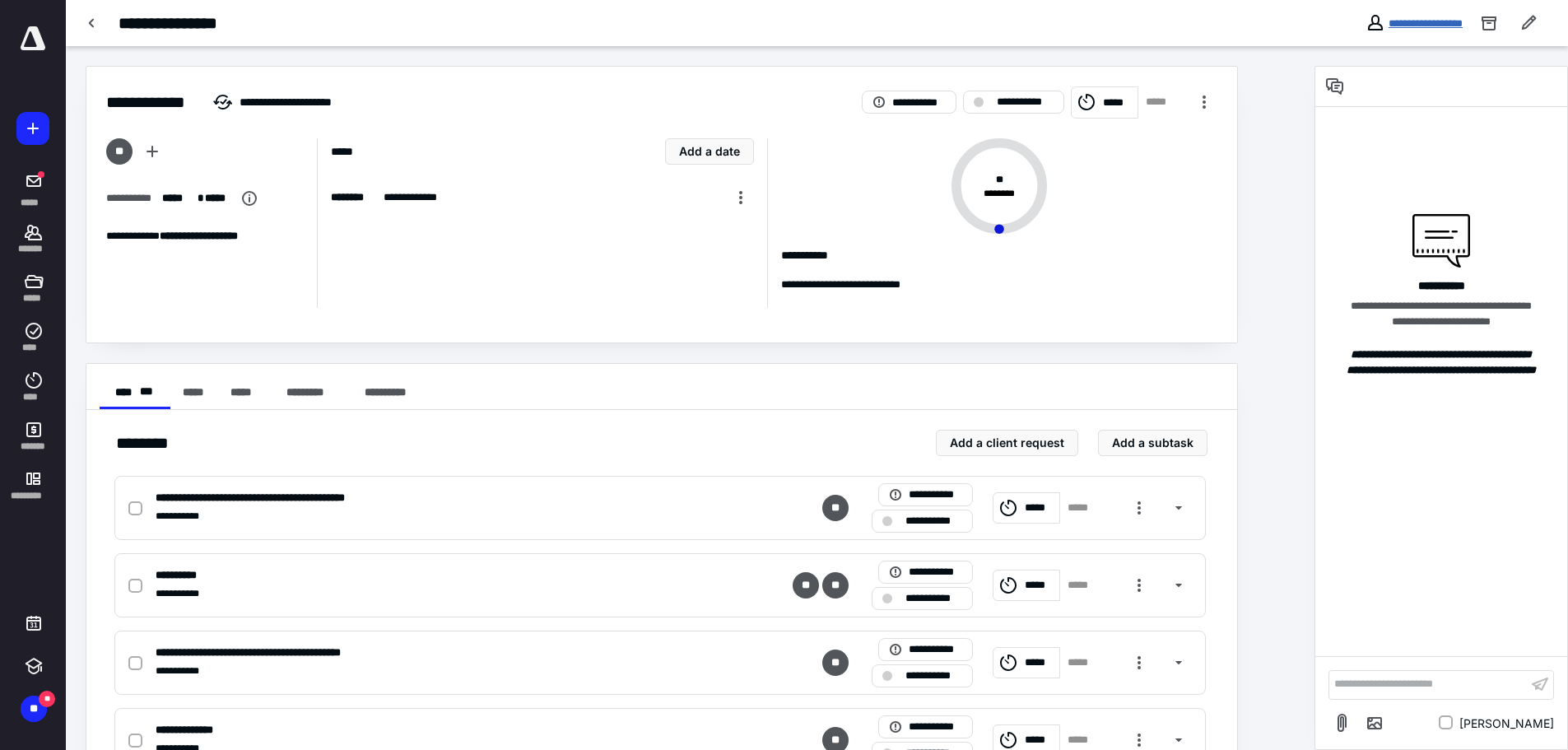 click on "**********" at bounding box center (1426, 23) 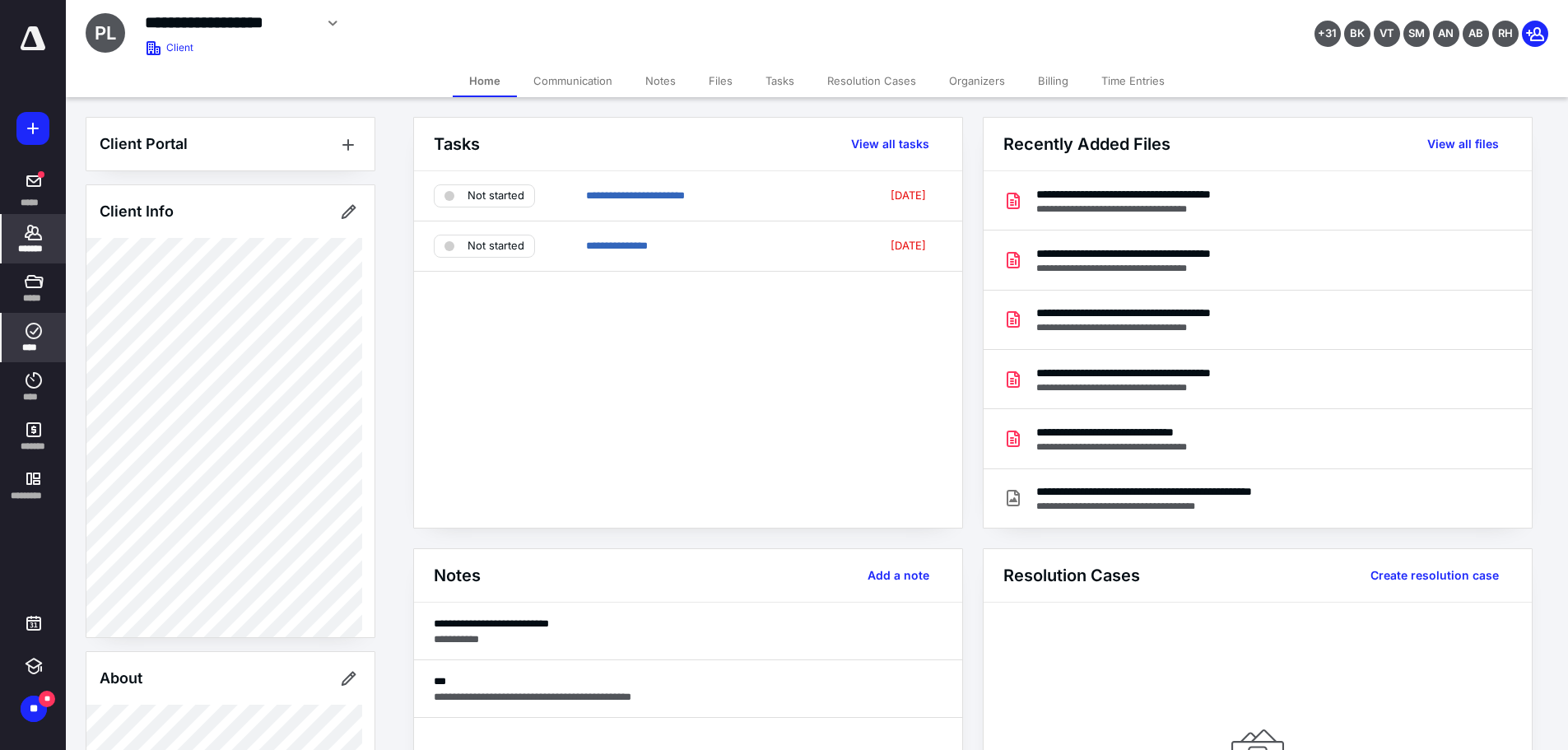 click 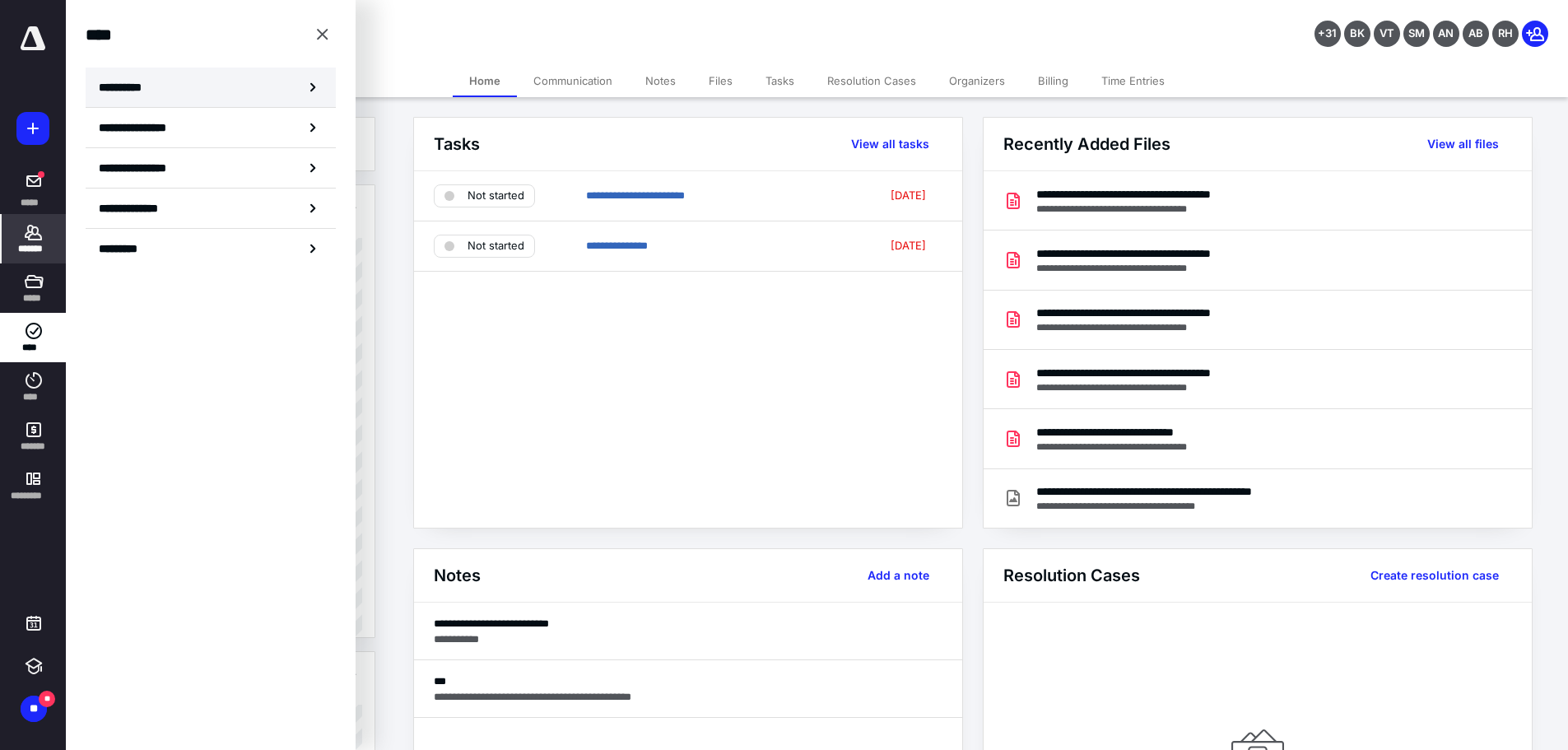 click on "**********" at bounding box center (126, 87) 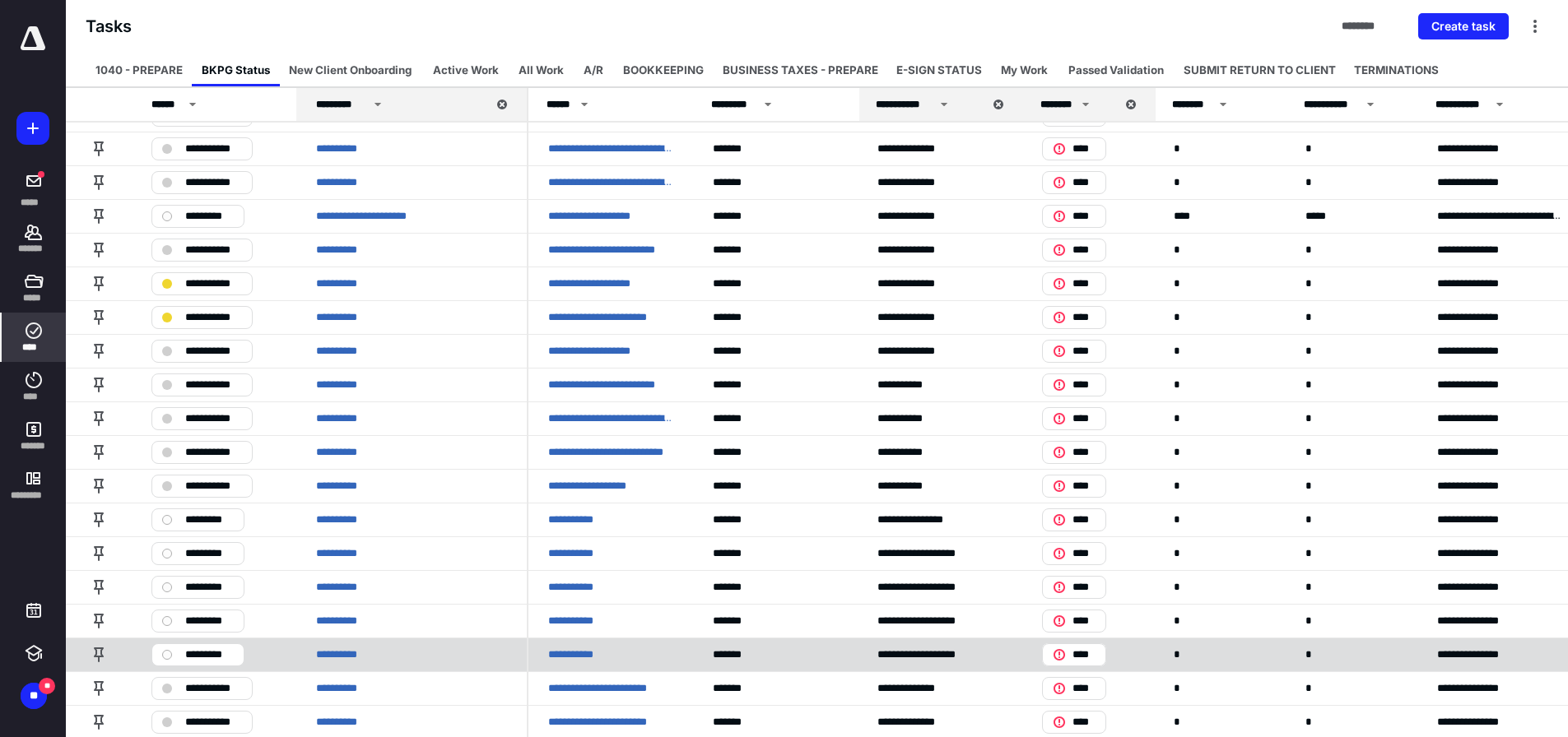 scroll, scrollTop: 291, scrollLeft: 0, axis: vertical 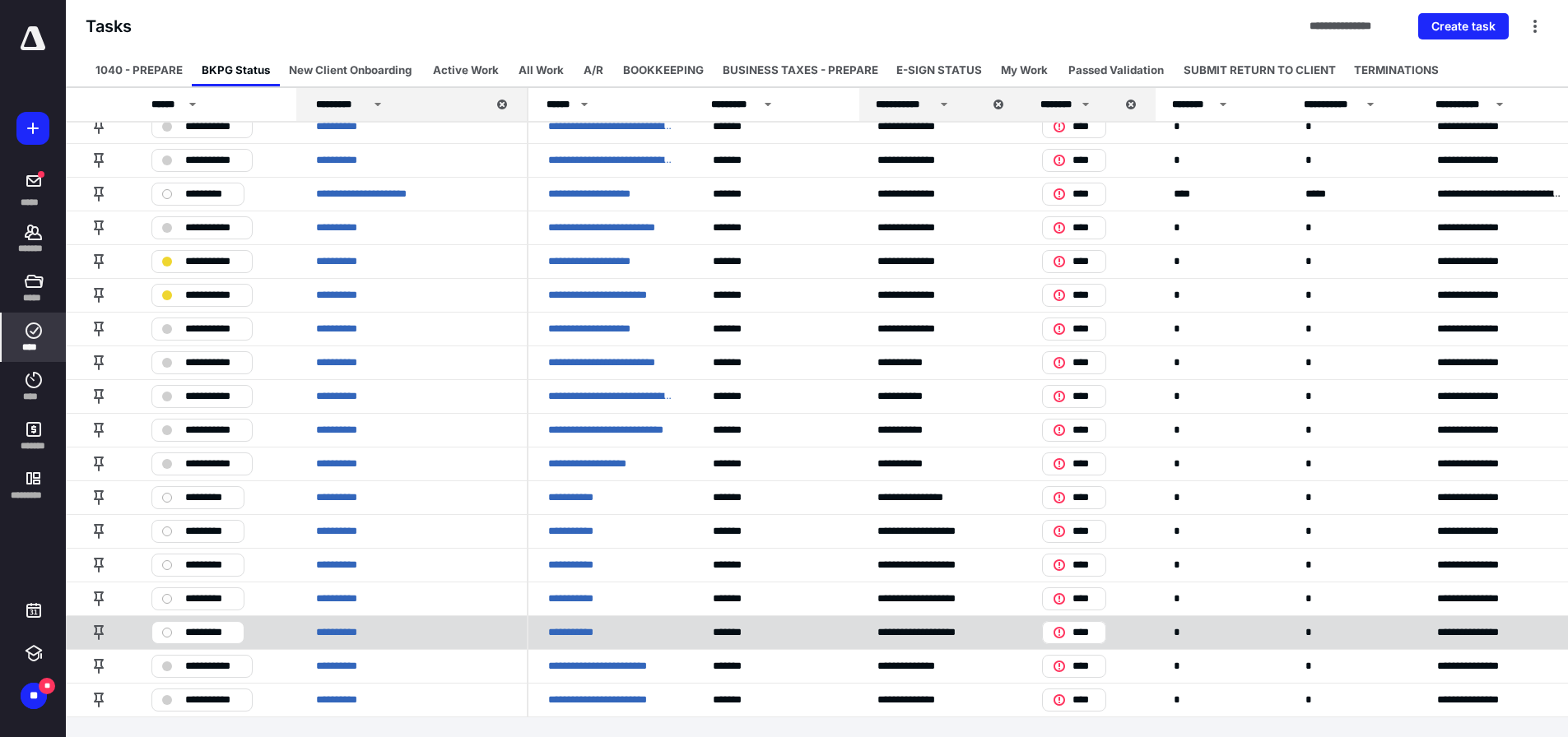 click on "**********" at bounding box center (579, 633) 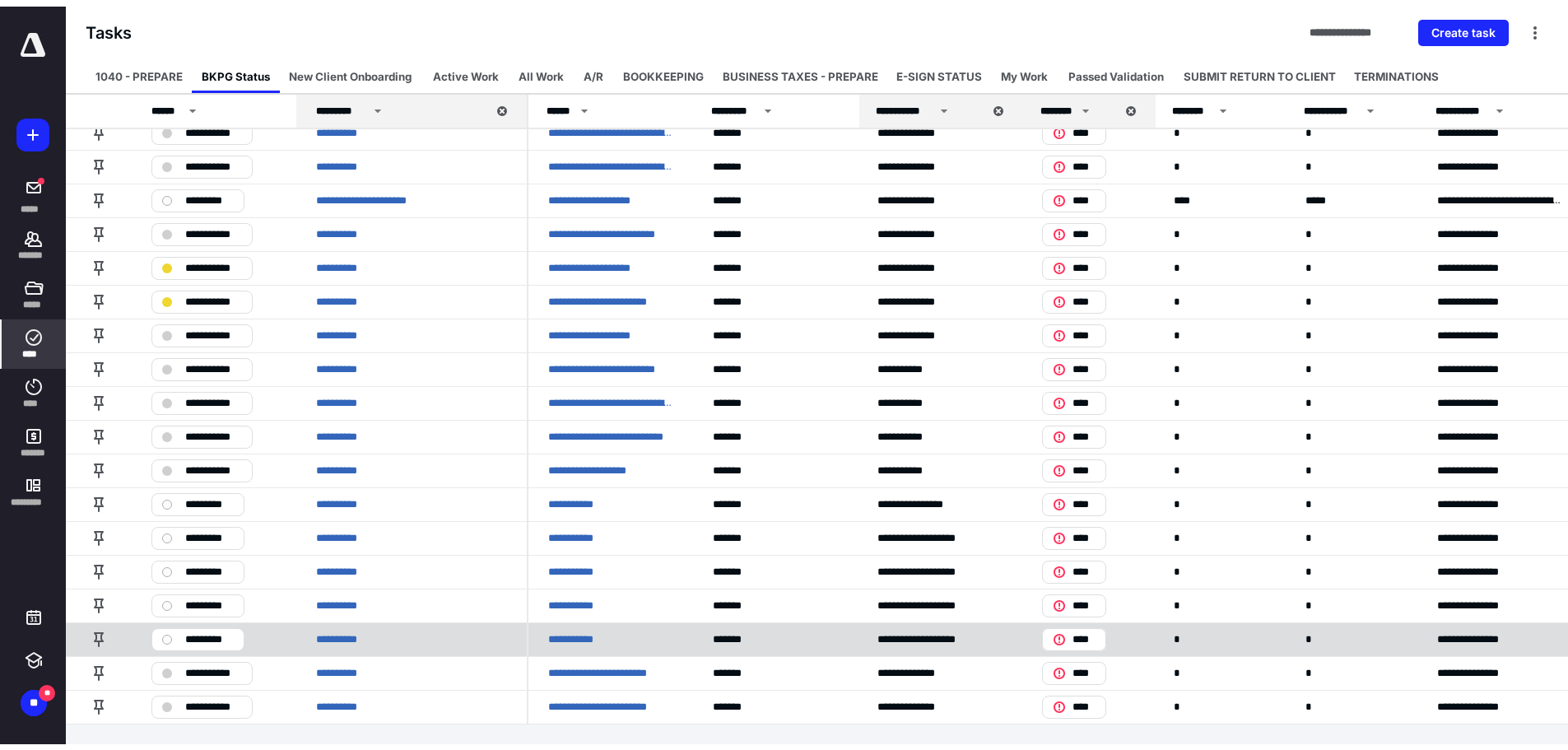 scroll, scrollTop: 0, scrollLeft: 0, axis: both 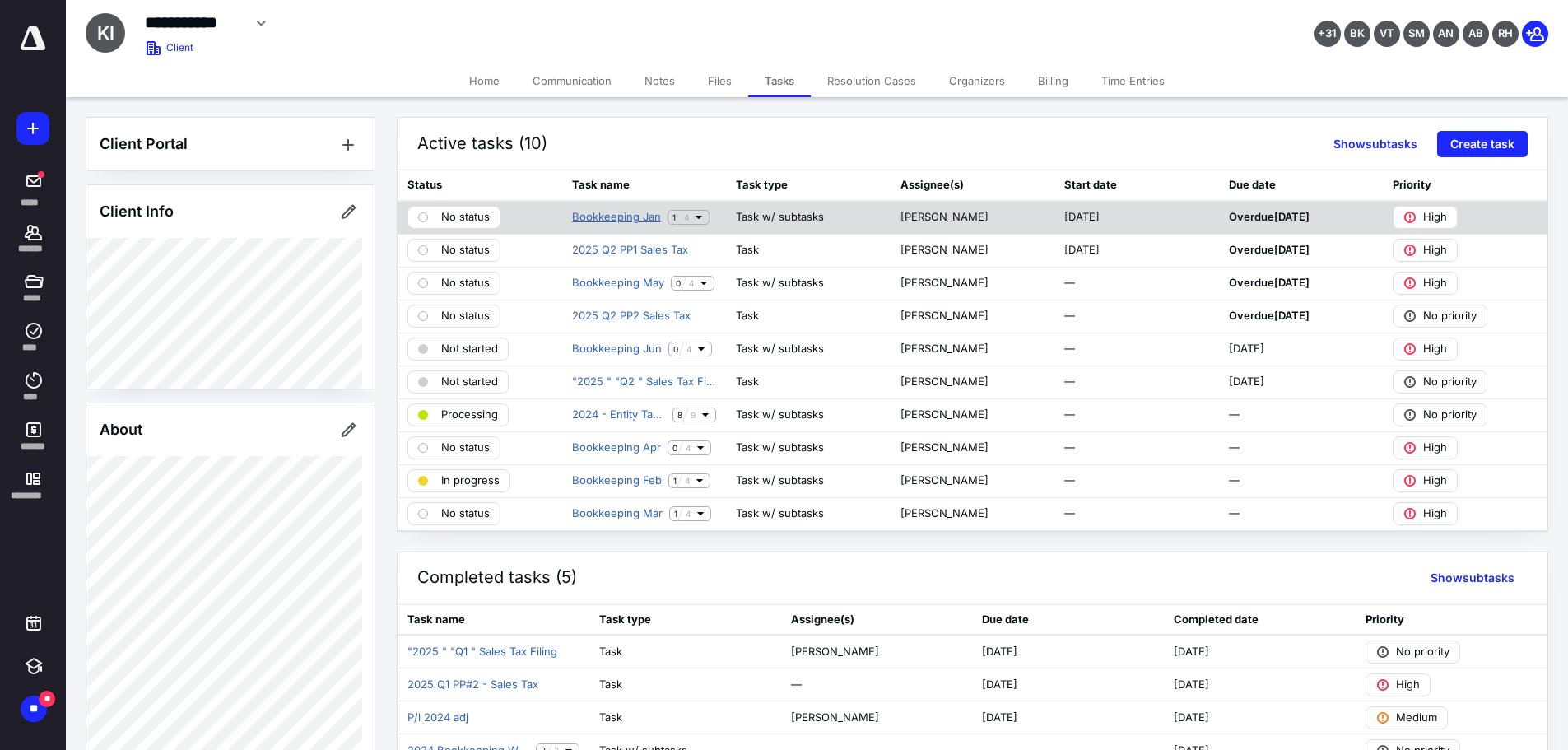 click on "Bookkeeping Jan" at bounding box center (616, 217) 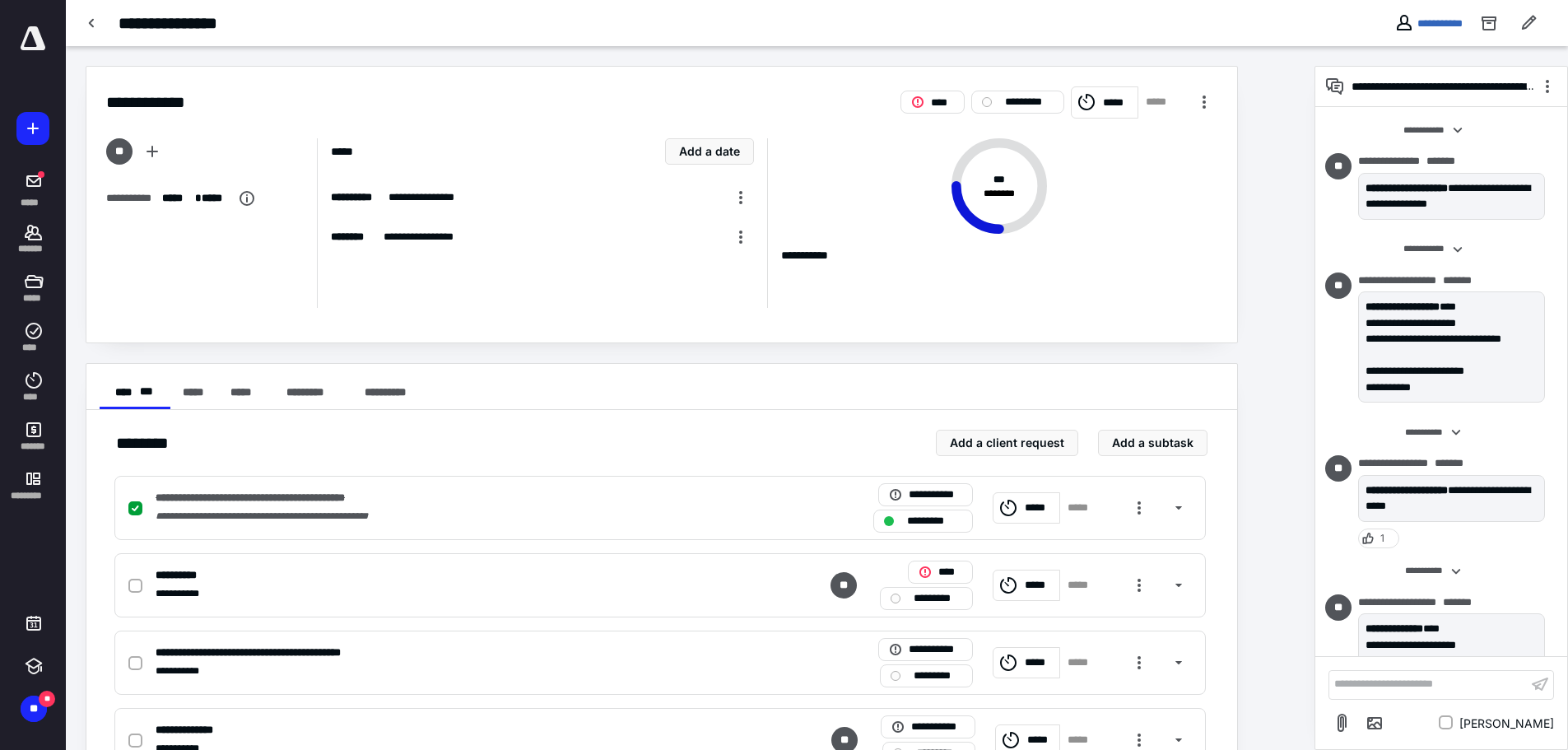 scroll, scrollTop: 617, scrollLeft: 0, axis: vertical 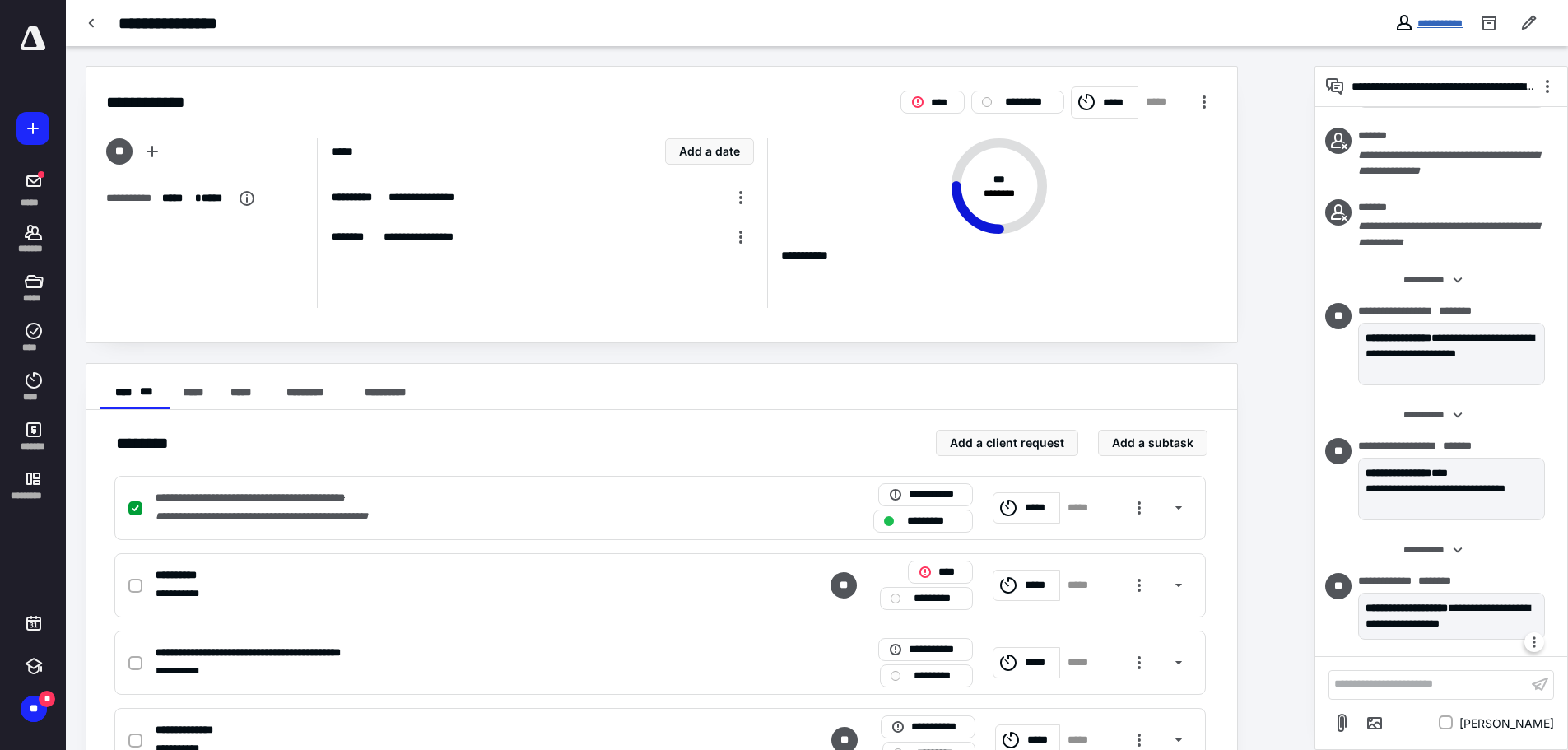 click on "**********" at bounding box center (1440, 23) 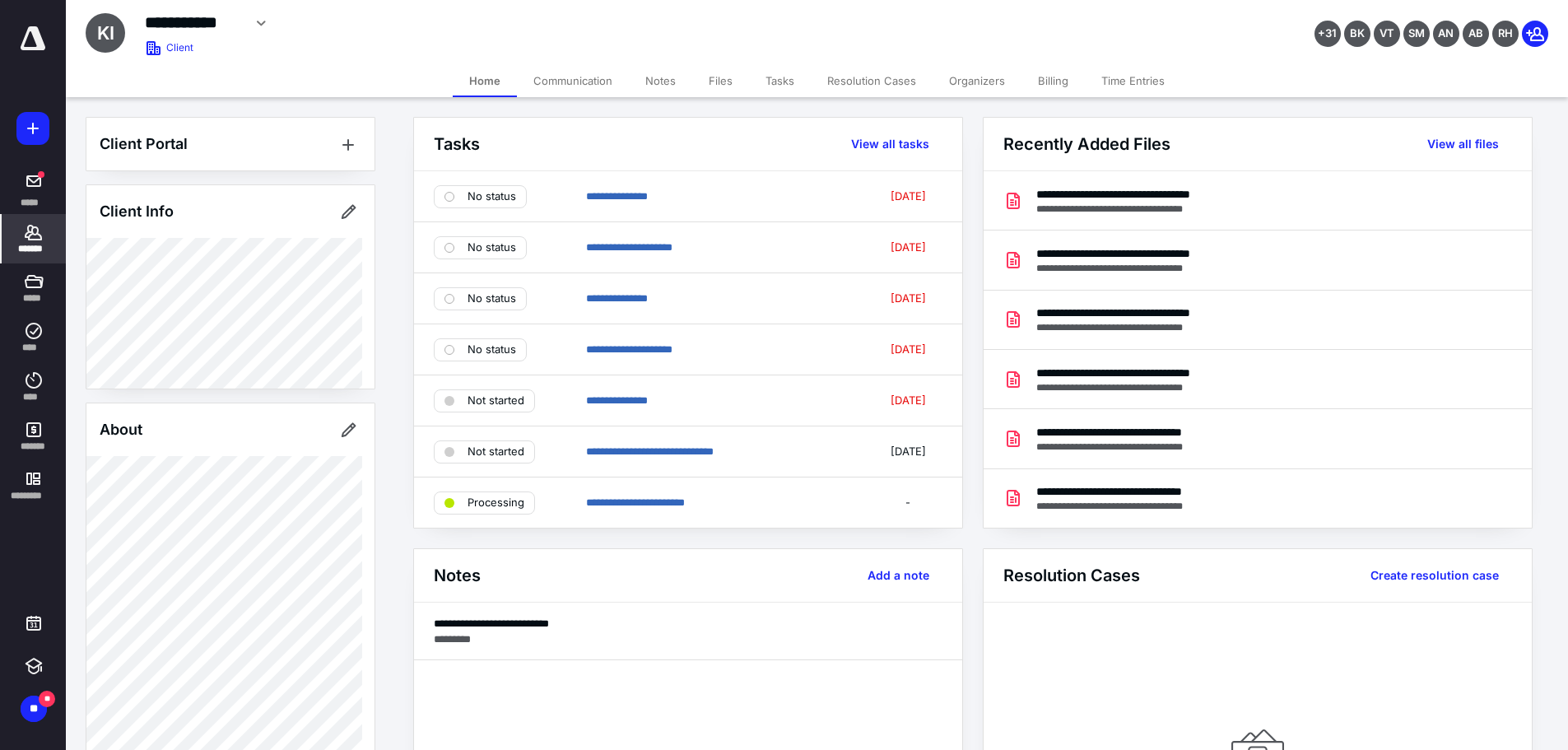 click on "Tasks" at bounding box center [779, 81] 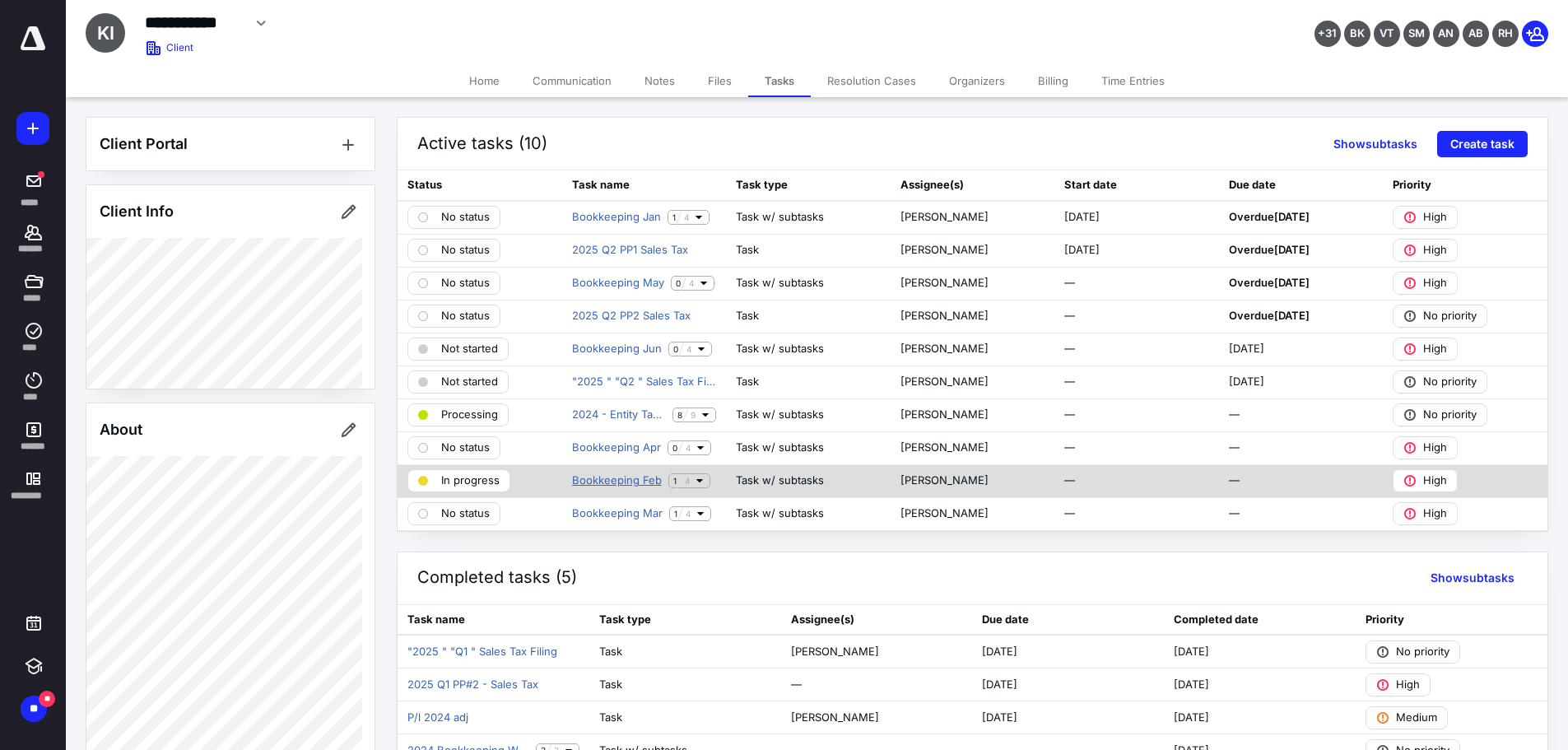 click on "Bookkeeping Feb" at bounding box center (616, 481) 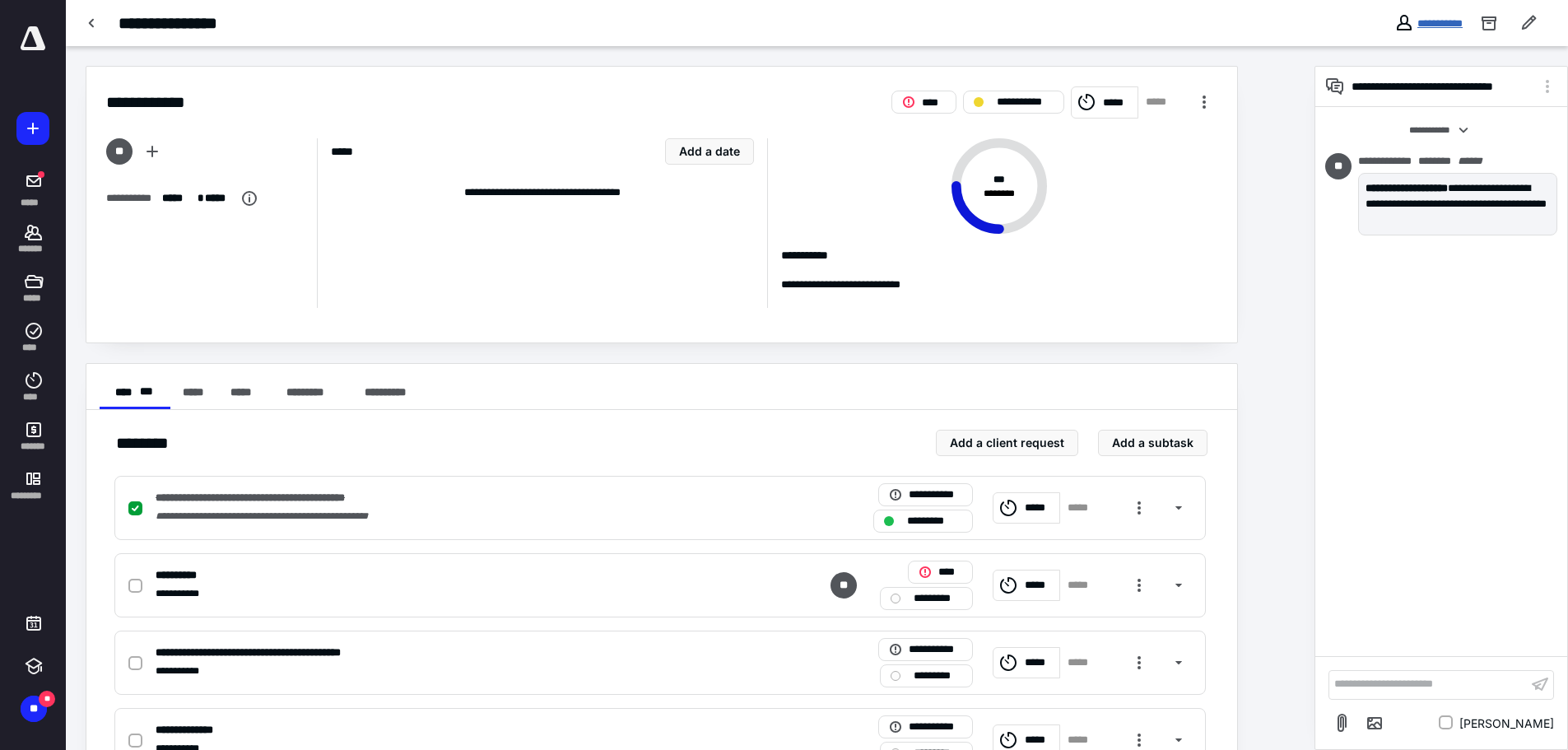 click on "**********" at bounding box center [1440, 23] 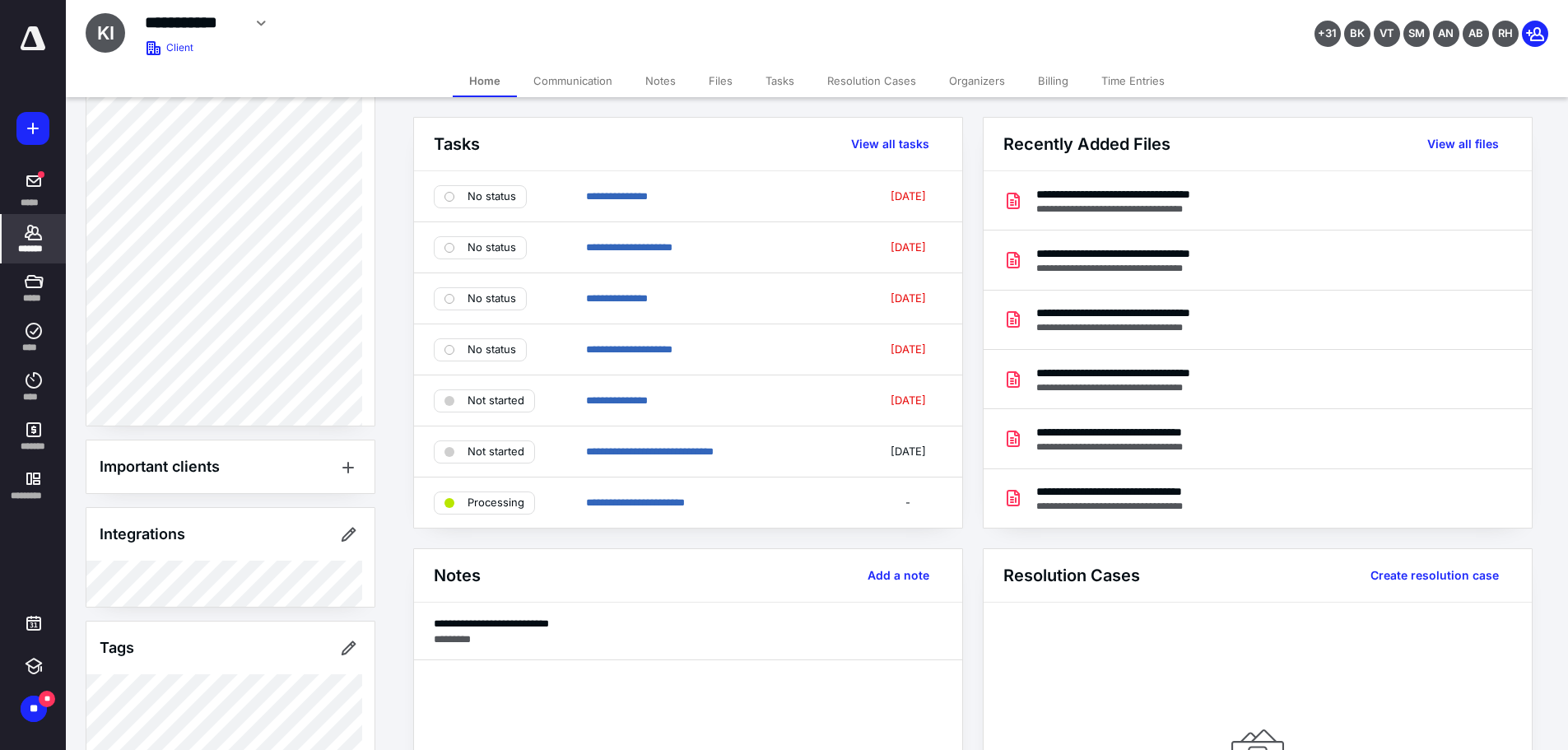 scroll, scrollTop: 587, scrollLeft: 0, axis: vertical 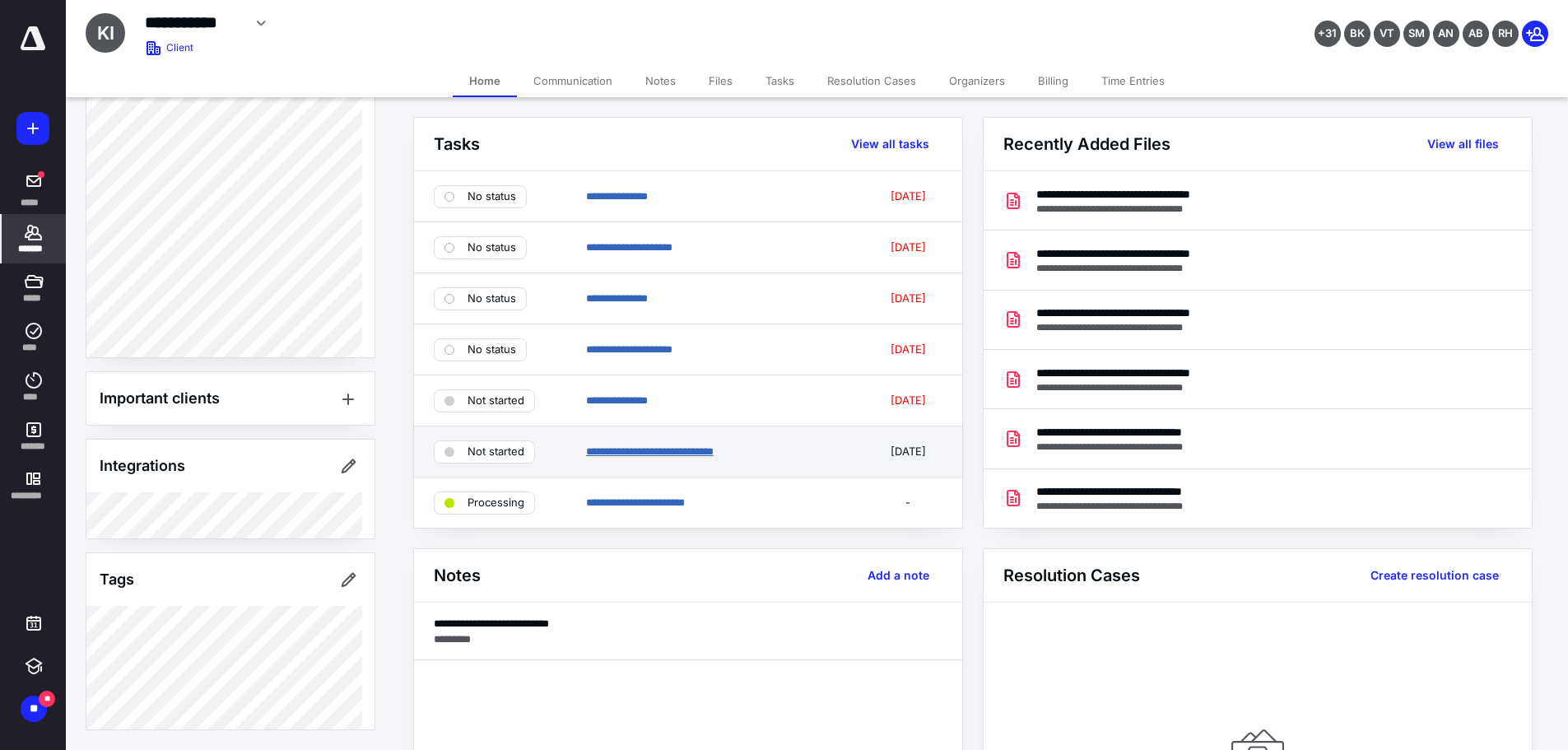 click on "**********" at bounding box center (649, 451) 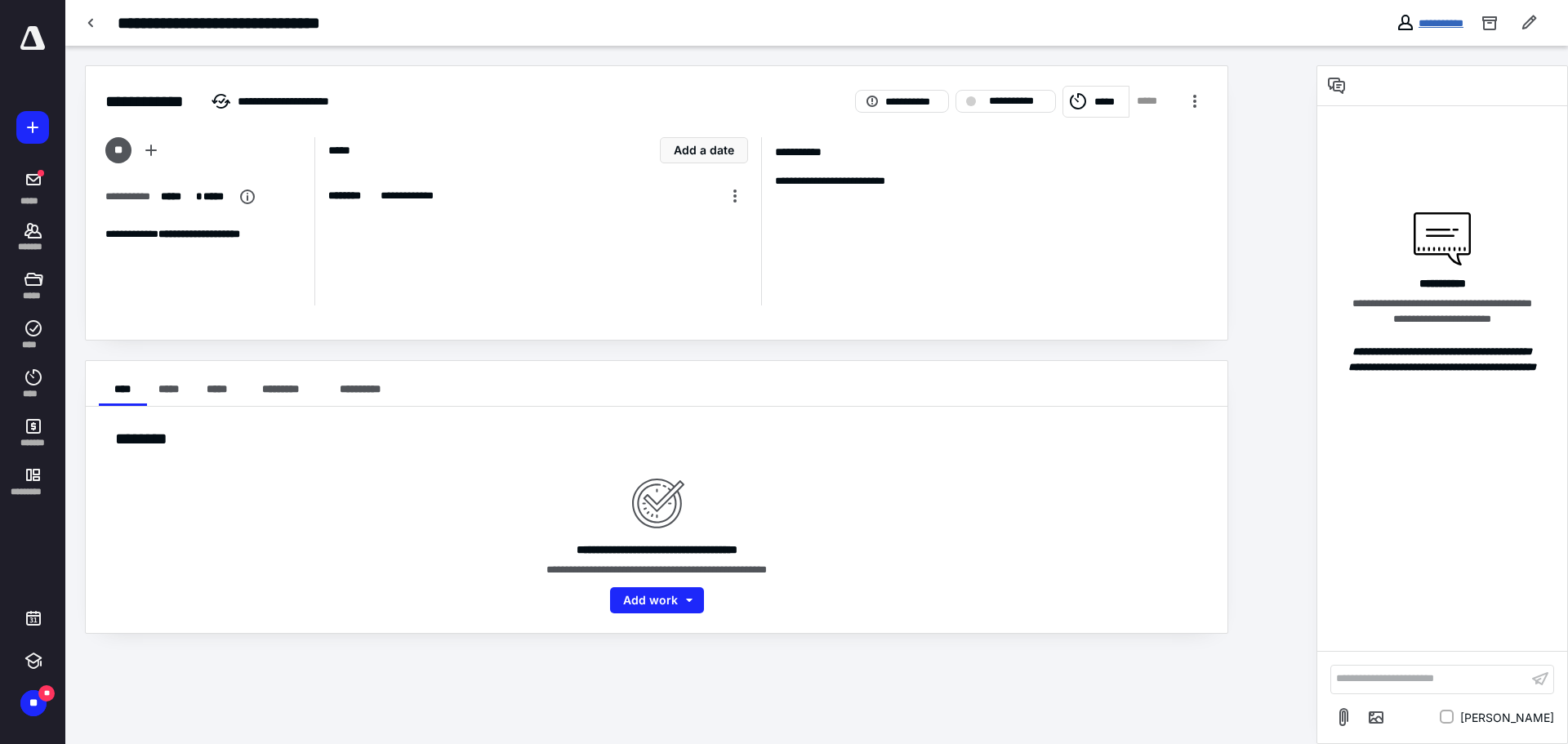 click on "**********" at bounding box center [1441, 23] 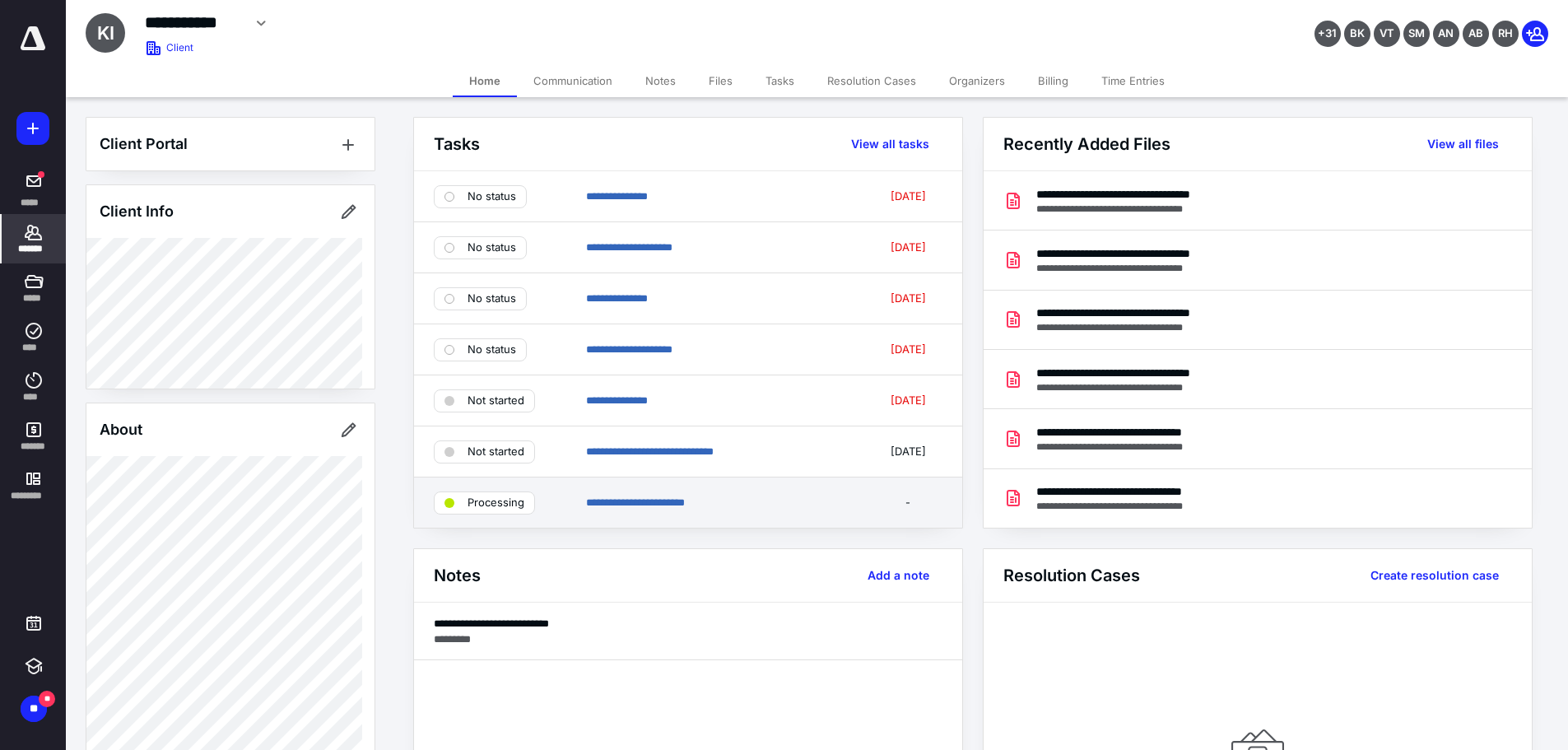 click on "**********" at bounding box center [722, 503] 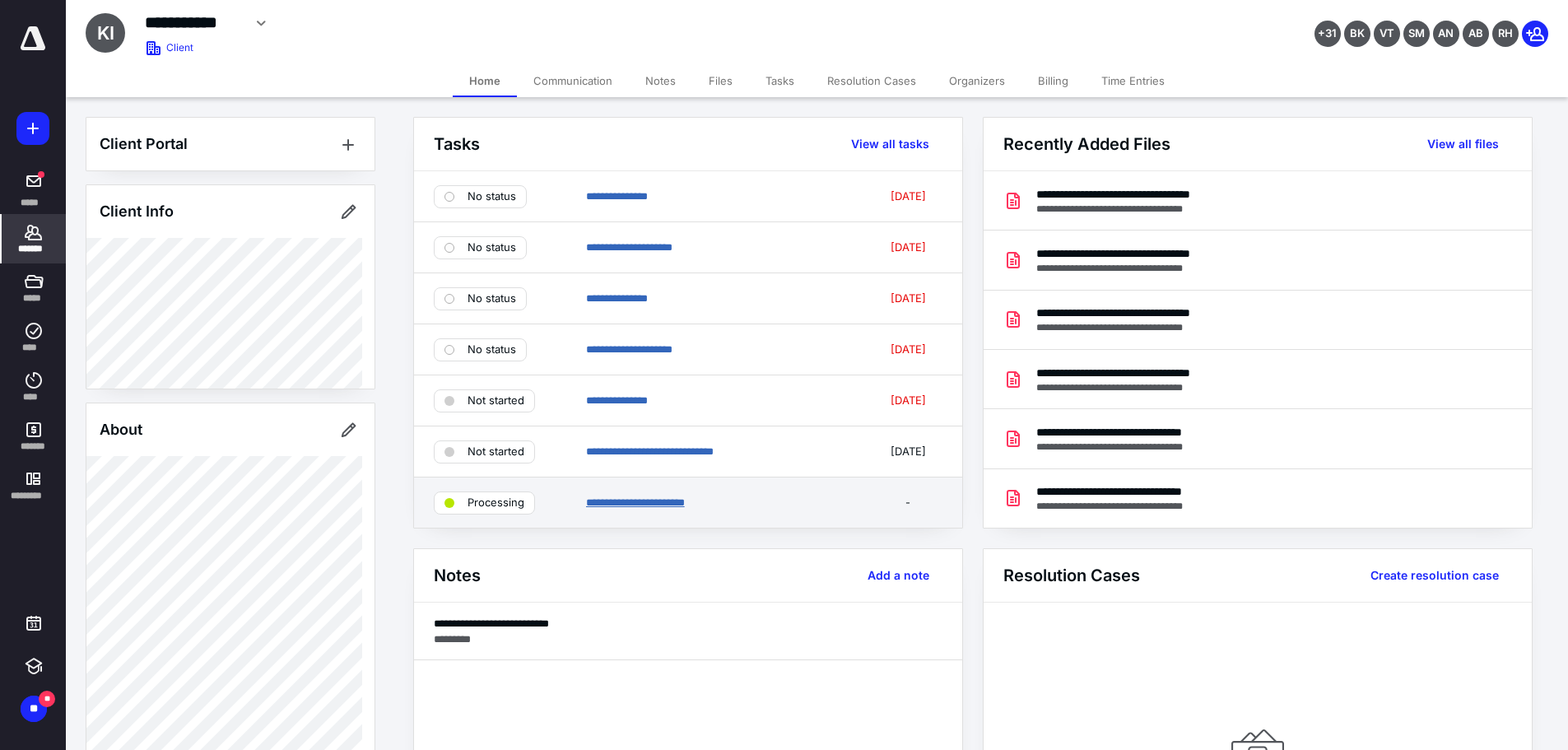 click on "**********" at bounding box center [635, 502] 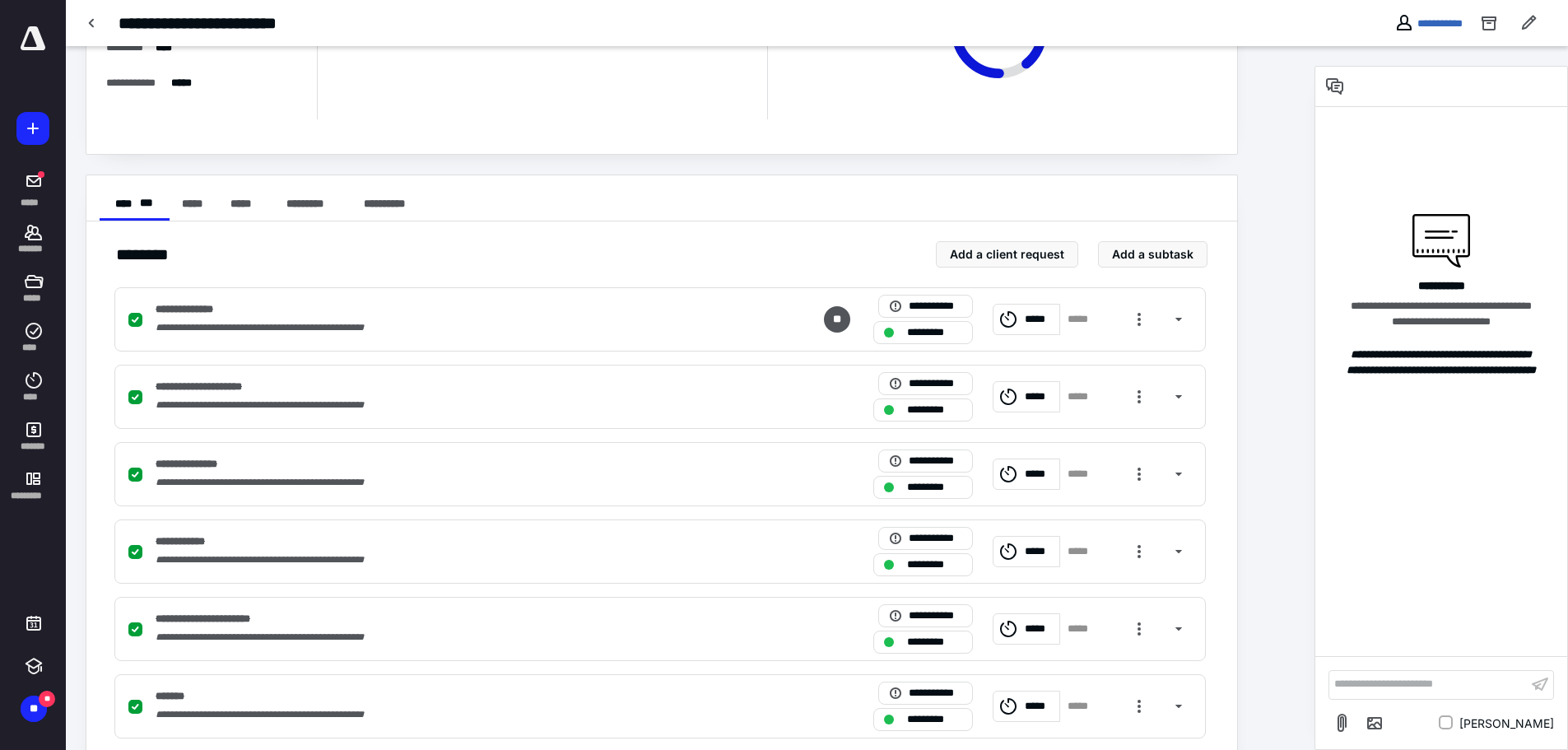 scroll, scrollTop: 450, scrollLeft: 0, axis: vertical 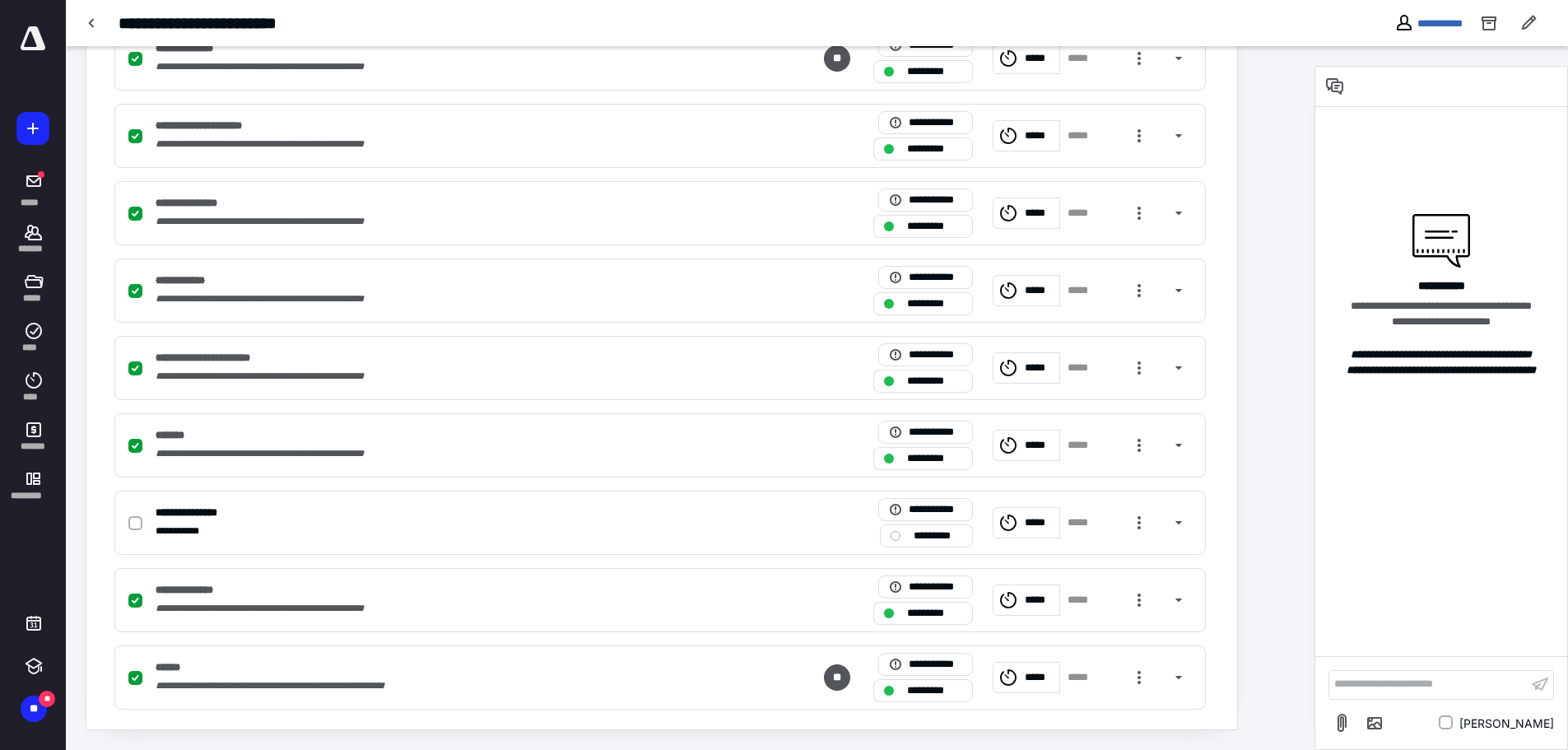 click on "**********" at bounding box center [1428, 23] 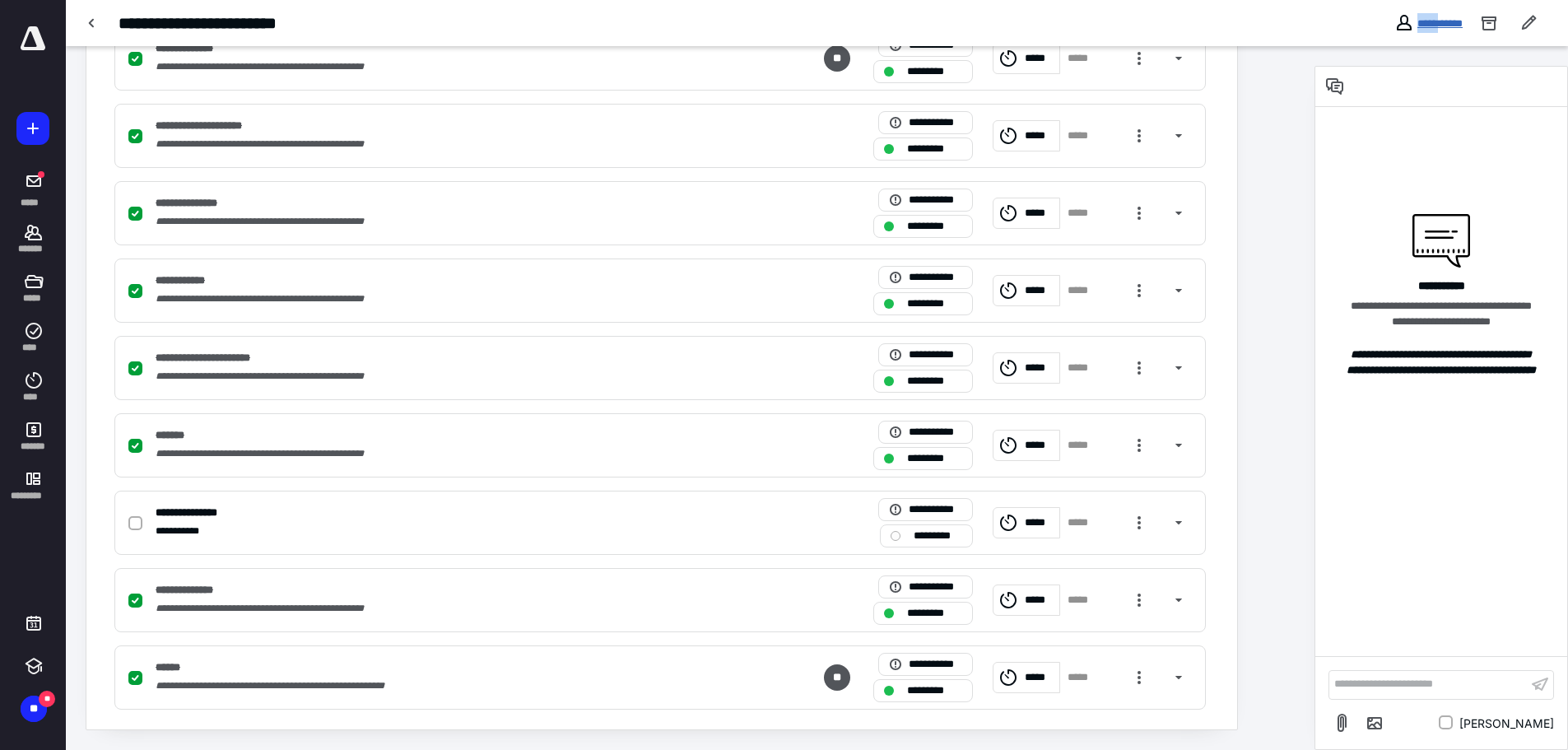 click on "**********" at bounding box center (1428, 23) 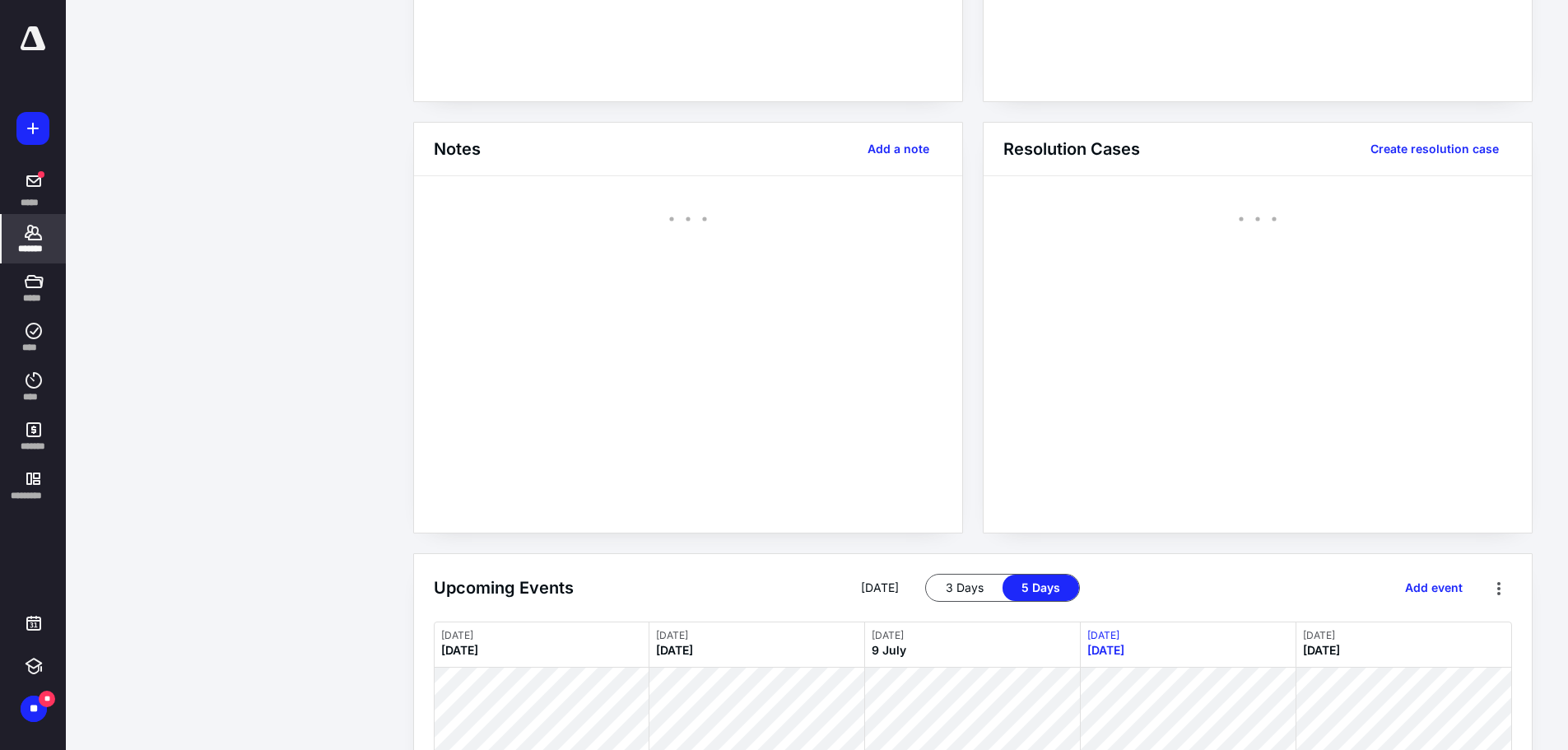 scroll, scrollTop: 0, scrollLeft: 0, axis: both 